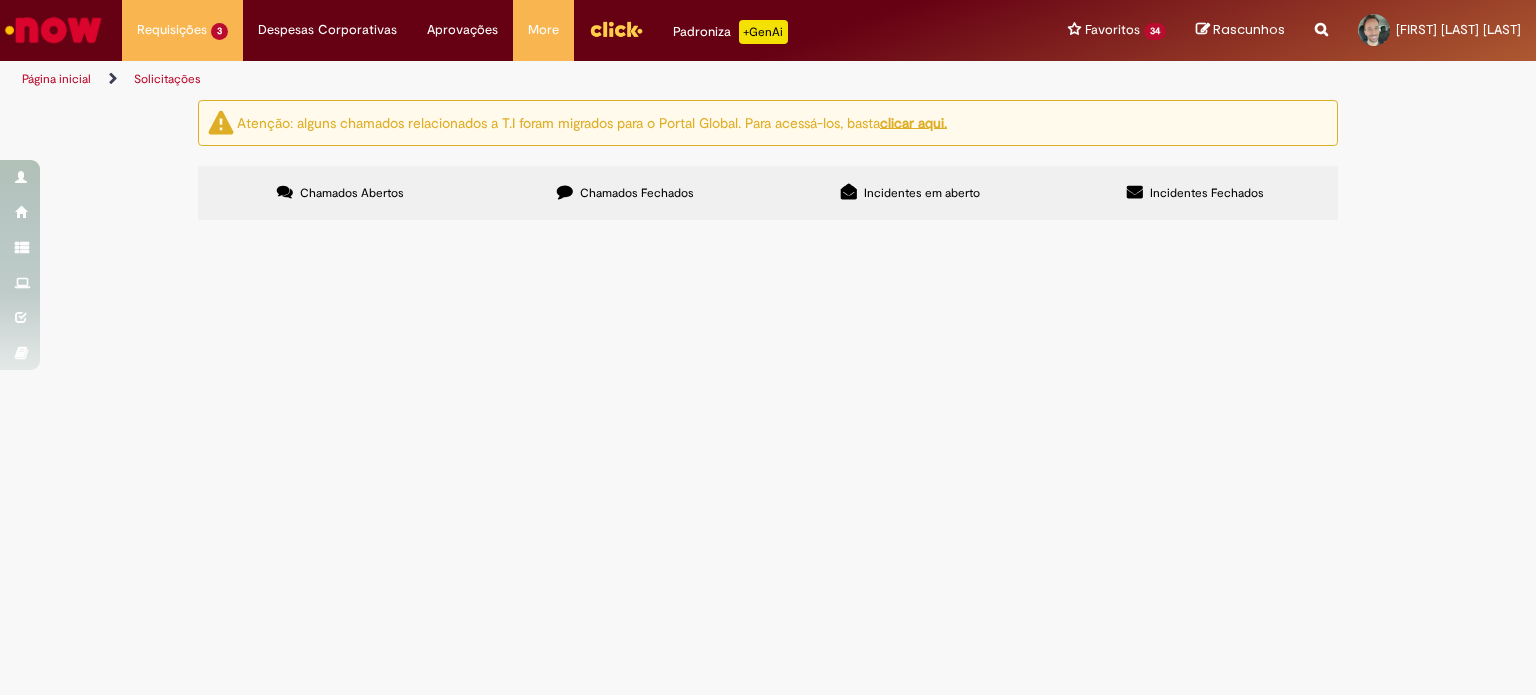 scroll, scrollTop: 0, scrollLeft: 0, axis: both 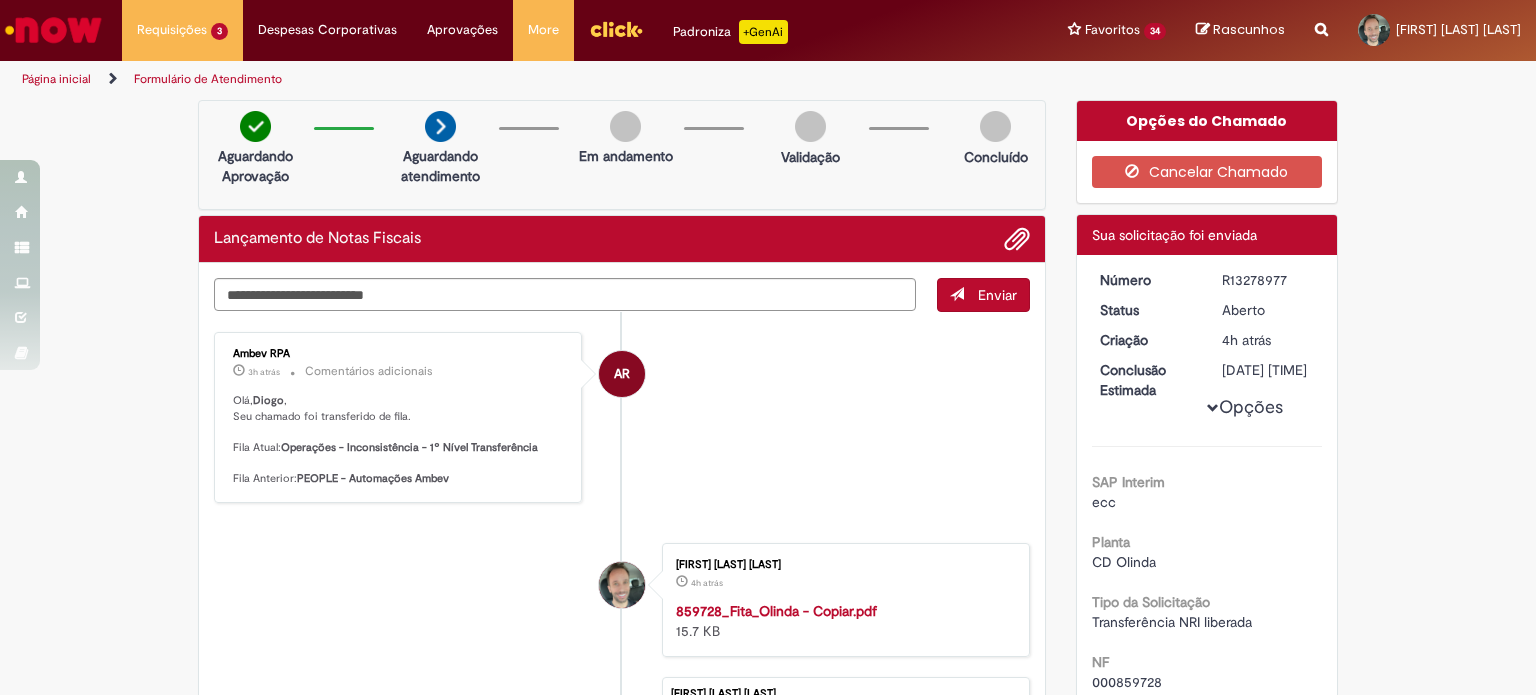 click on "R13278977" at bounding box center [1268, 280] 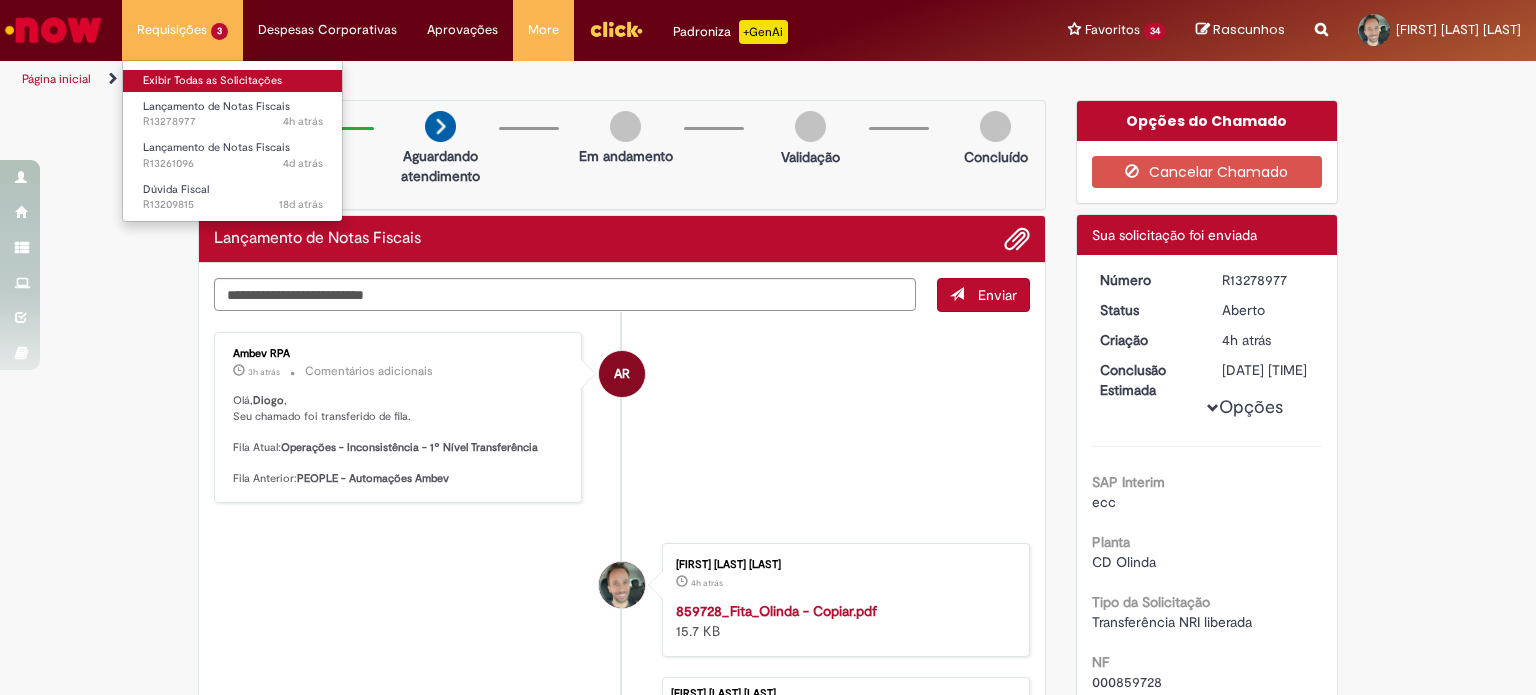 click on "Exibir Todas as Solicitações" at bounding box center (233, 81) 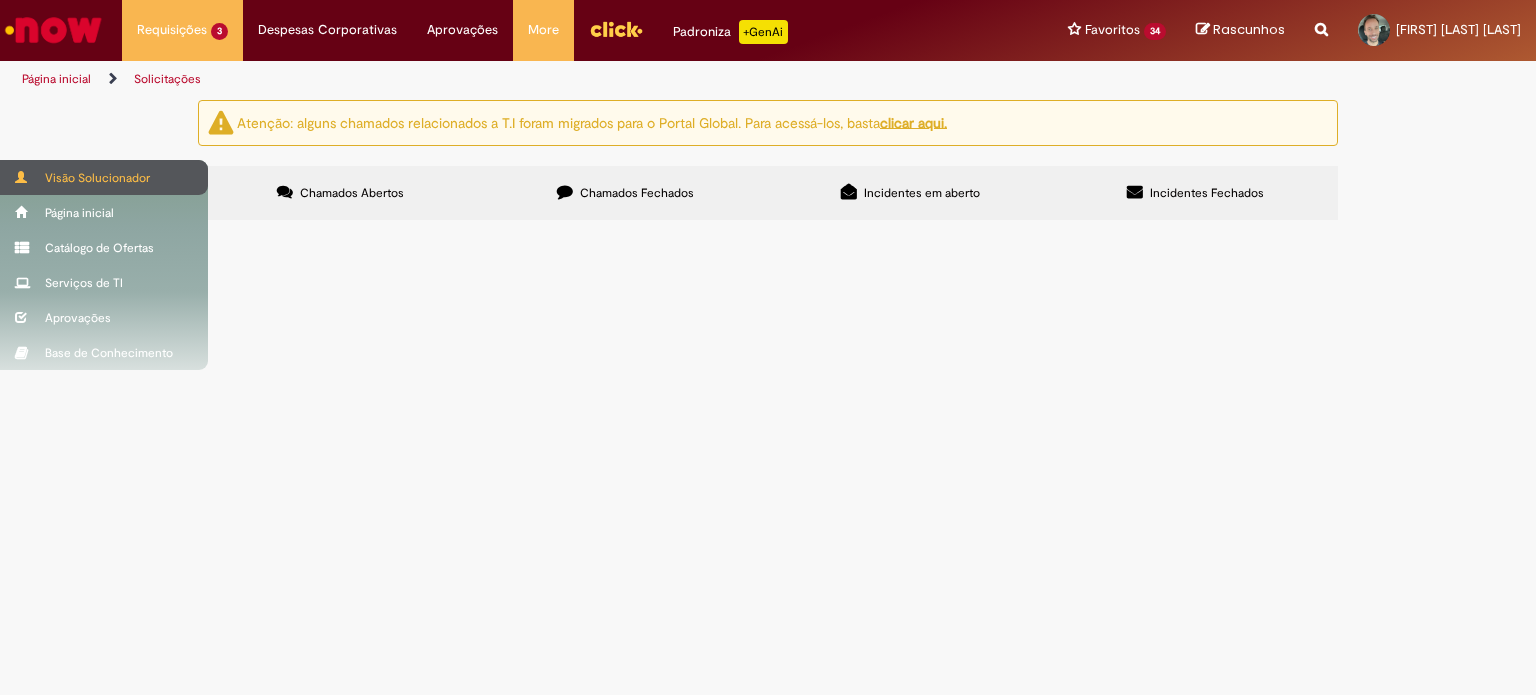 click on "Visão Solucionador" at bounding box center [104, 177] 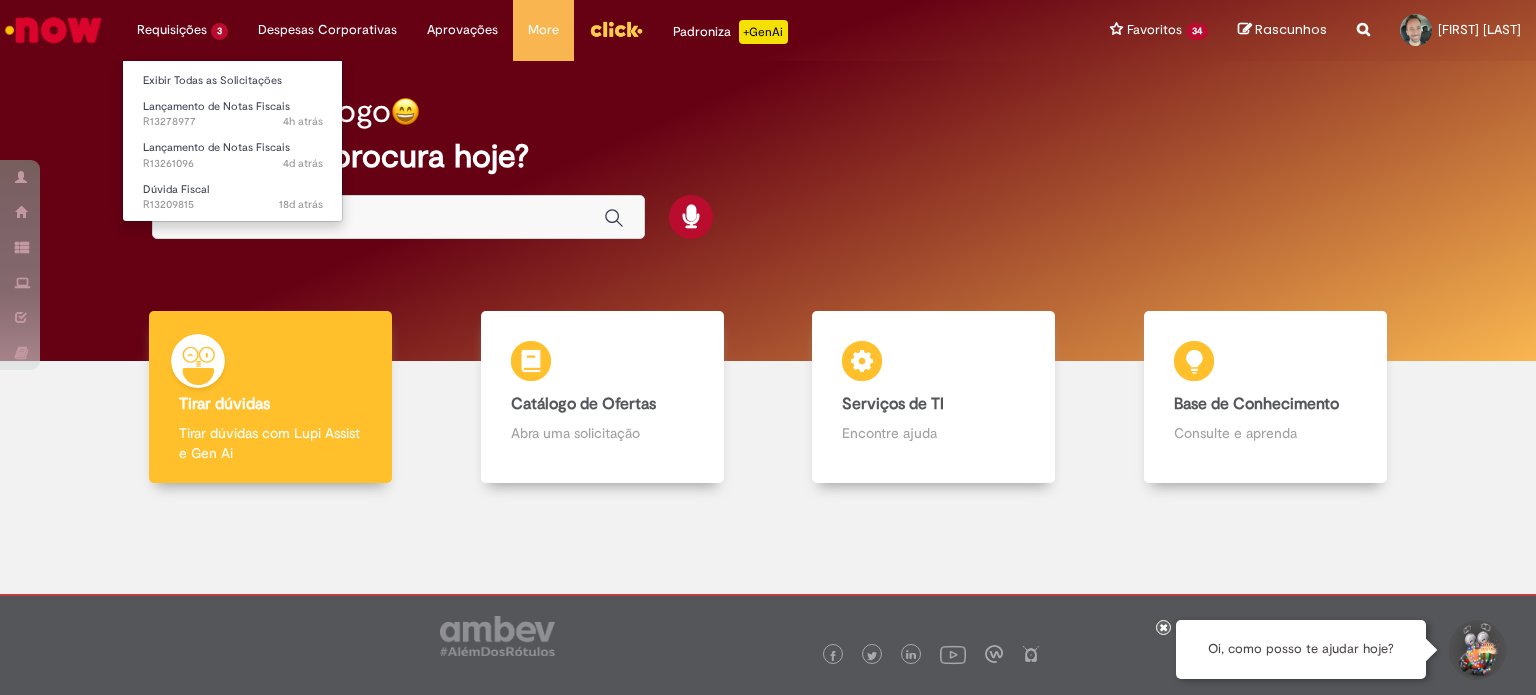 scroll, scrollTop: 0, scrollLeft: 0, axis: both 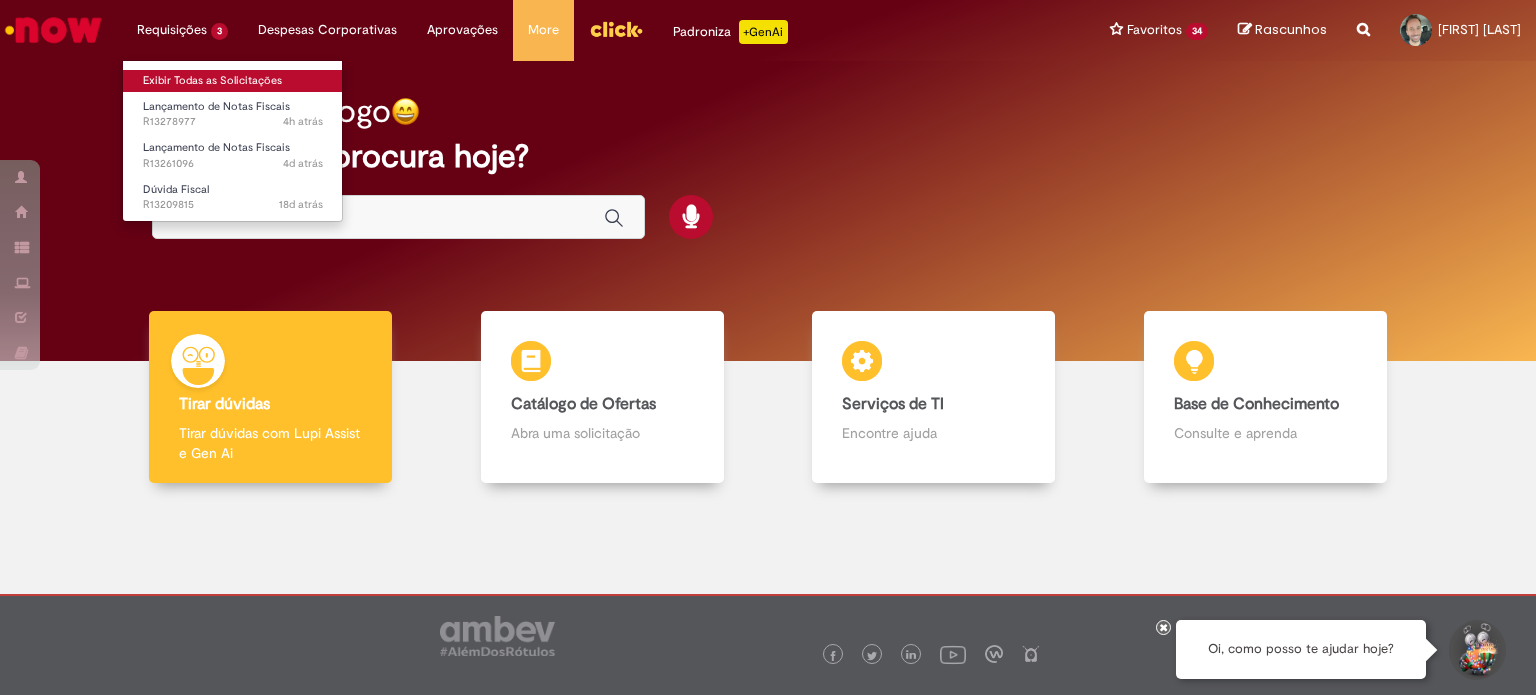 click on "Exibir Todas as Solicitações" at bounding box center [233, 81] 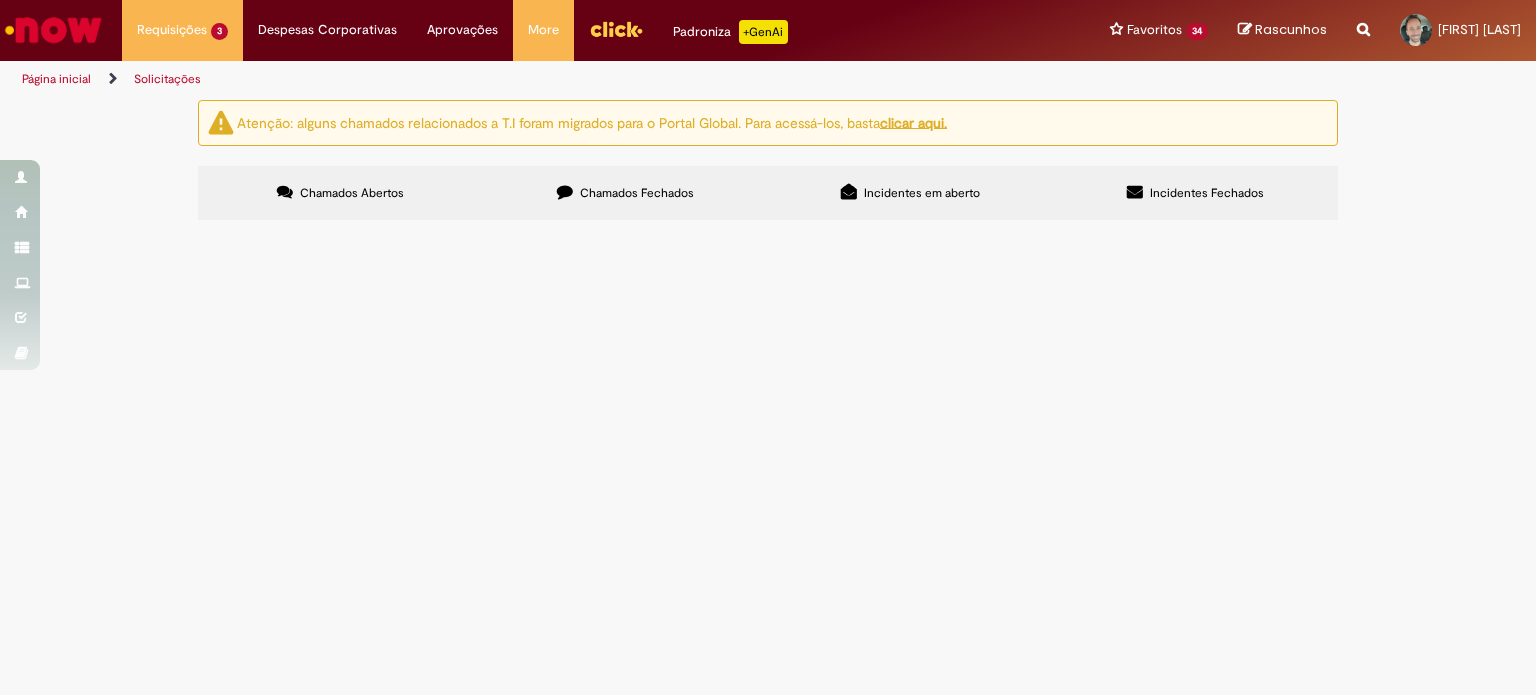 click on "Bom dia! Por favor, lançar nota fiscal no destino. Obrigado" at bounding box center (0, 0) 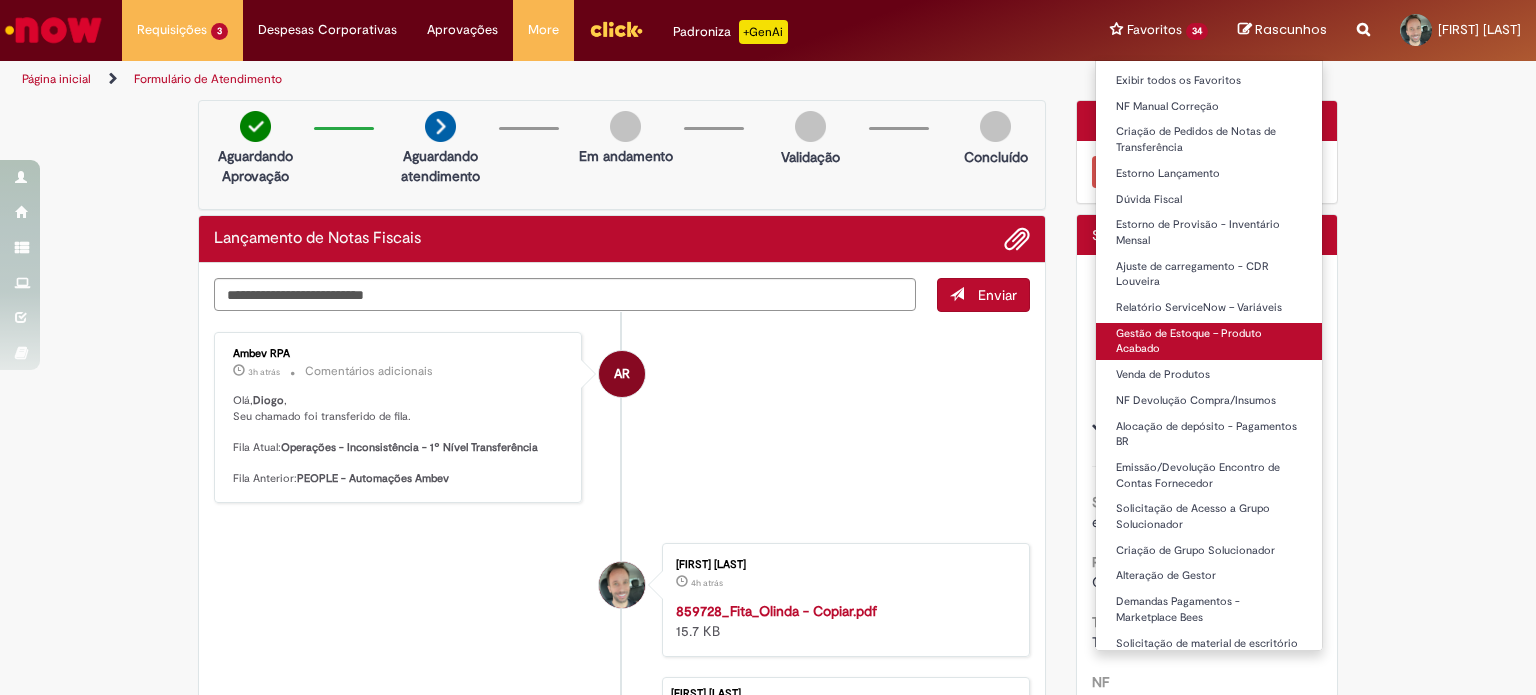 click on "Gestão de Estoque – Produto Acabado" at bounding box center (1209, 341) 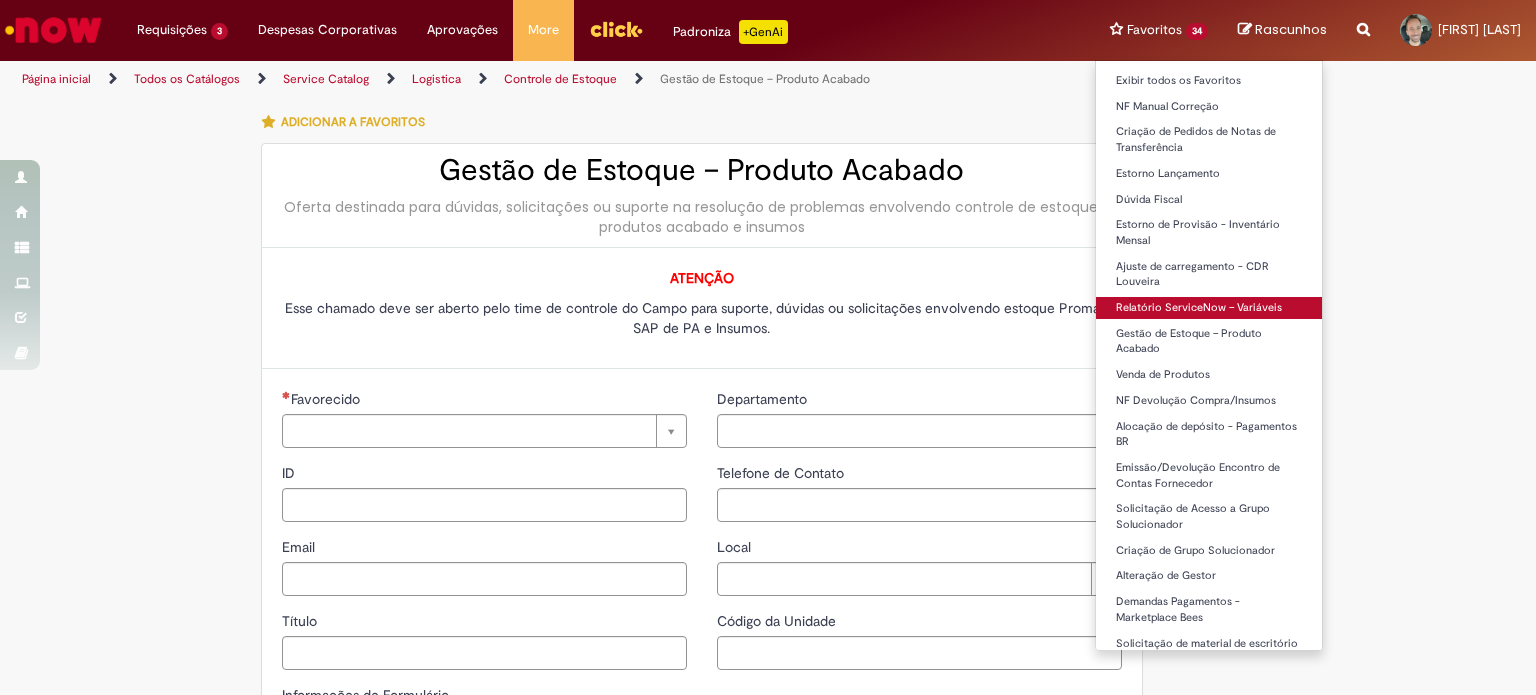 type on "********" 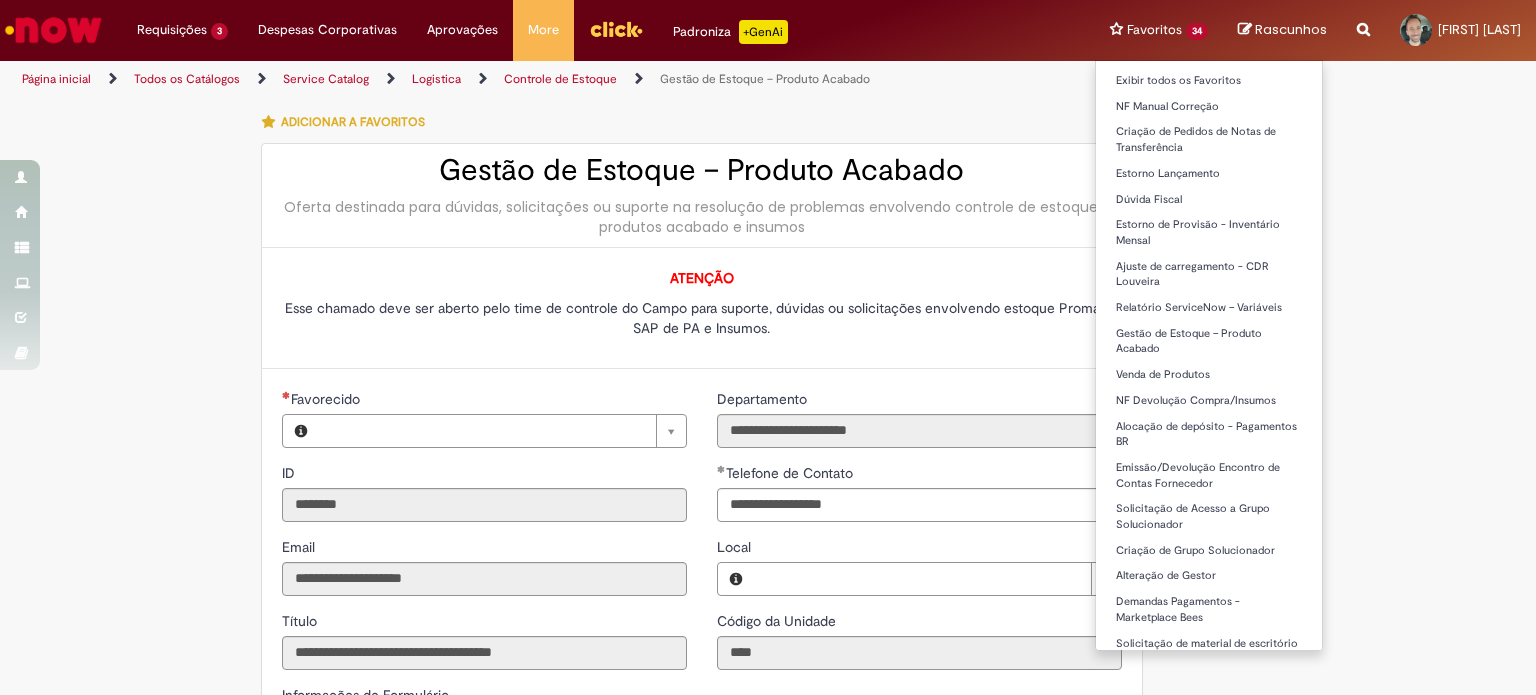 type on "**********" 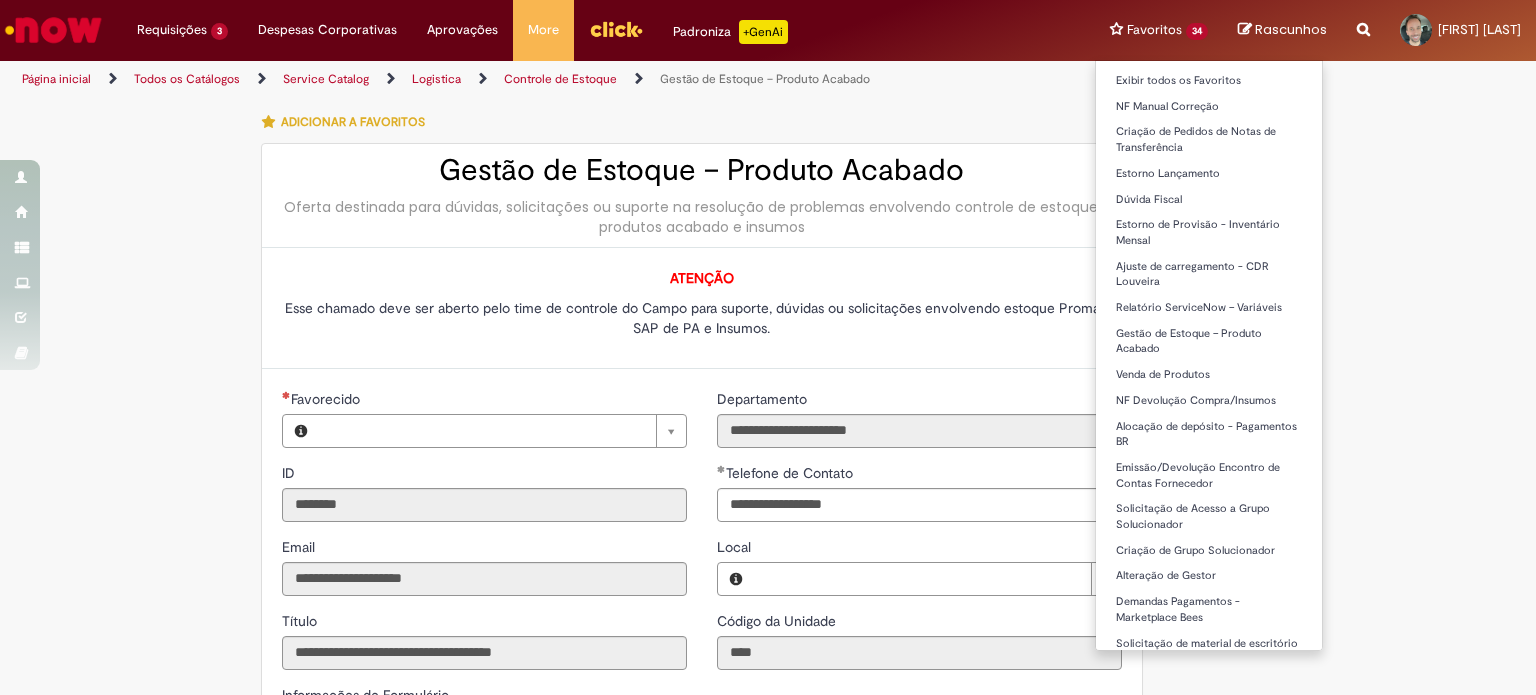 type on "**********" 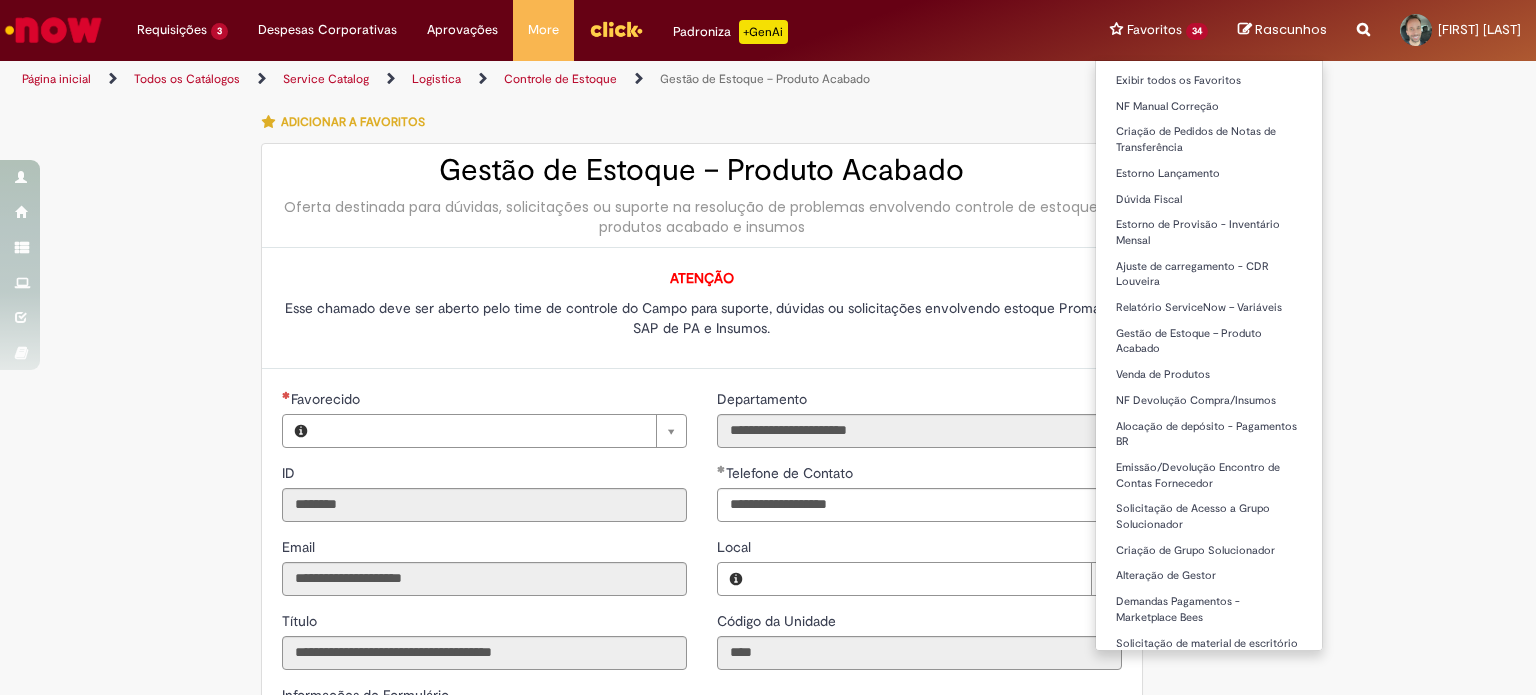 type on "**********" 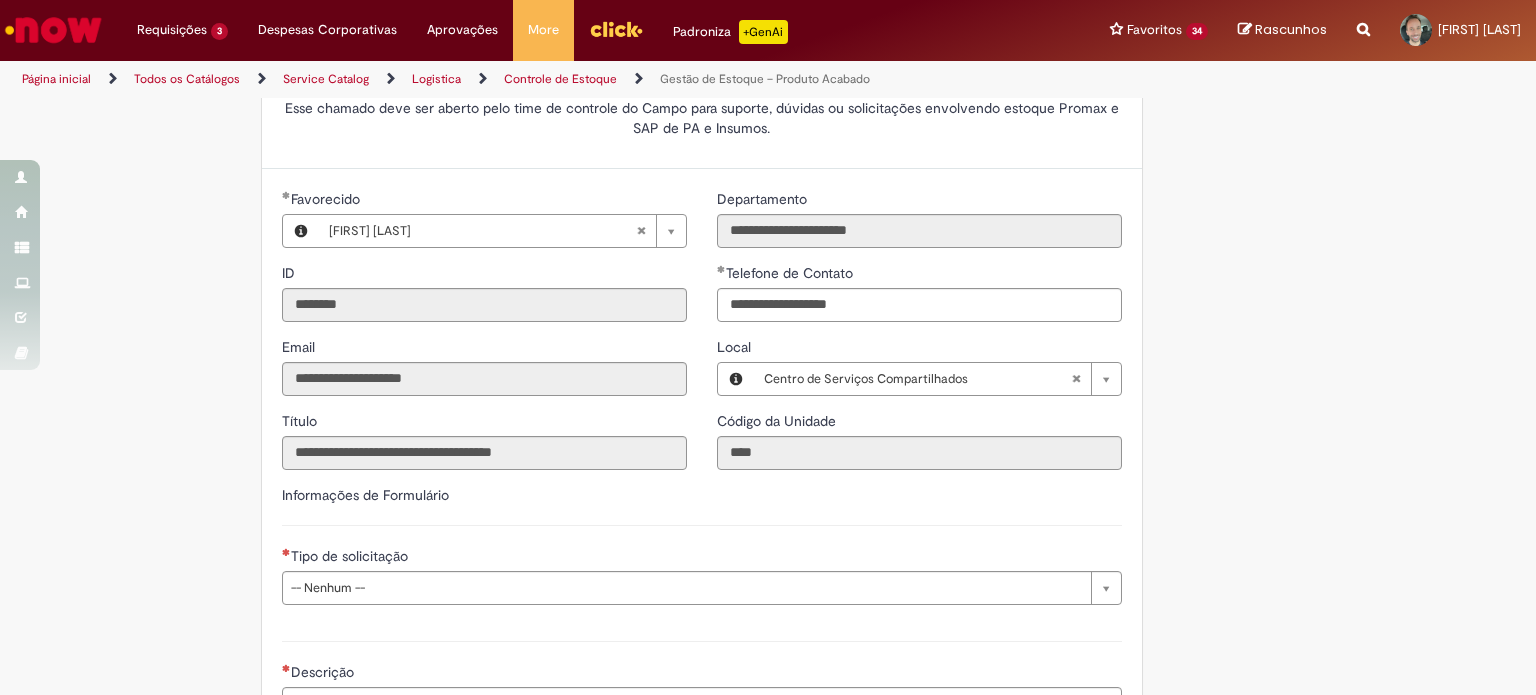 scroll, scrollTop: 400, scrollLeft: 0, axis: vertical 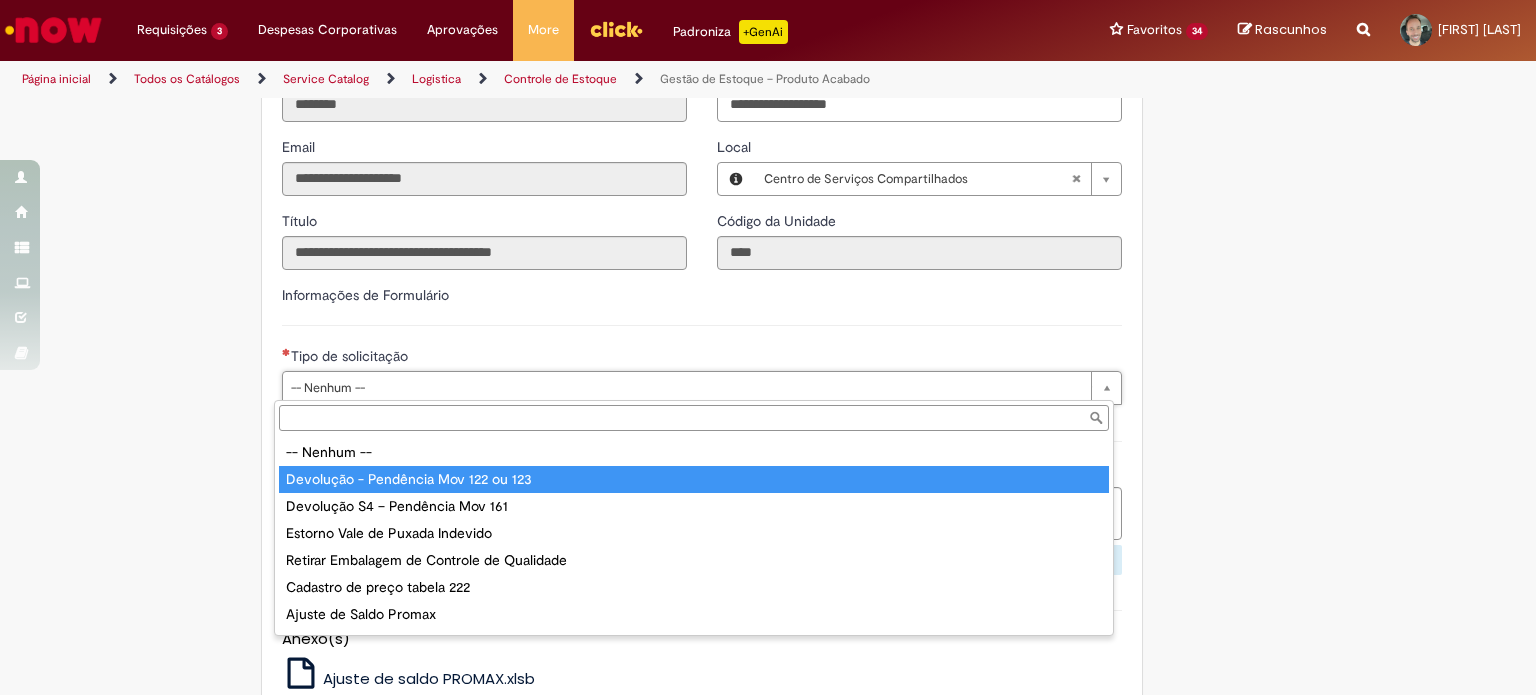 type on "**********" 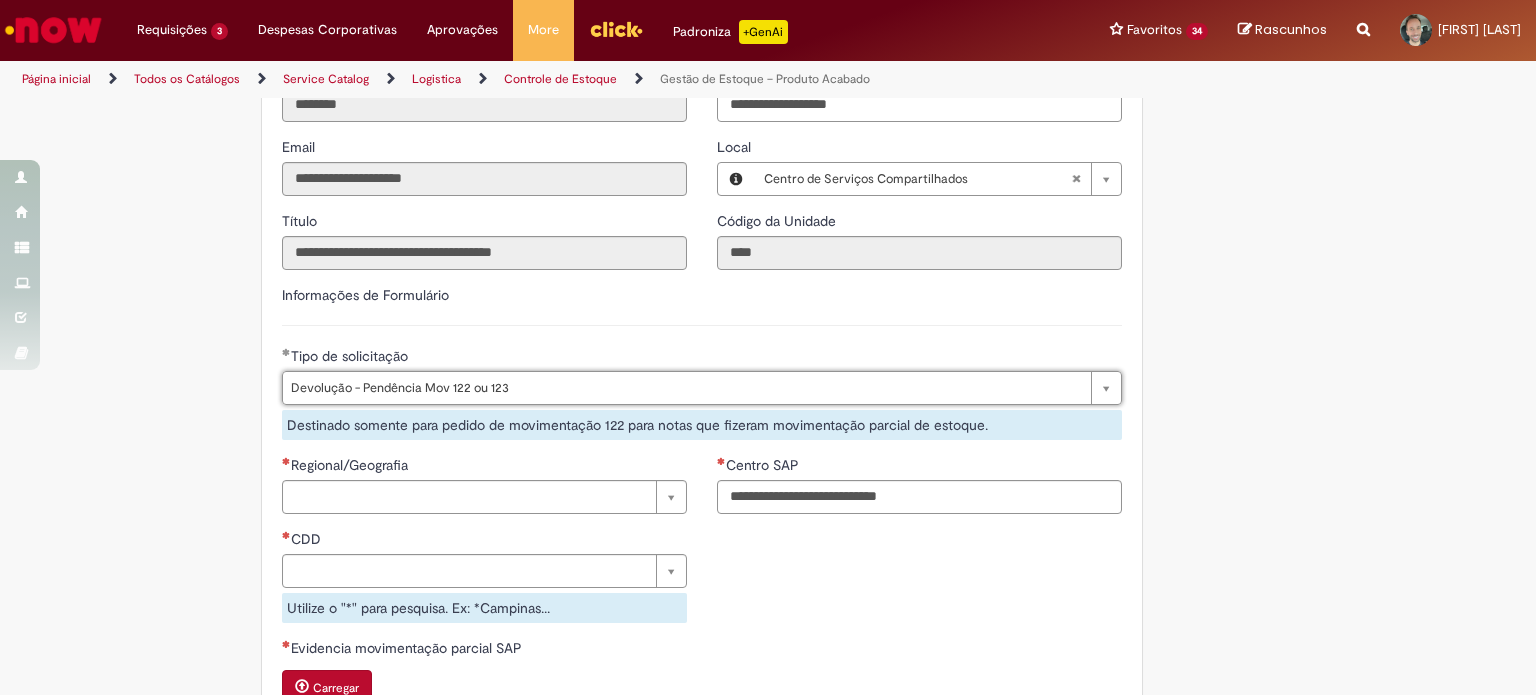 click on "Tire dúvidas com LupiAssist    +GenAI
Oi! Eu sou LupiAssist, uma Inteligência Artificial Generativa em constante aprendizado   Meu conteúdo é monitorado para trazer uma melhor experiência
Dúvidas comuns:
Só mais um instante, estou consultando nossas bases de conhecimento  e escrevendo a melhor resposta pra você!
Title
Lorem ipsum dolor sit amet    Fazer uma nova pergunta
Gerei esta resposta utilizando IA Generativa em conjunto com os nossos padrões. Em caso de divergência, os documentos oficiais prevalecerão.
Saiba mais em:
Ou ligue para:
E aí, te ajudei?
Sim, obrigado!" at bounding box center [768, 497] 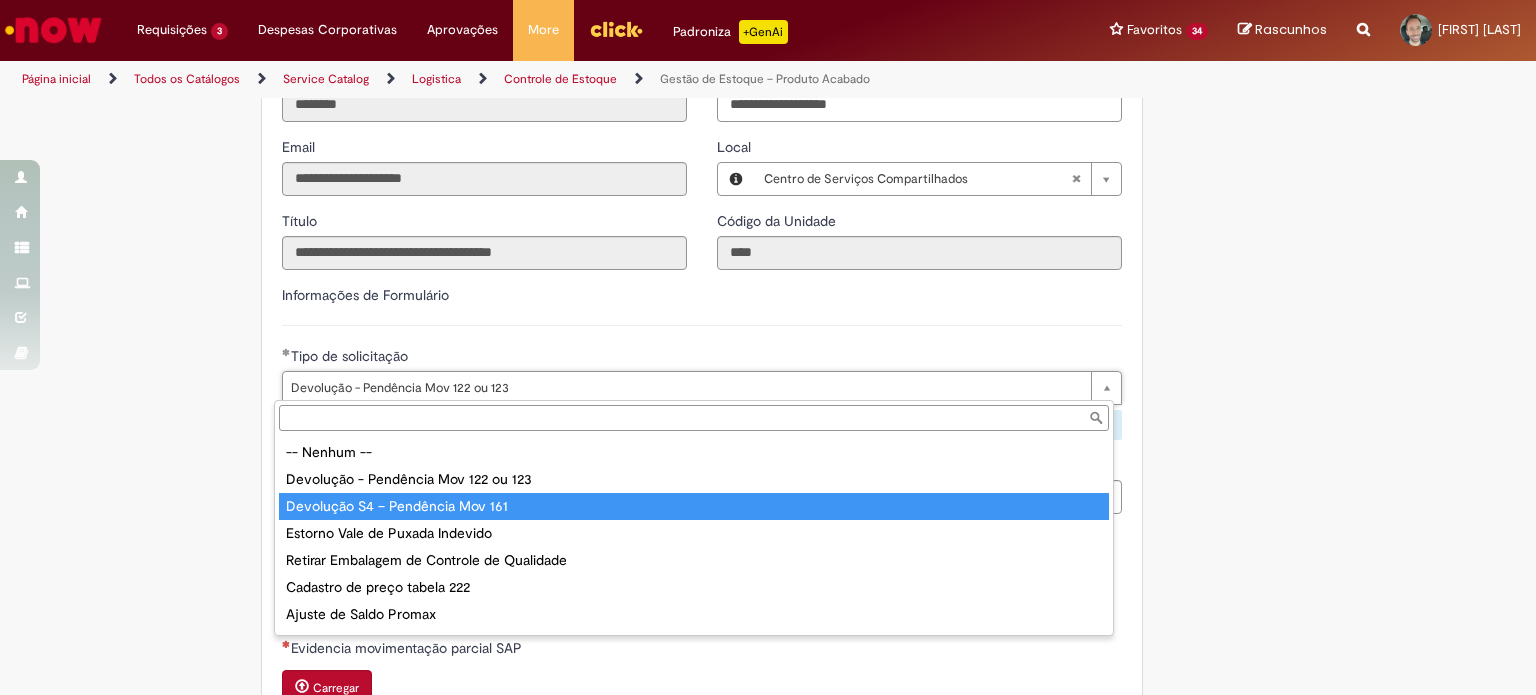 type on "**********" 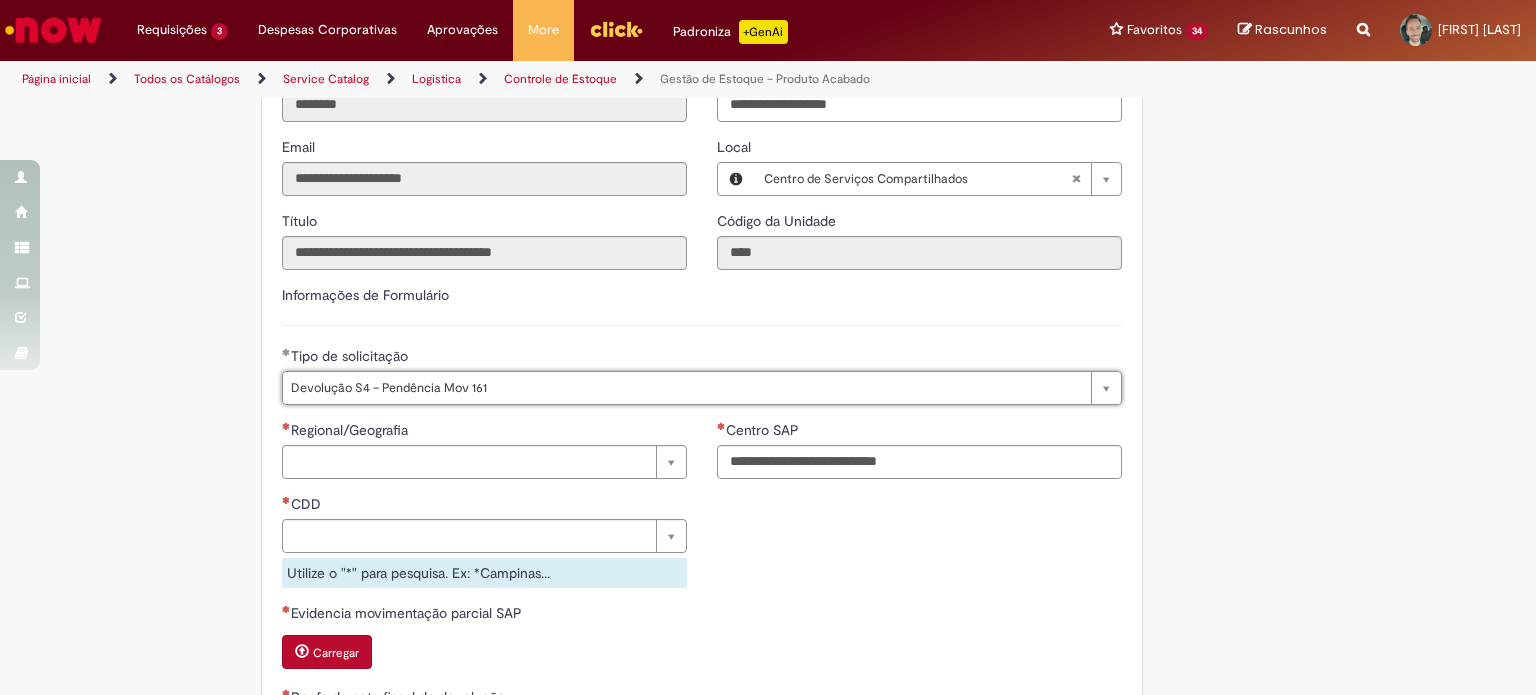 scroll, scrollTop: 0, scrollLeft: 216, axis: horizontal 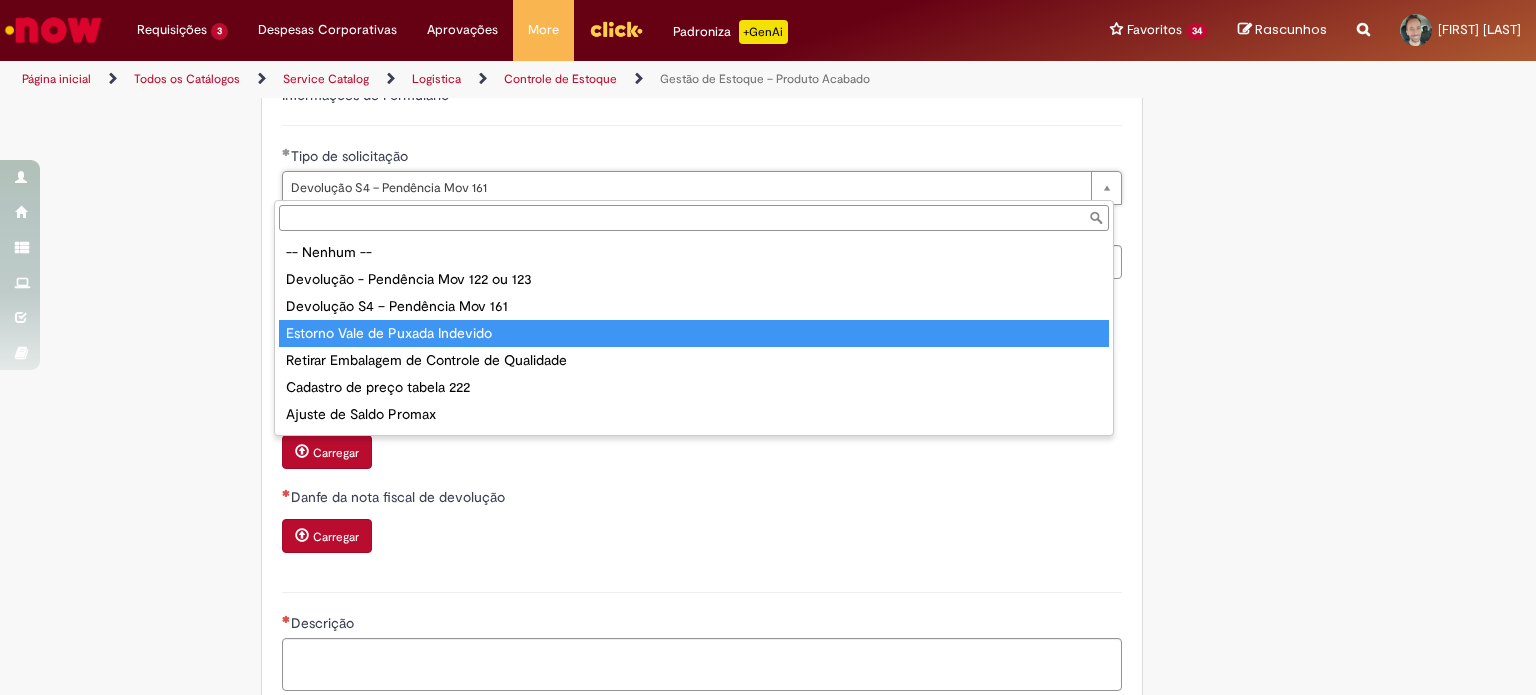 type on "**********" 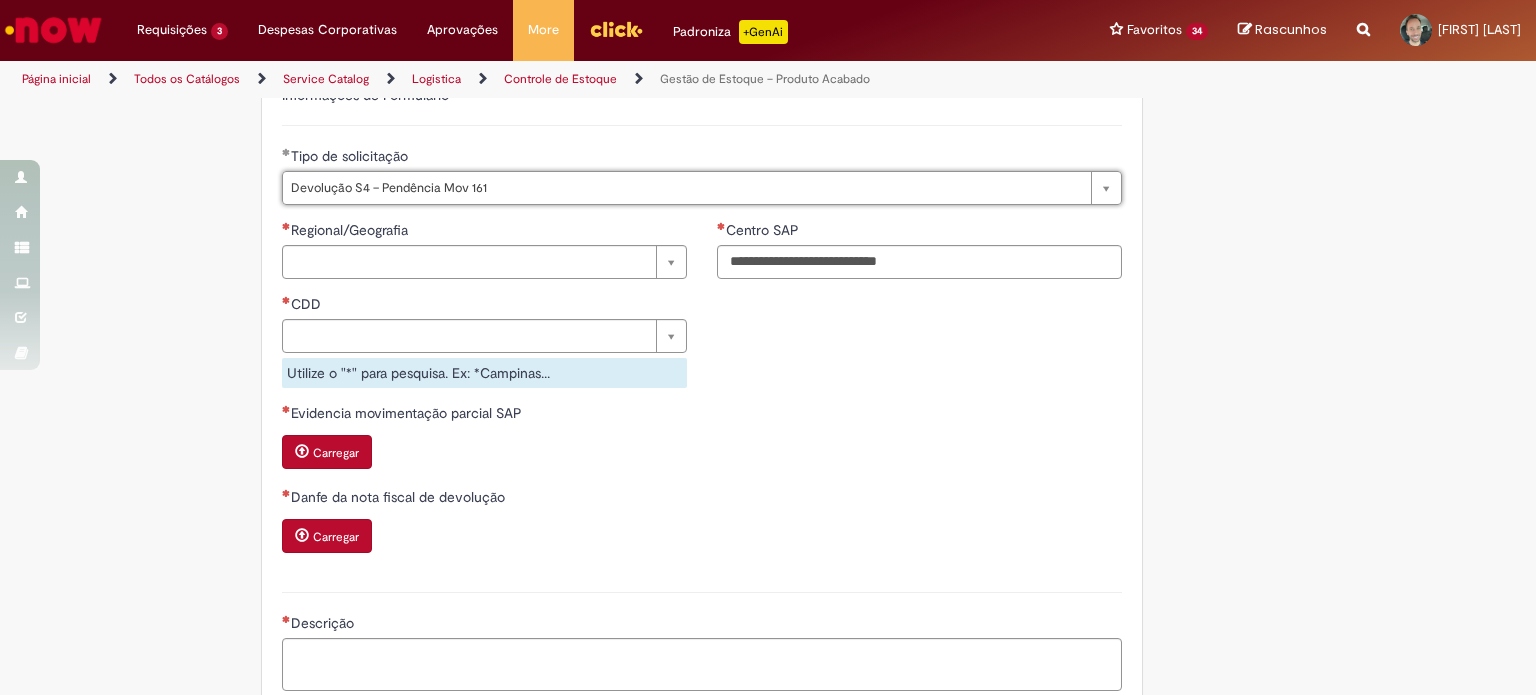 scroll, scrollTop: 0, scrollLeft: 216, axis: horizontal 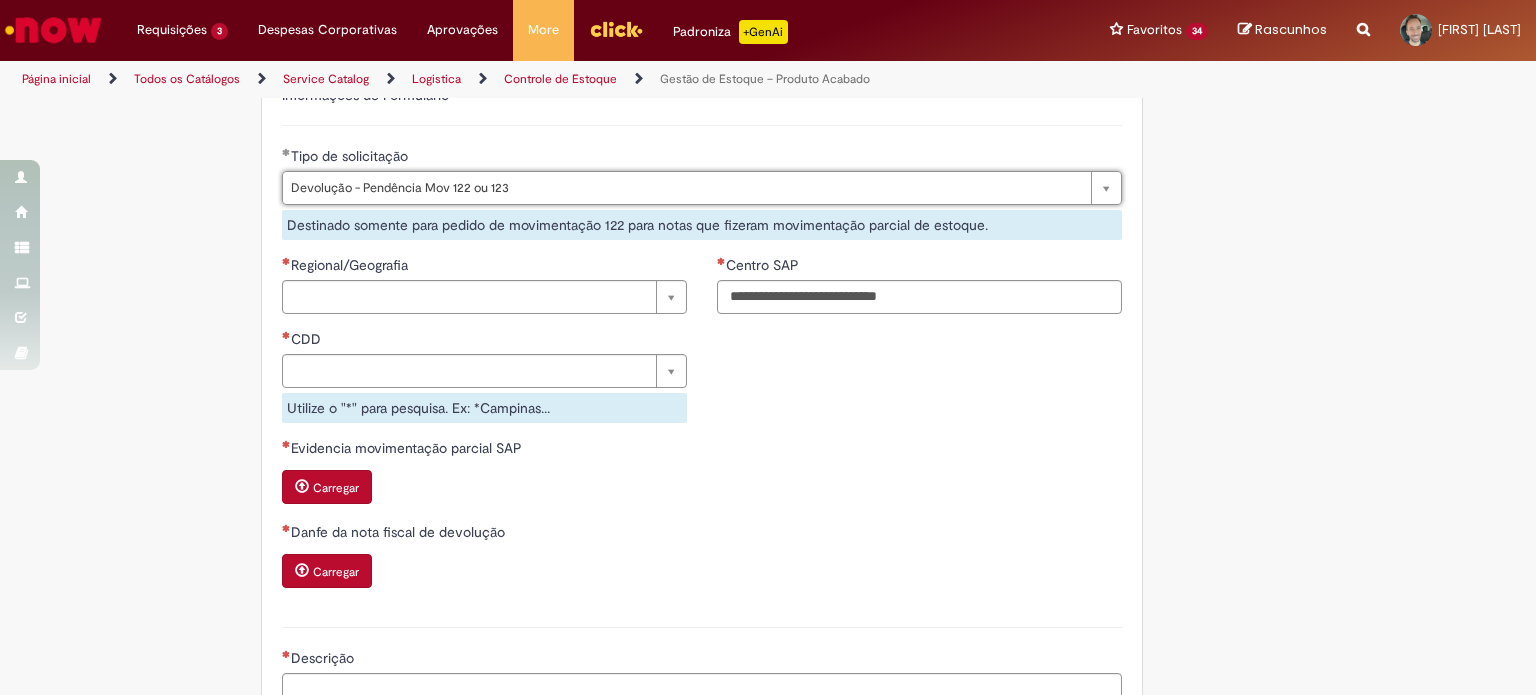 type on "**********" 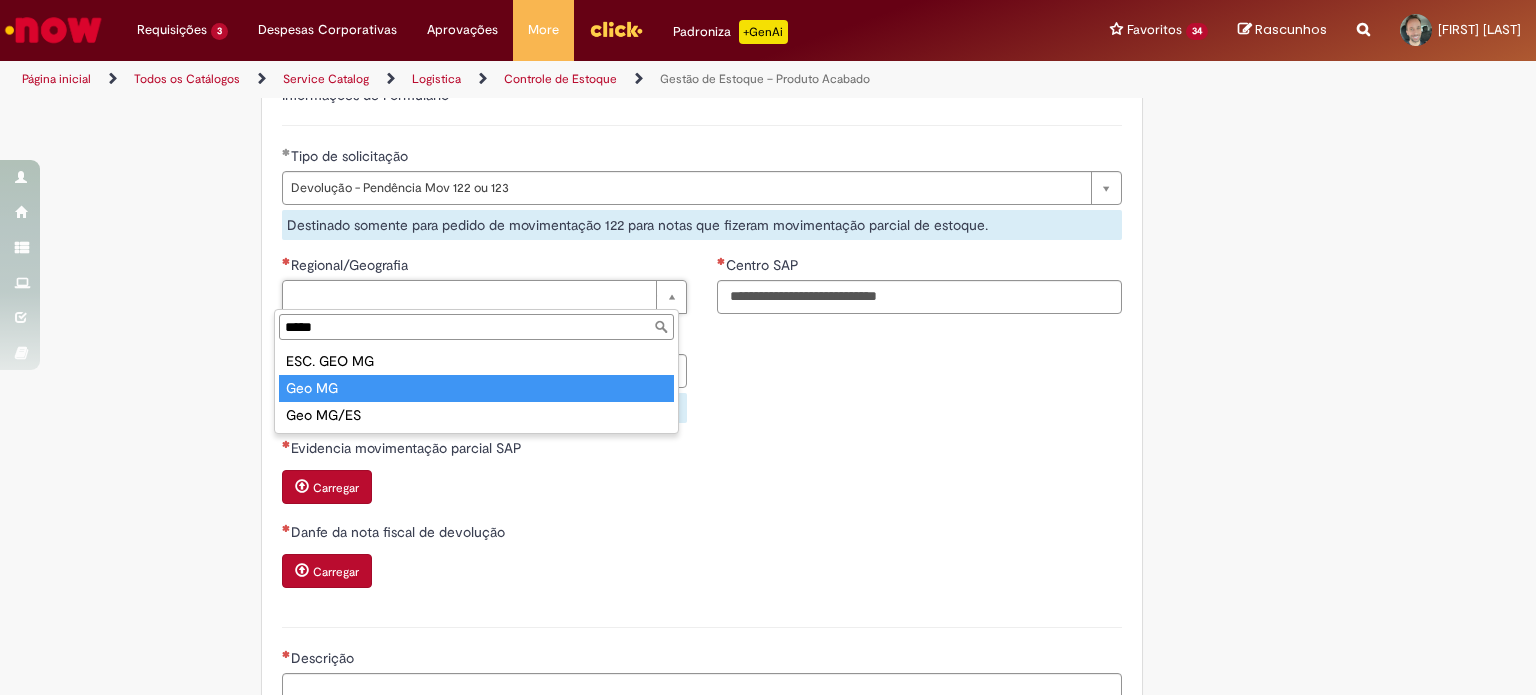 type on "*****" 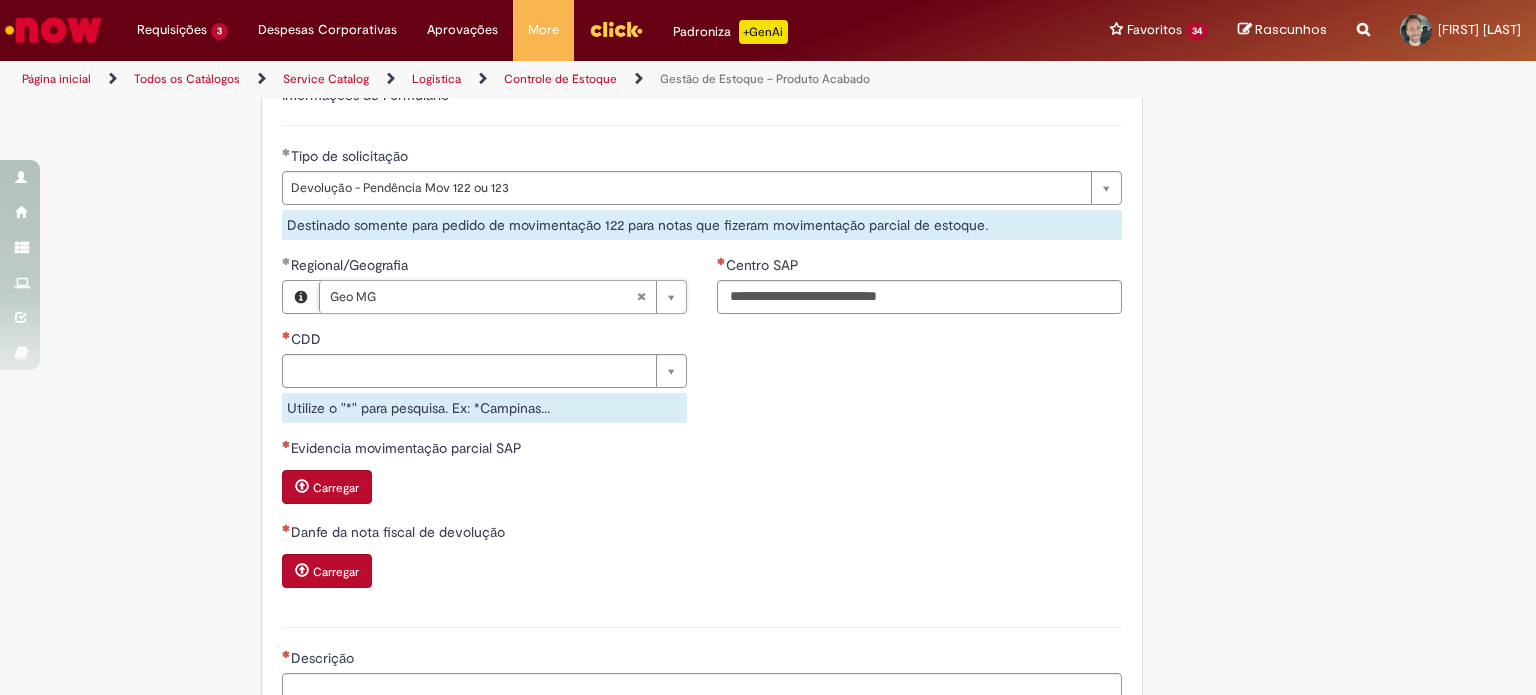 type on "*******" 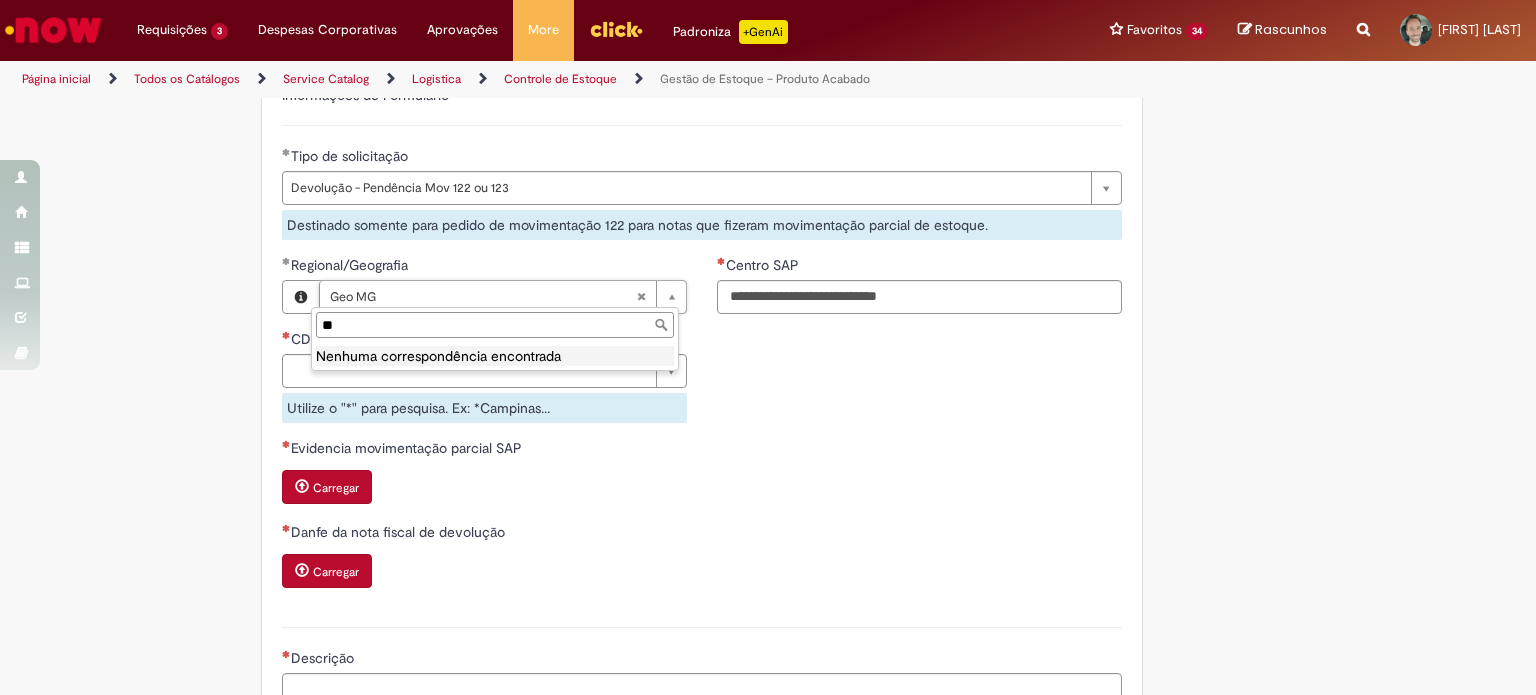 type on "*" 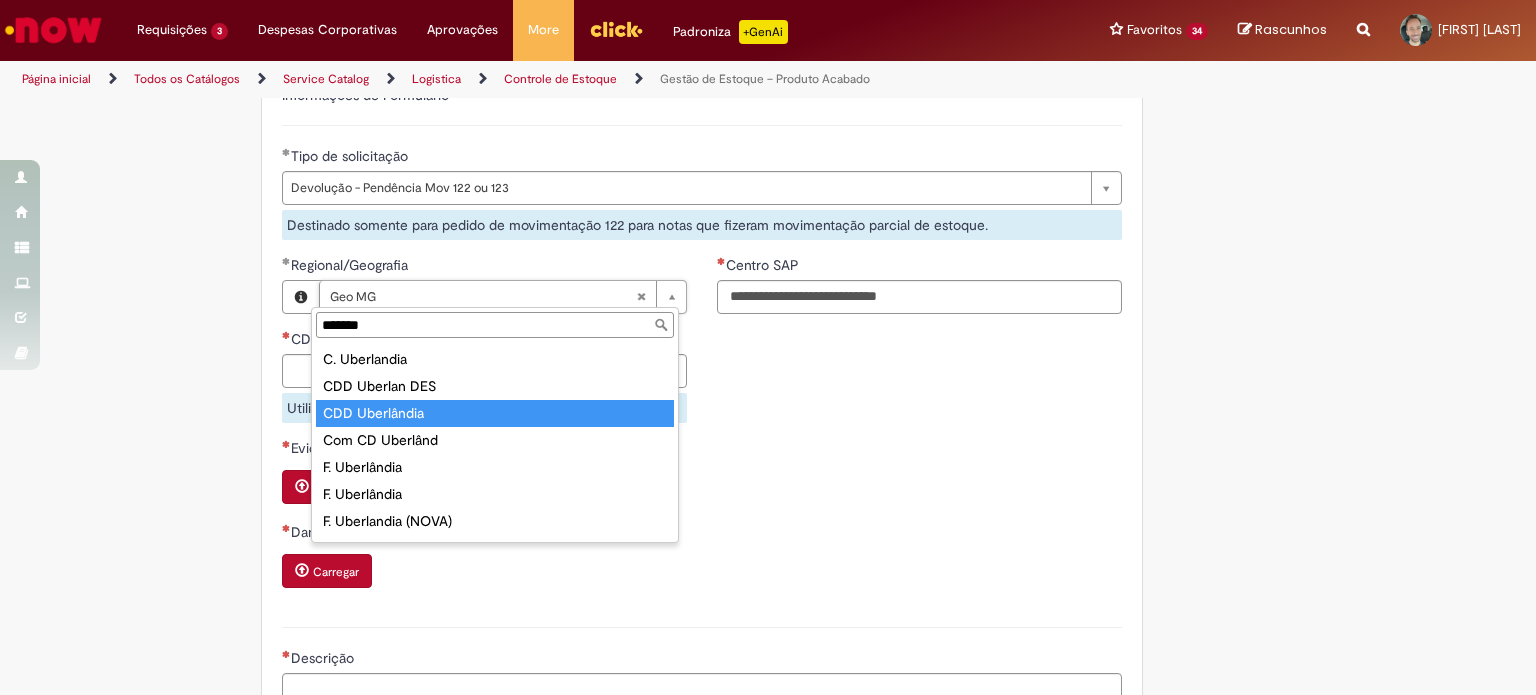 type on "*******" 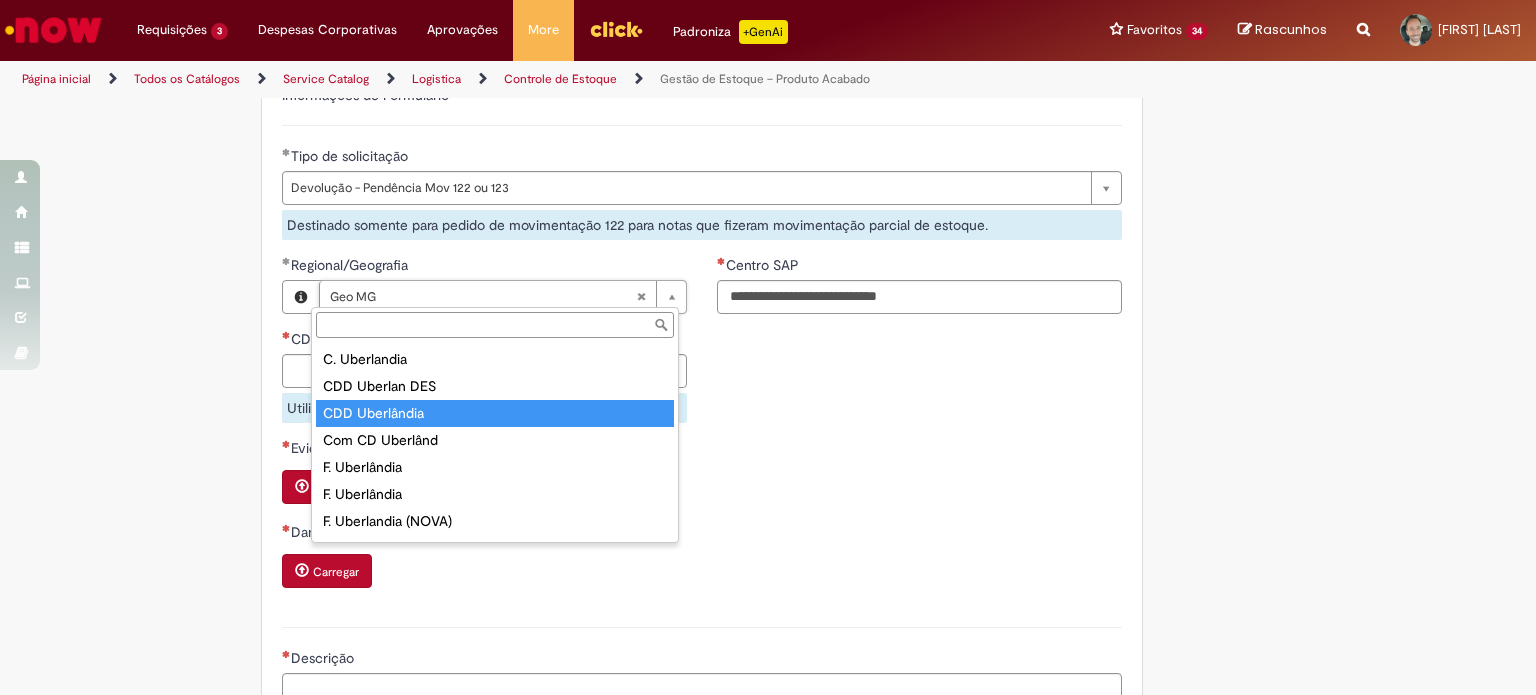 scroll, scrollTop: 0, scrollLeft: 51, axis: horizontal 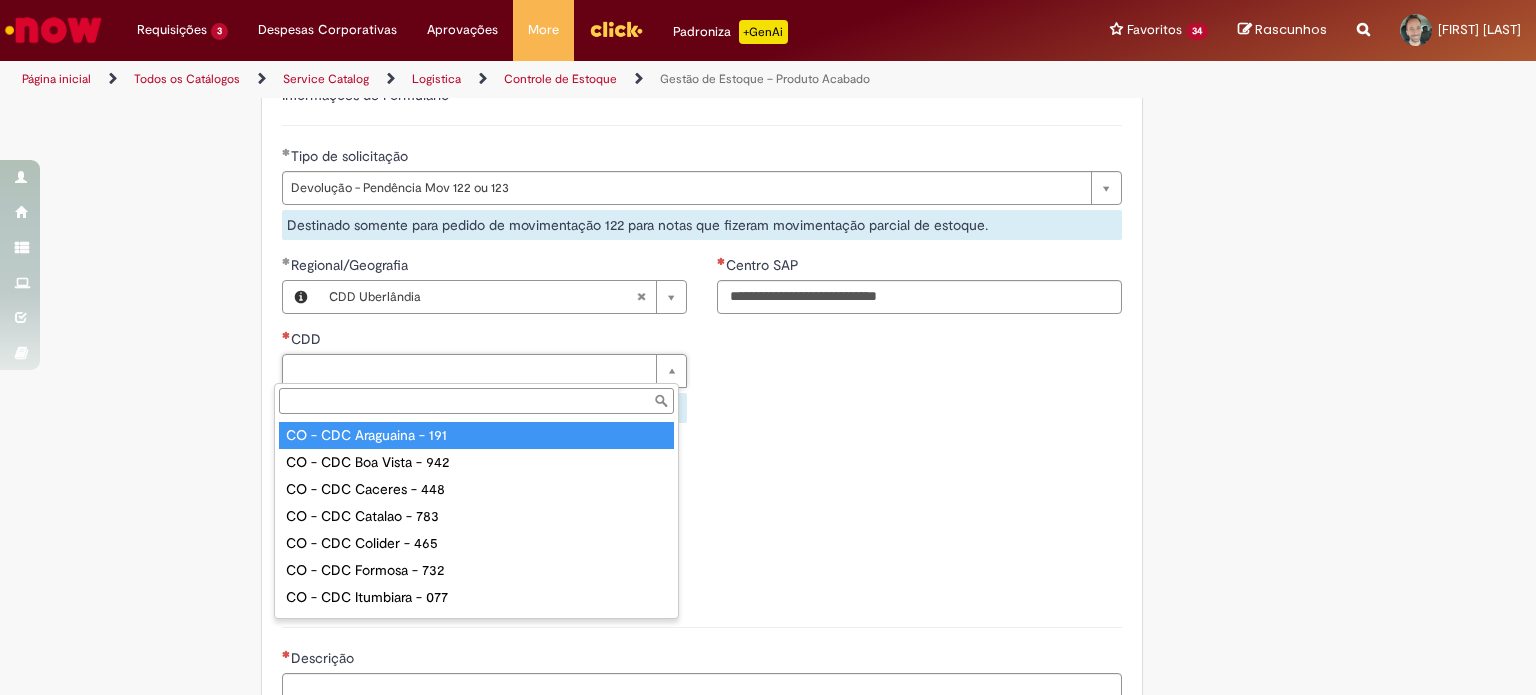 paste on "****" 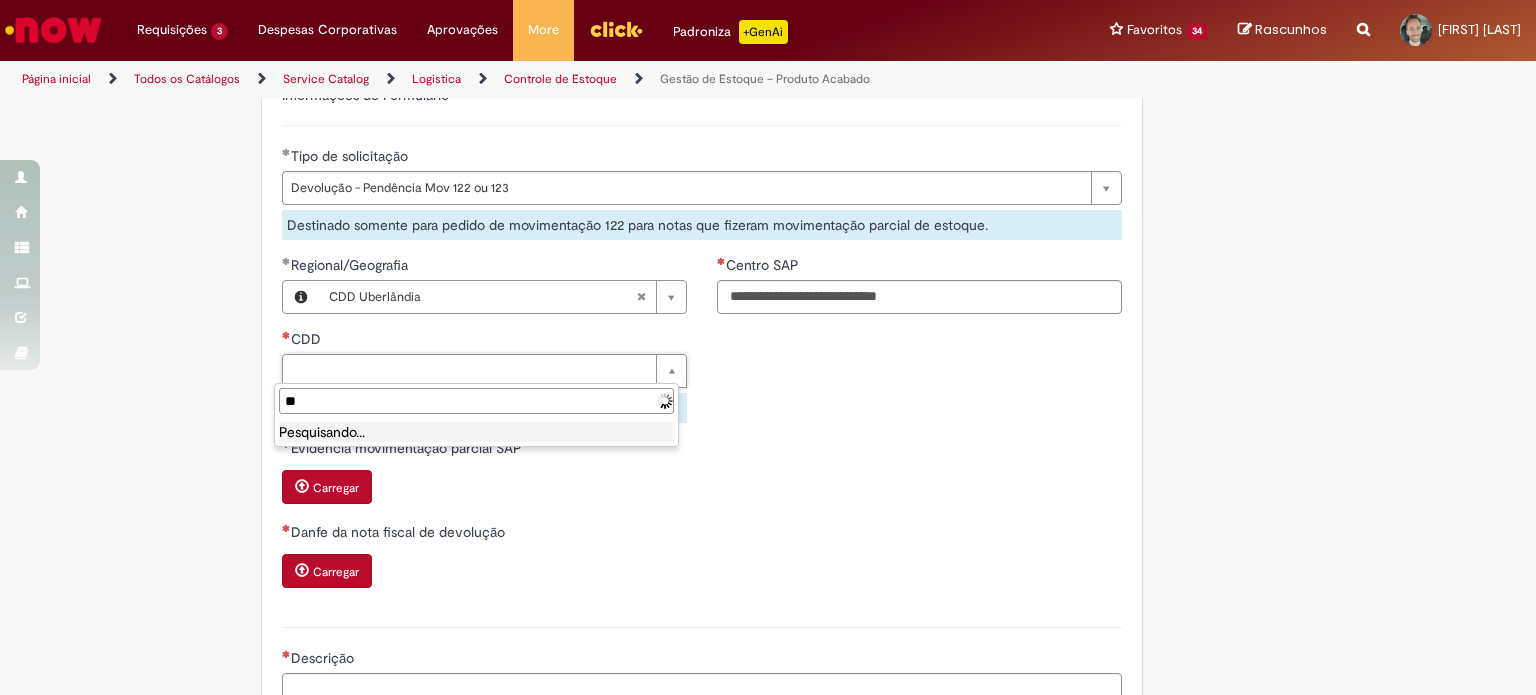 type on "*" 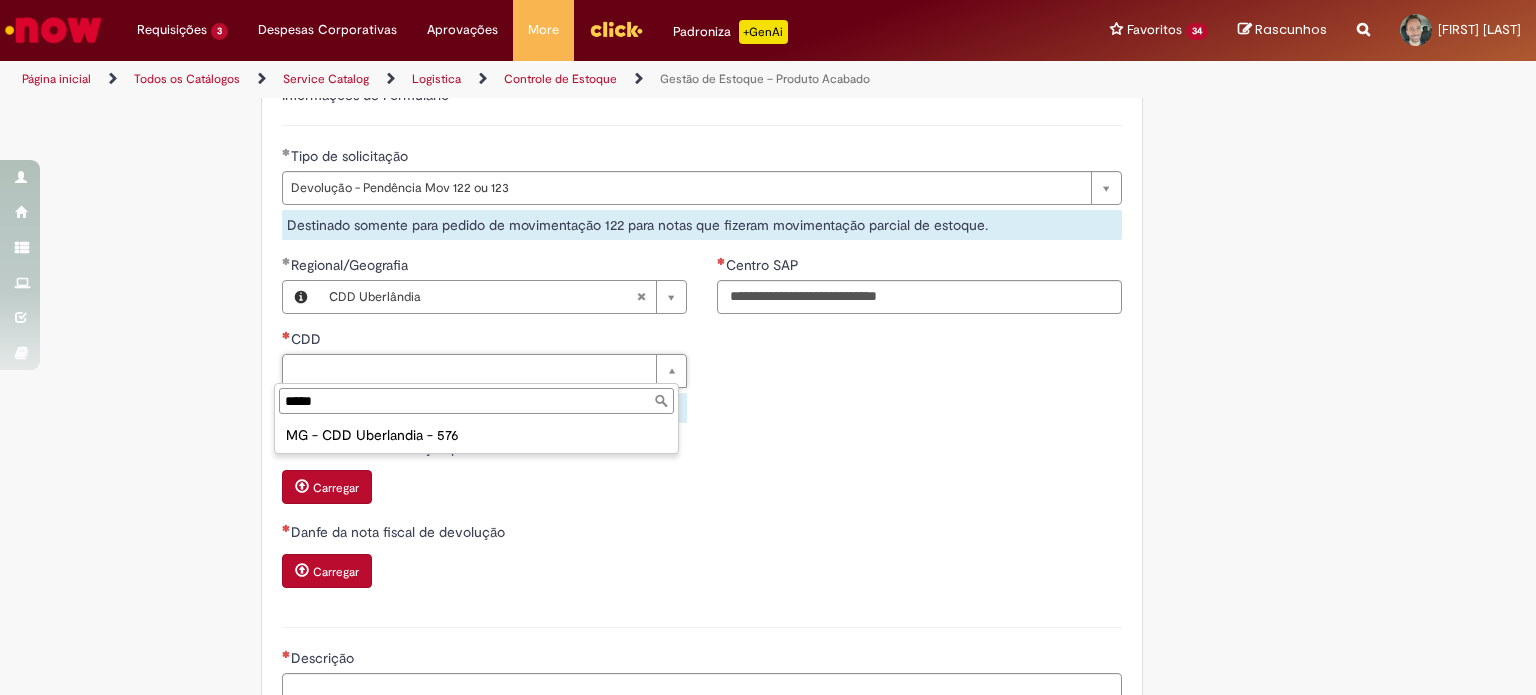 type on "*****" 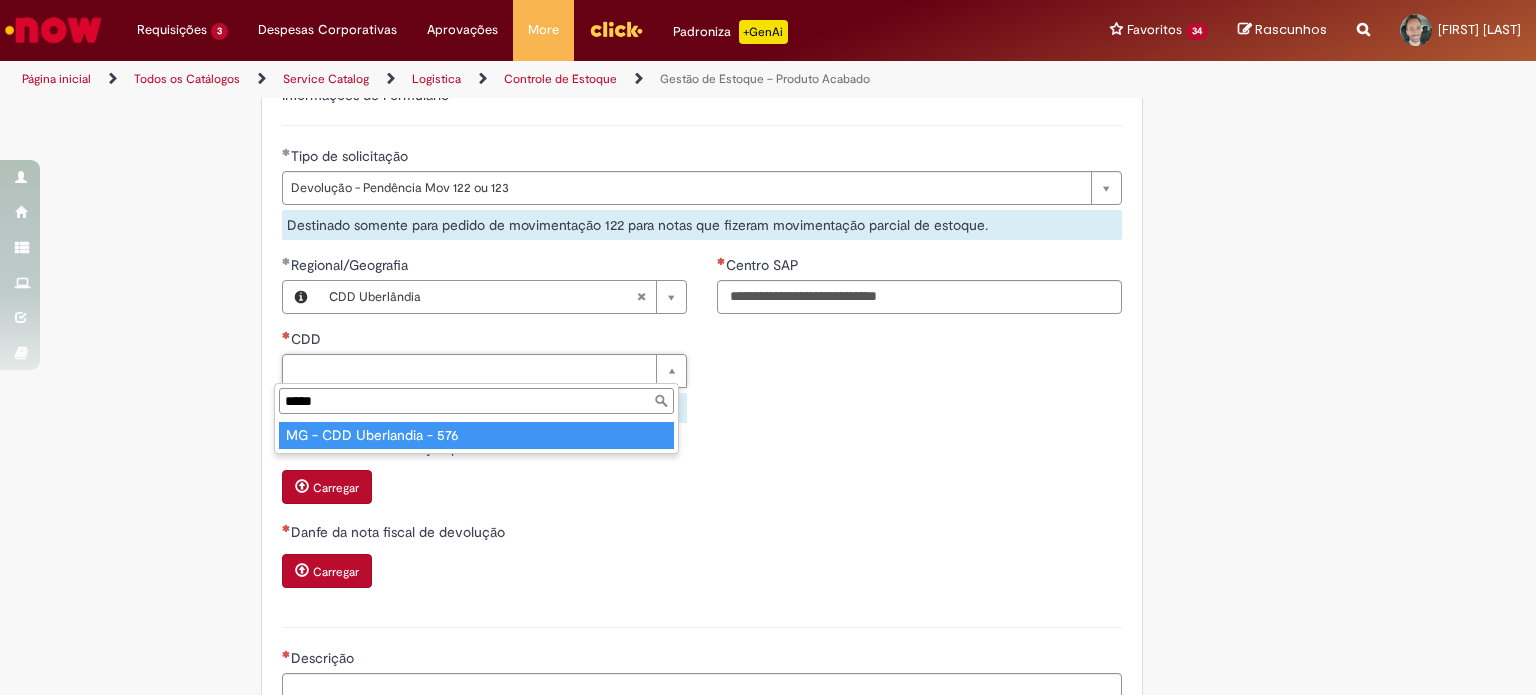 type on "**********" 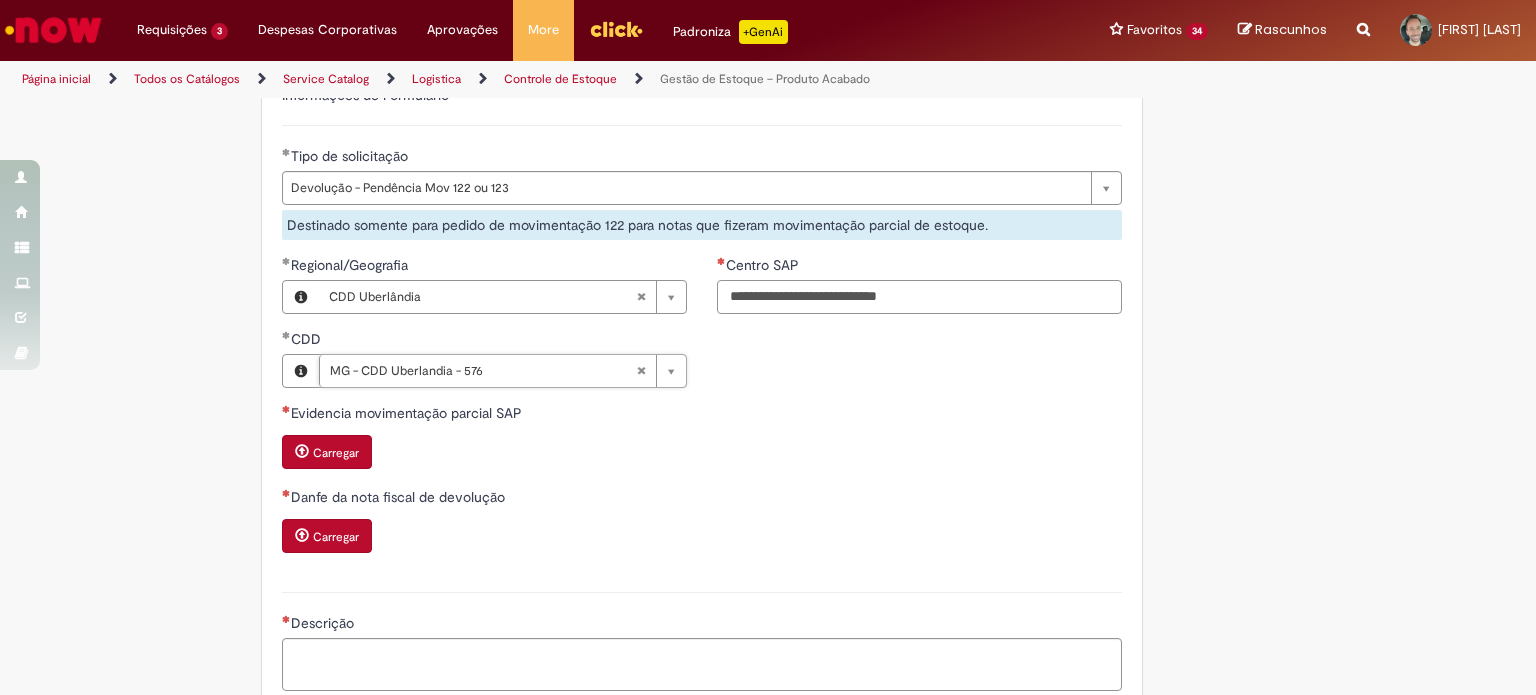 click on "Centro SAP" at bounding box center (919, 297) 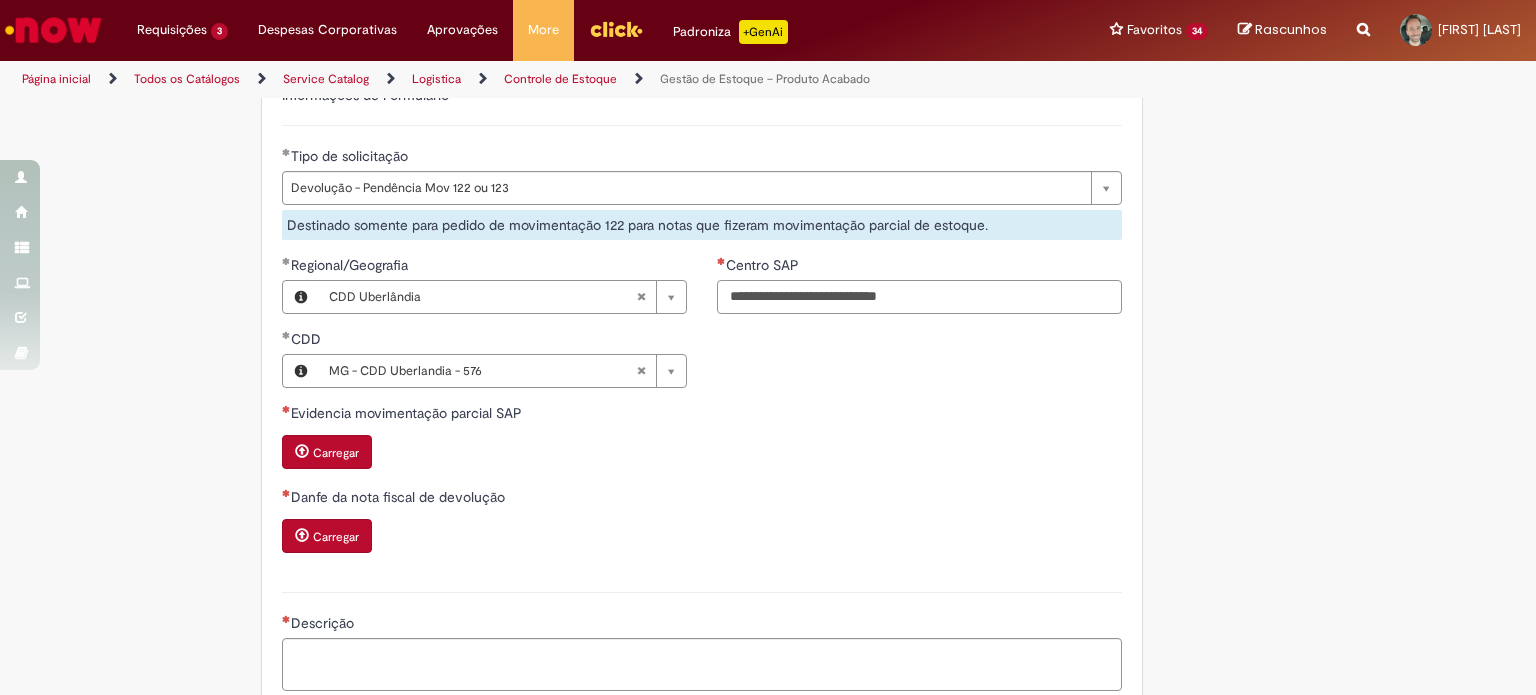 paste on "****" 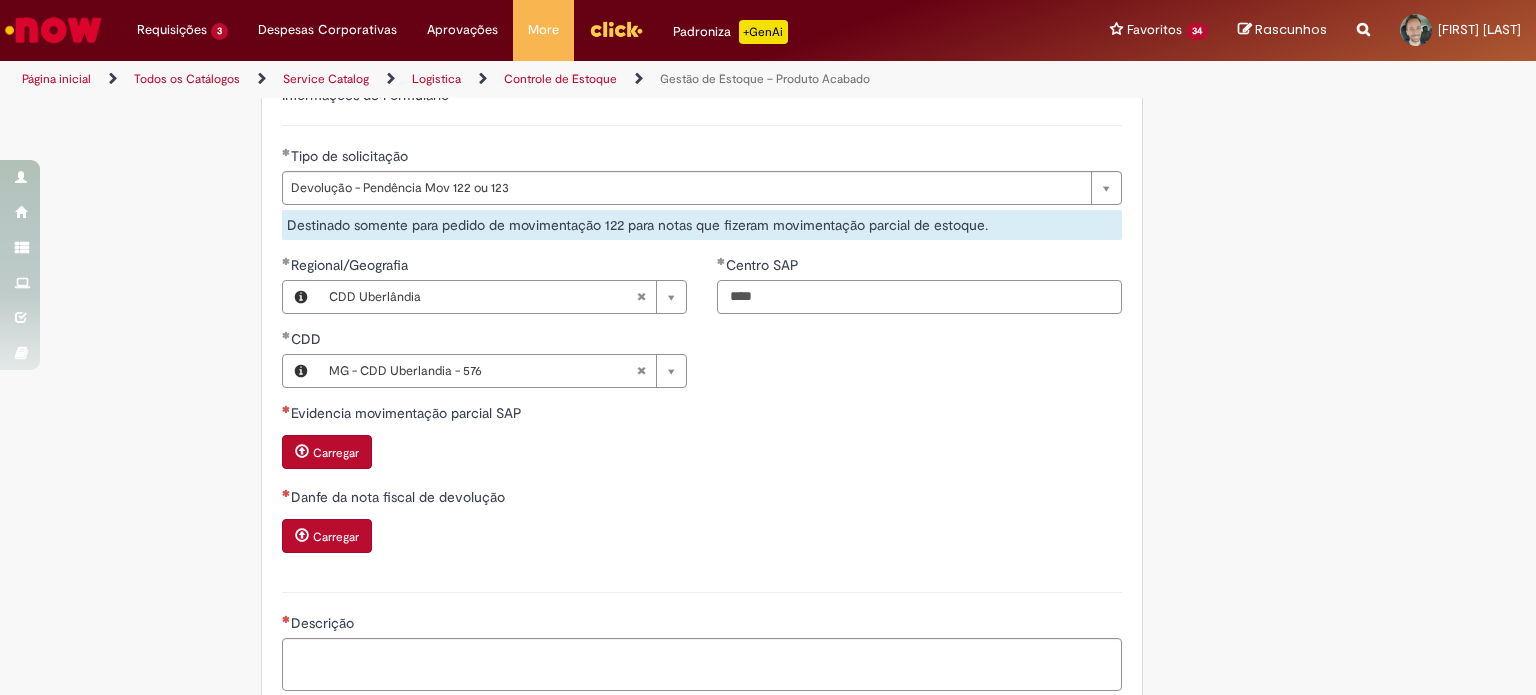 type on "****" 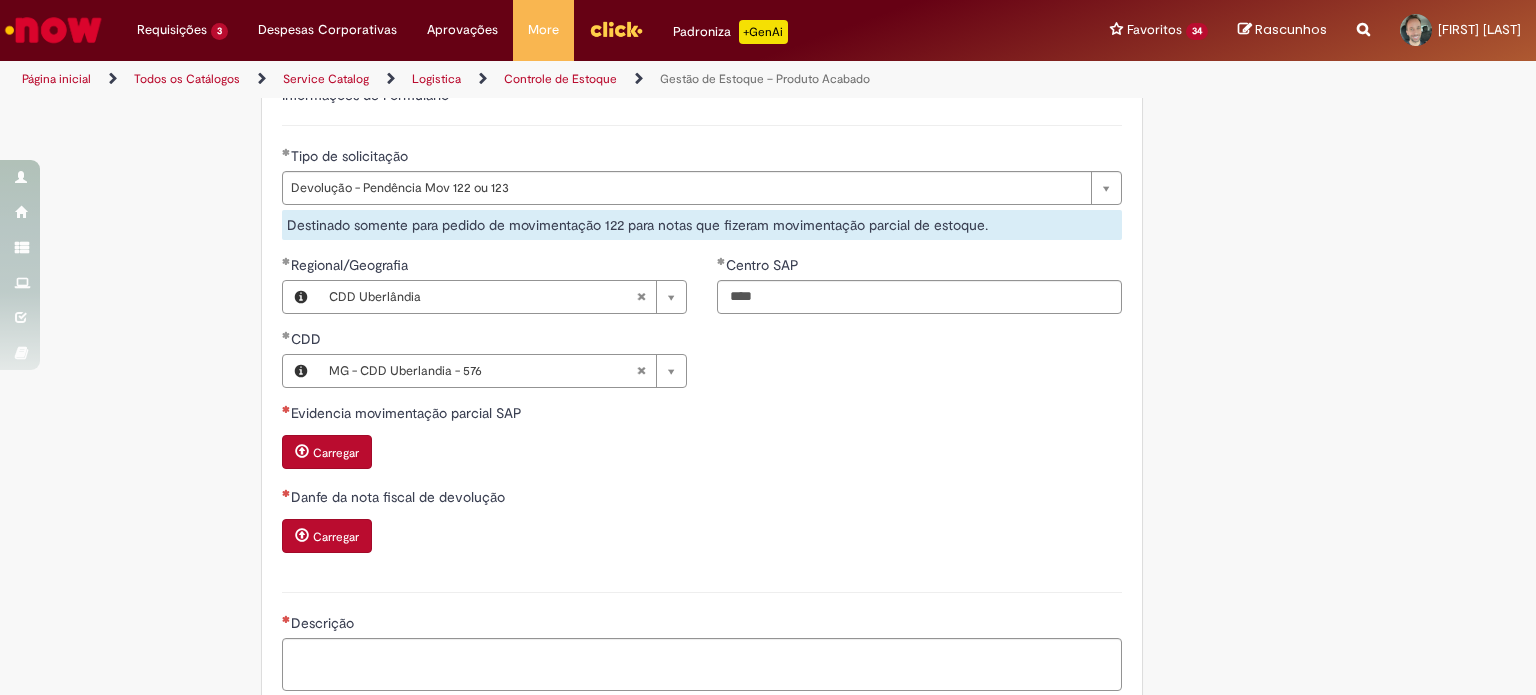 click on "Carregar" at bounding box center [336, 453] 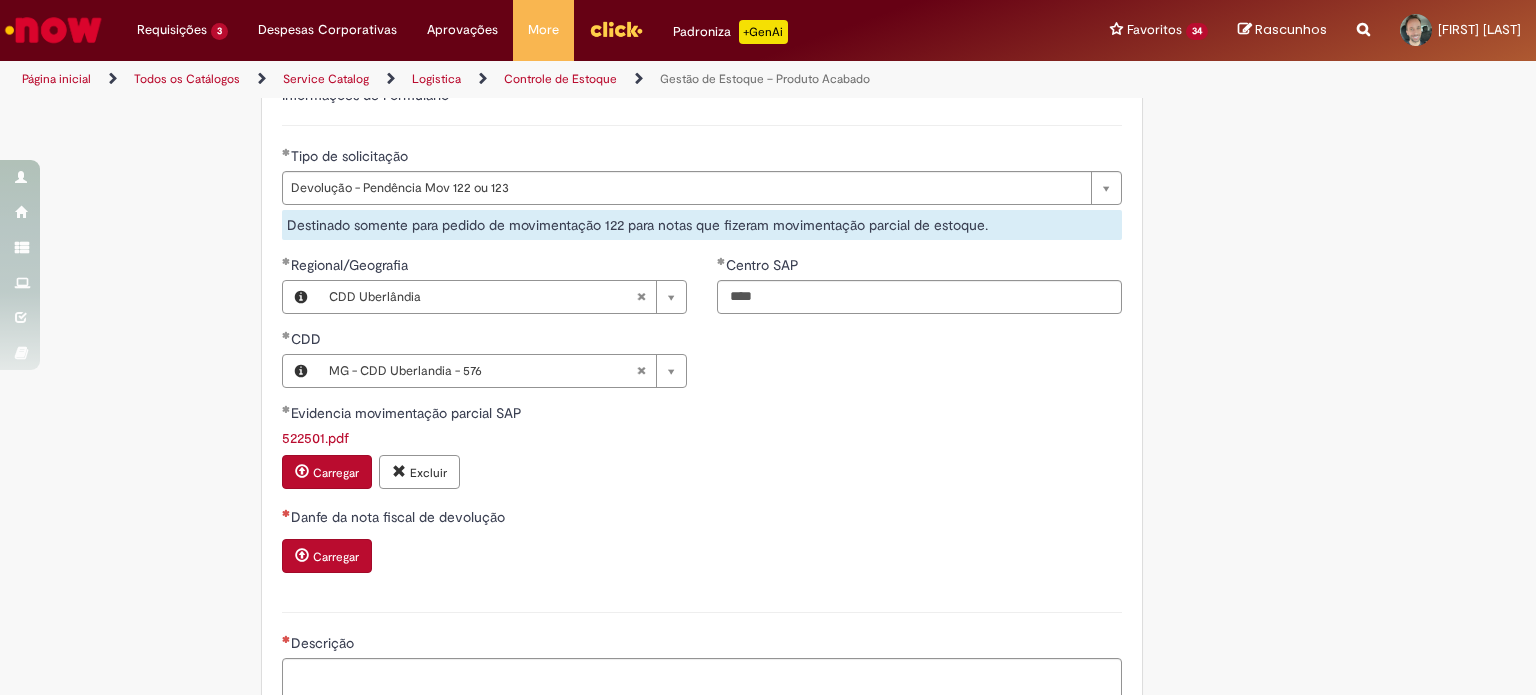 click on "Carregar" at bounding box center (336, 557) 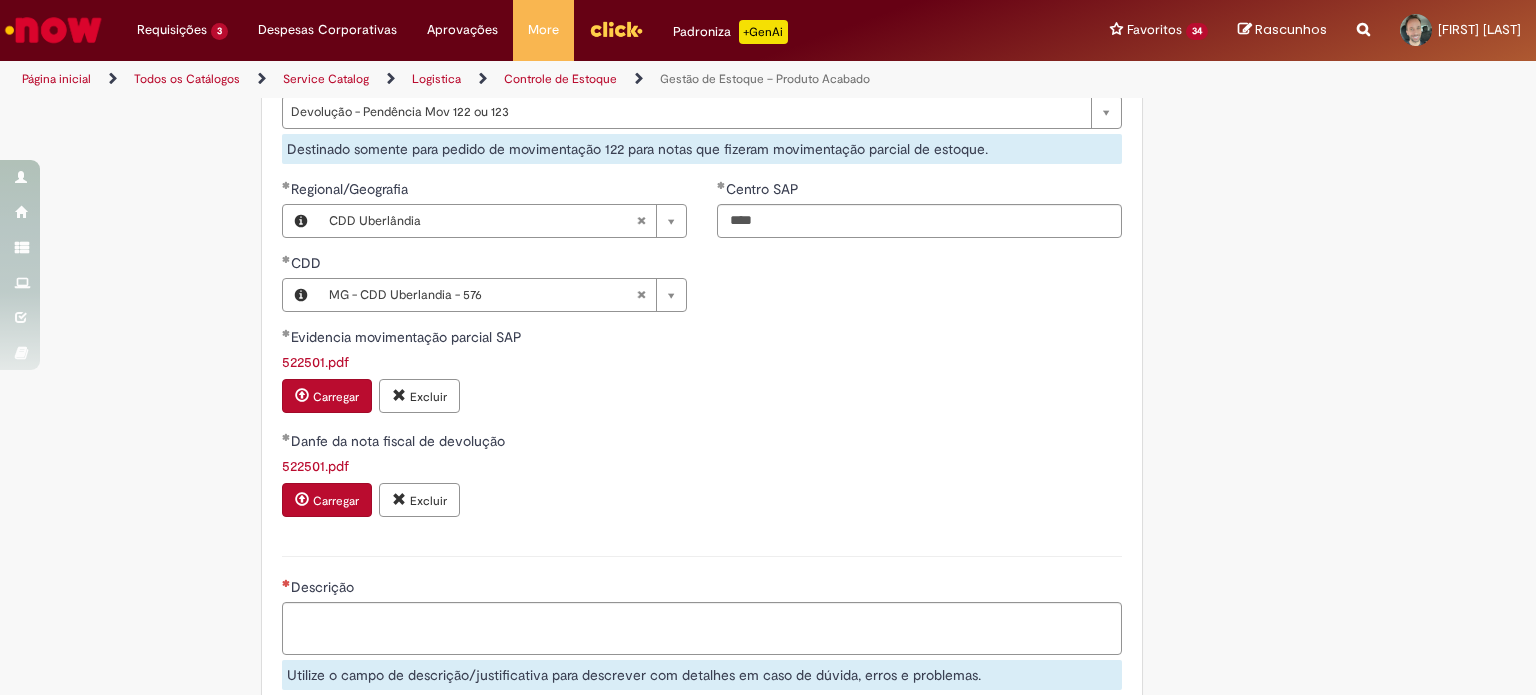 scroll, scrollTop: 800, scrollLeft: 0, axis: vertical 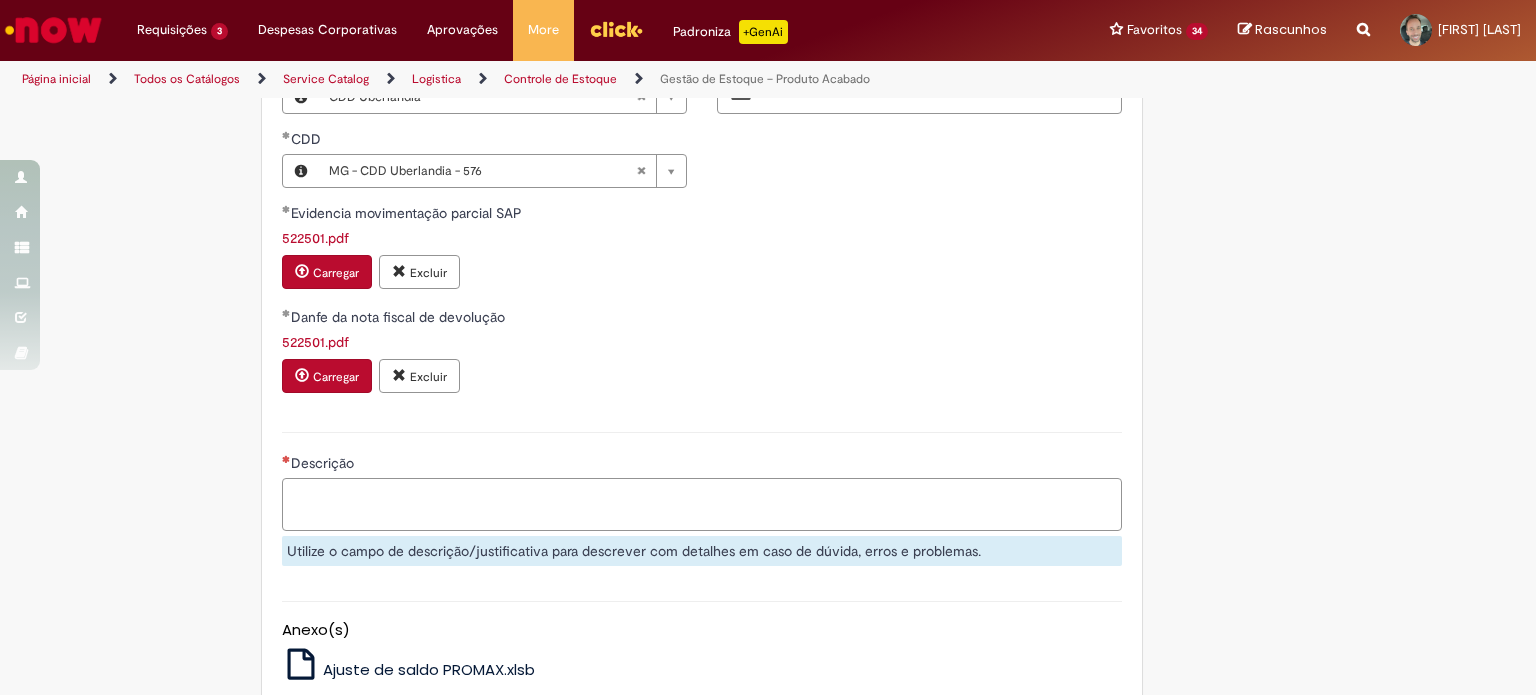 click on "Descrição Utilize o campo de descrição/justificativa para descrever com detalhes em caso de dúvida, erros e problemas." at bounding box center (702, 510) 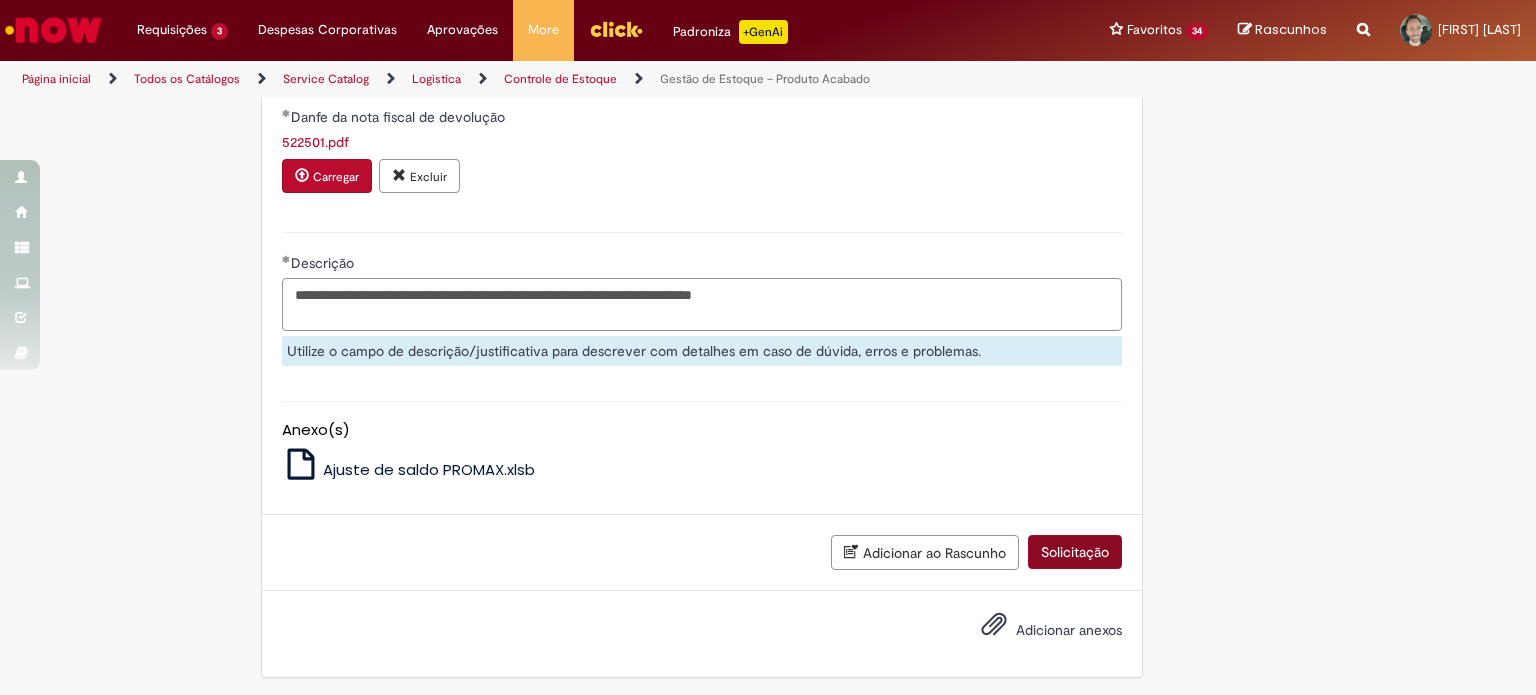 type on "**********" 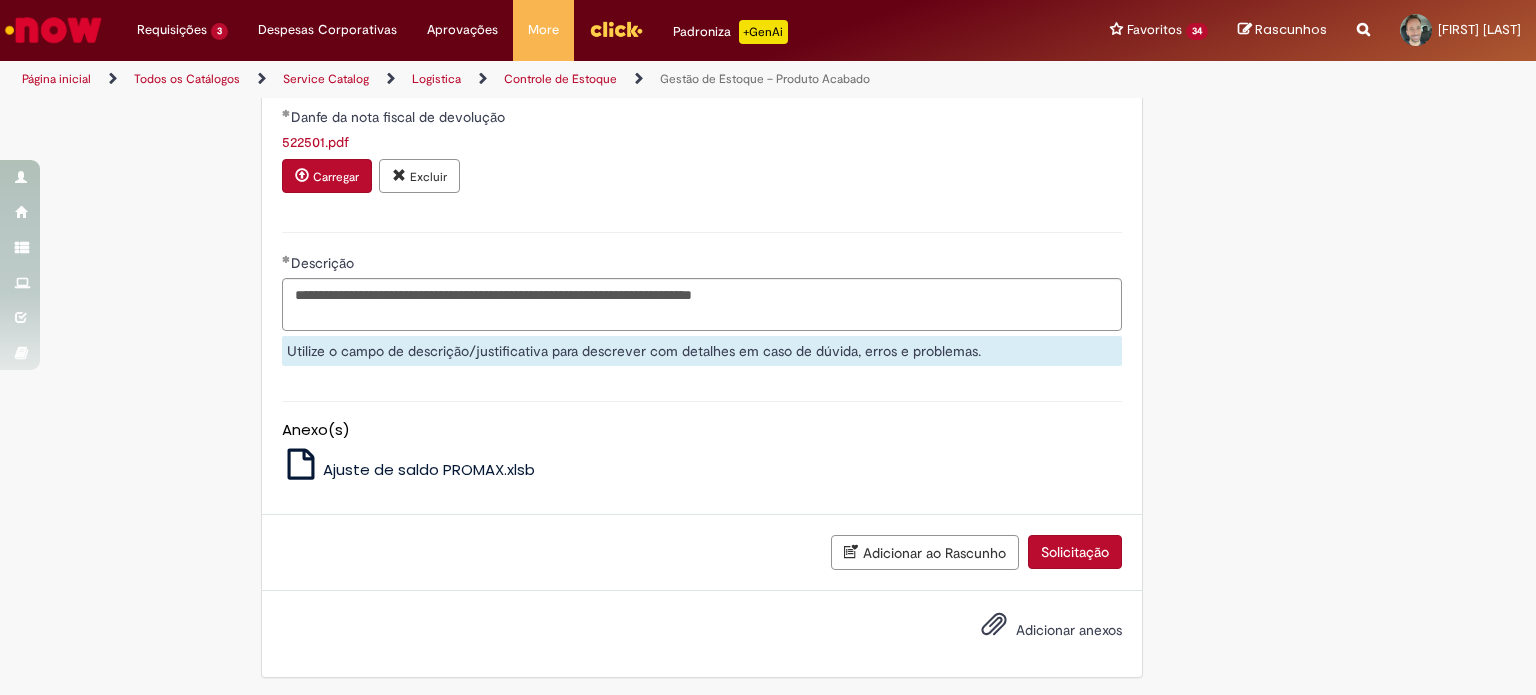 click on "Solicitação" at bounding box center [1075, 552] 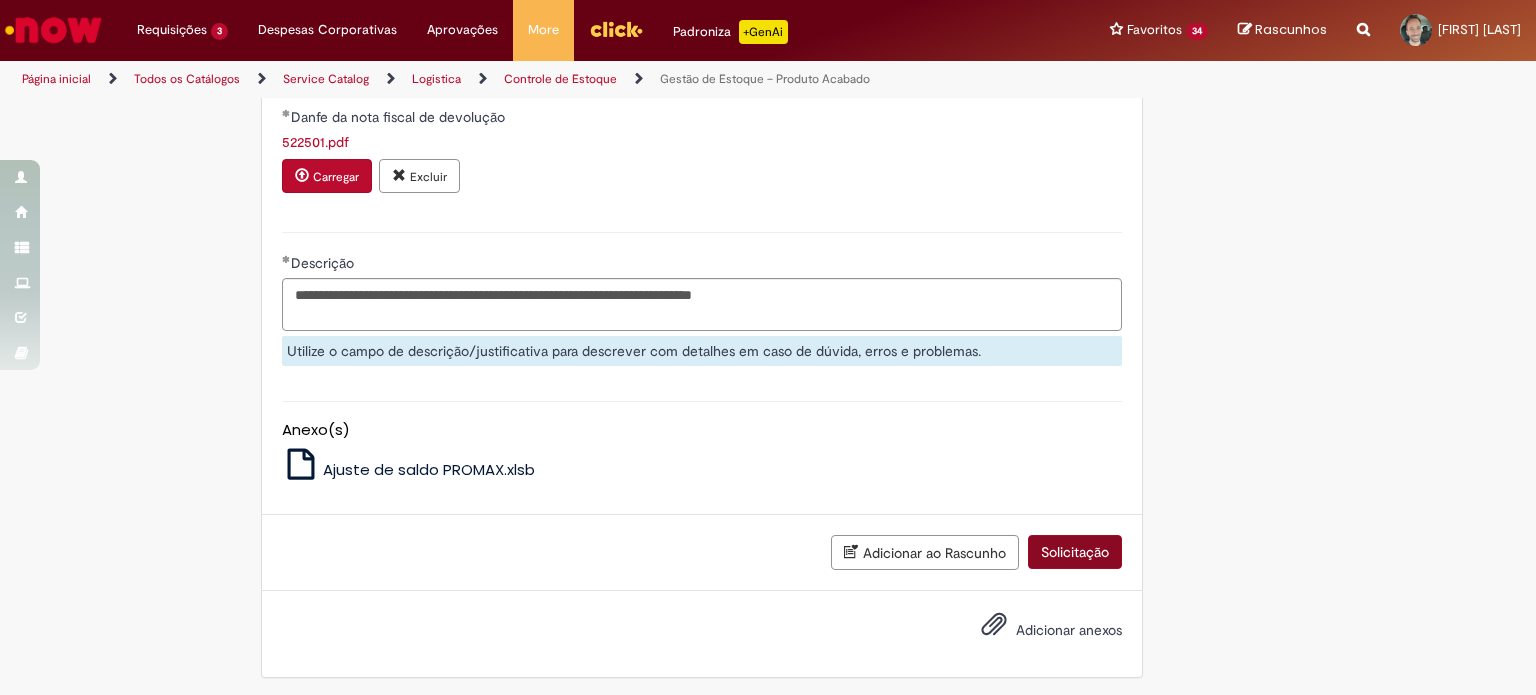 scroll, scrollTop: 920, scrollLeft: 0, axis: vertical 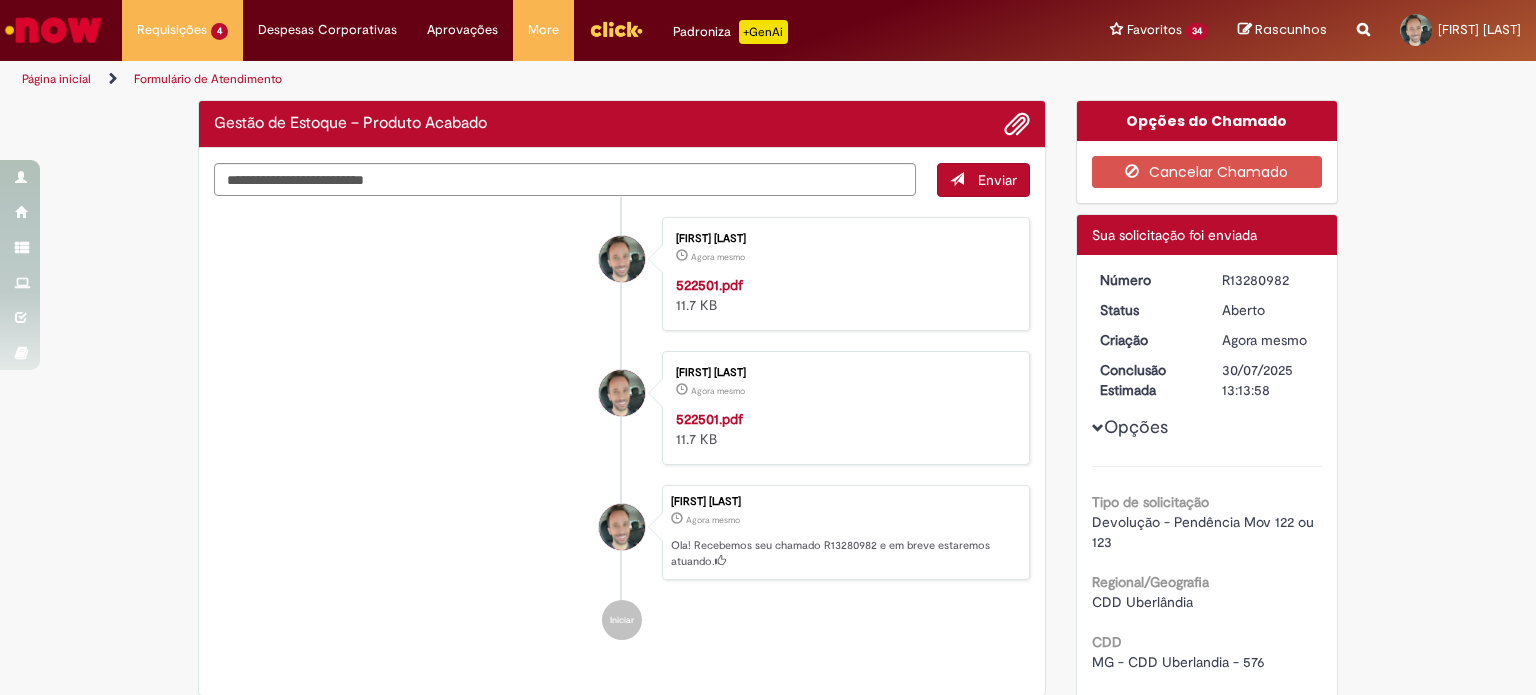 click on "Número
R13280982
Status
Aberto
Criação
Agora mesmo Agora mesmo
Conclusão Estimada
30/07/2025 13:13:58
Opções
Tipo de solicitação
Devolução - Pendência Mov 122 ou 123
Regional/Geografia
CDD Uberlândia
CDD
MG - CDD Uberlandia - 576
Centro SAP
BR2M
Evidencia movimentação parcial SAP
522501.pdf
Danfe da nota fiscal de devolução
522501.pdf
Descrição
Boa tarde! Por favor, realizar movimento 122 para a nota fiscal anexo. Obrigado" at bounding box center [1207, 628] 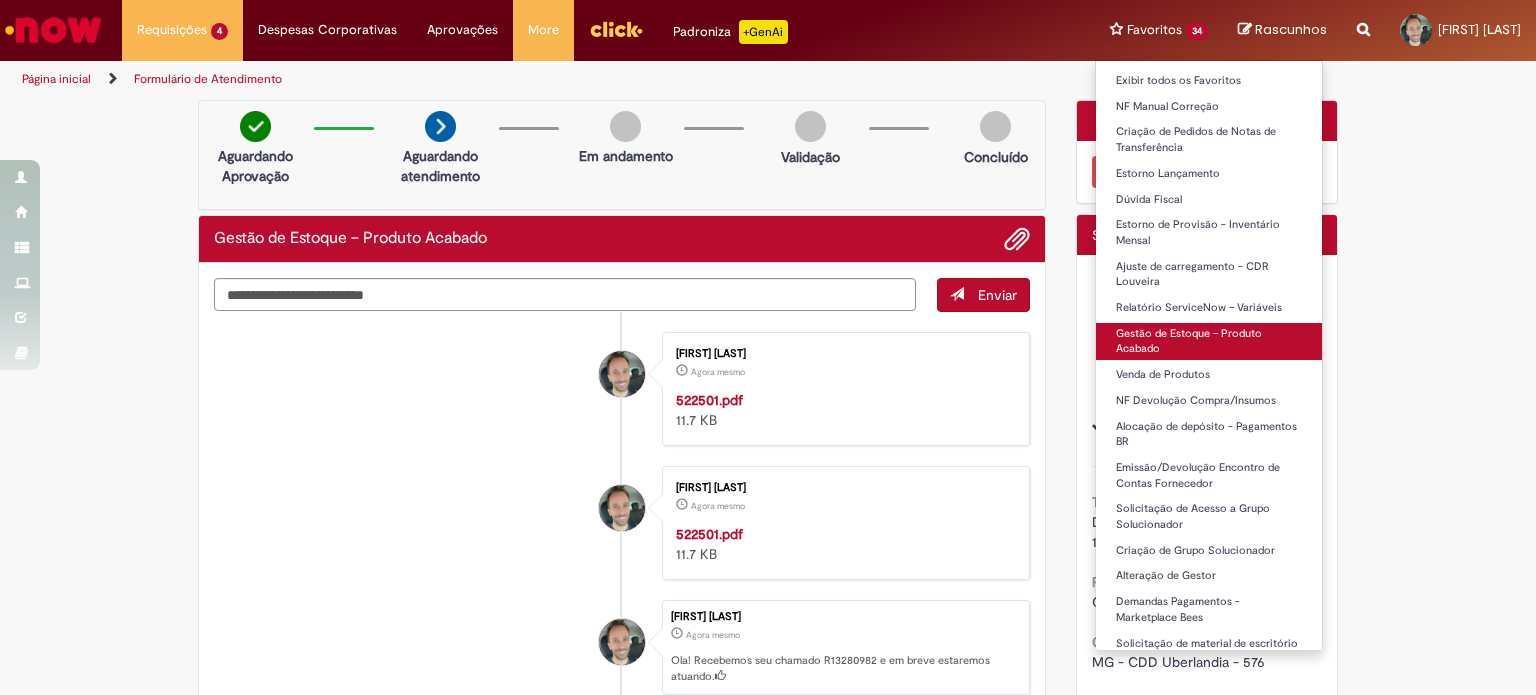click on "Gestão de Estoque – Produto Acabado" at bounding box center [1209, 341] 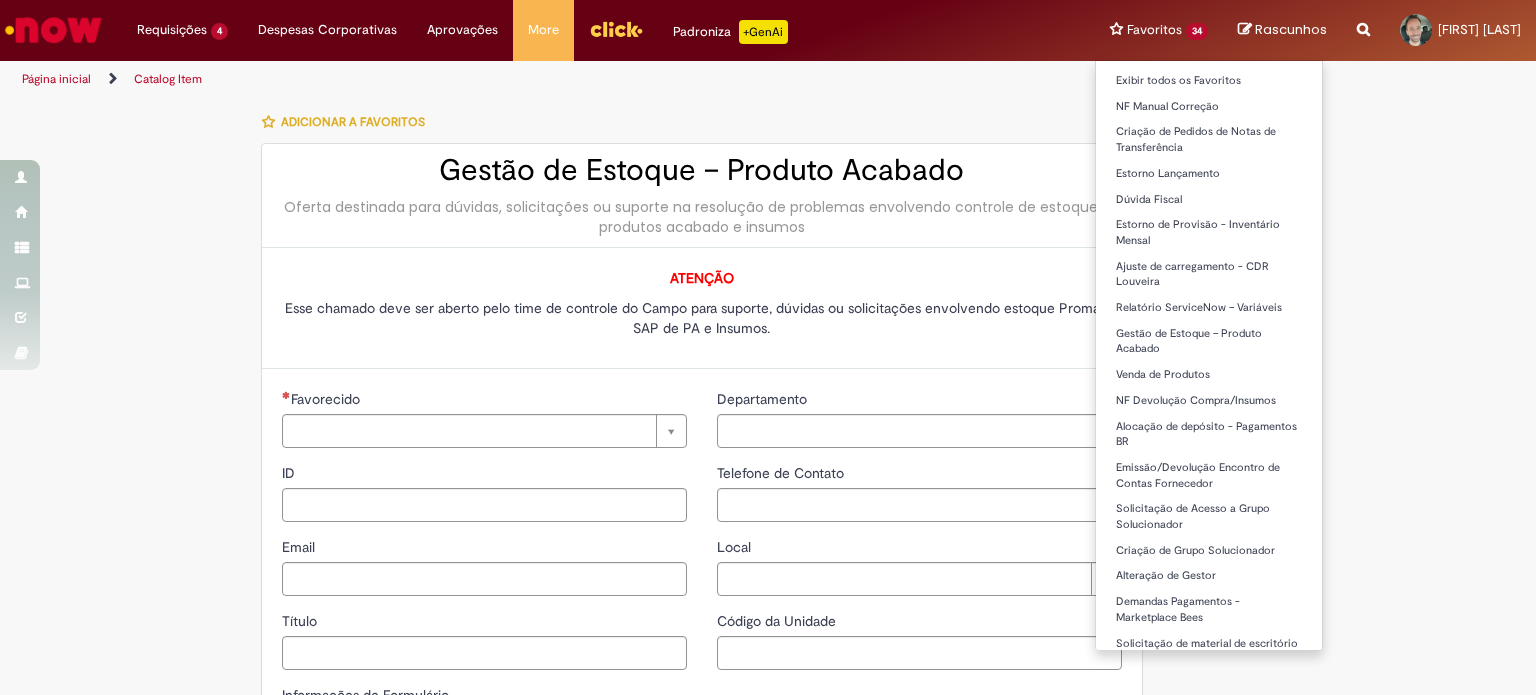 type on "********" 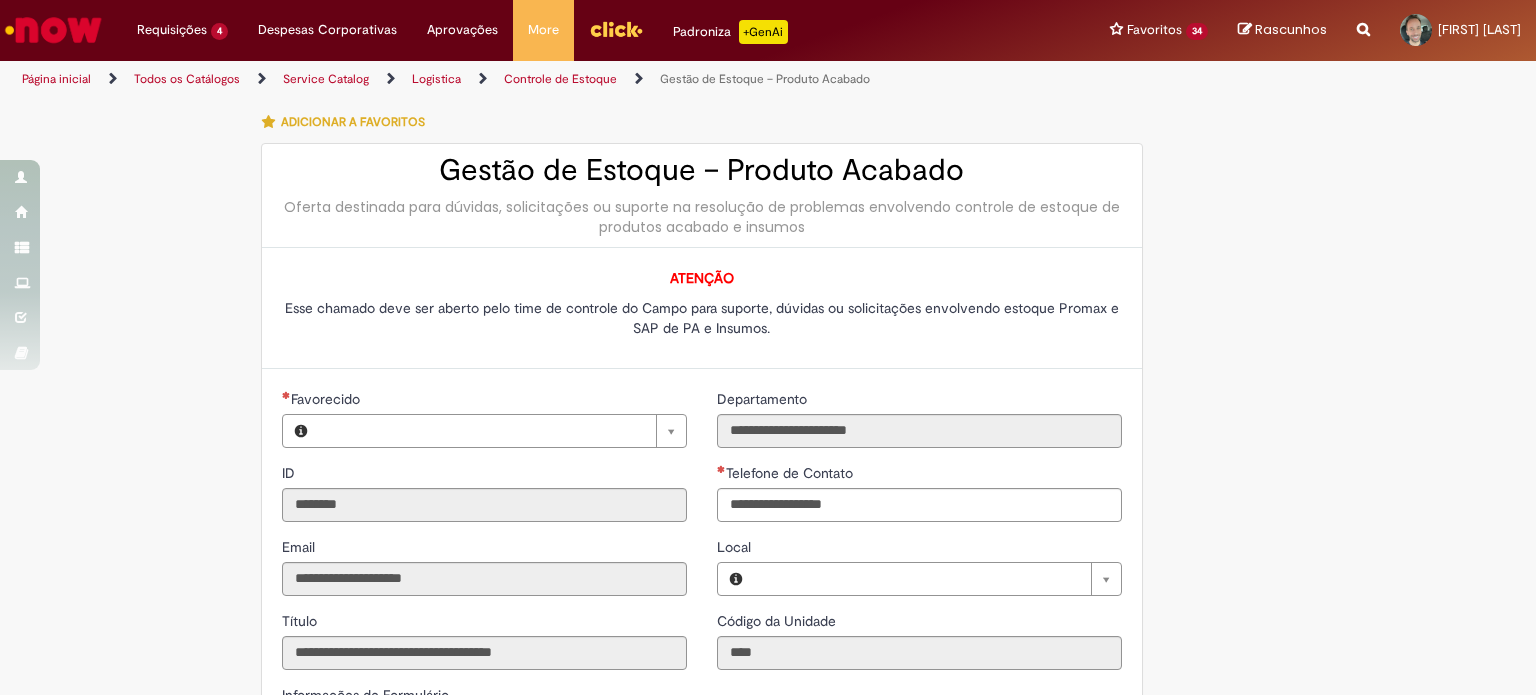 type on "**********" 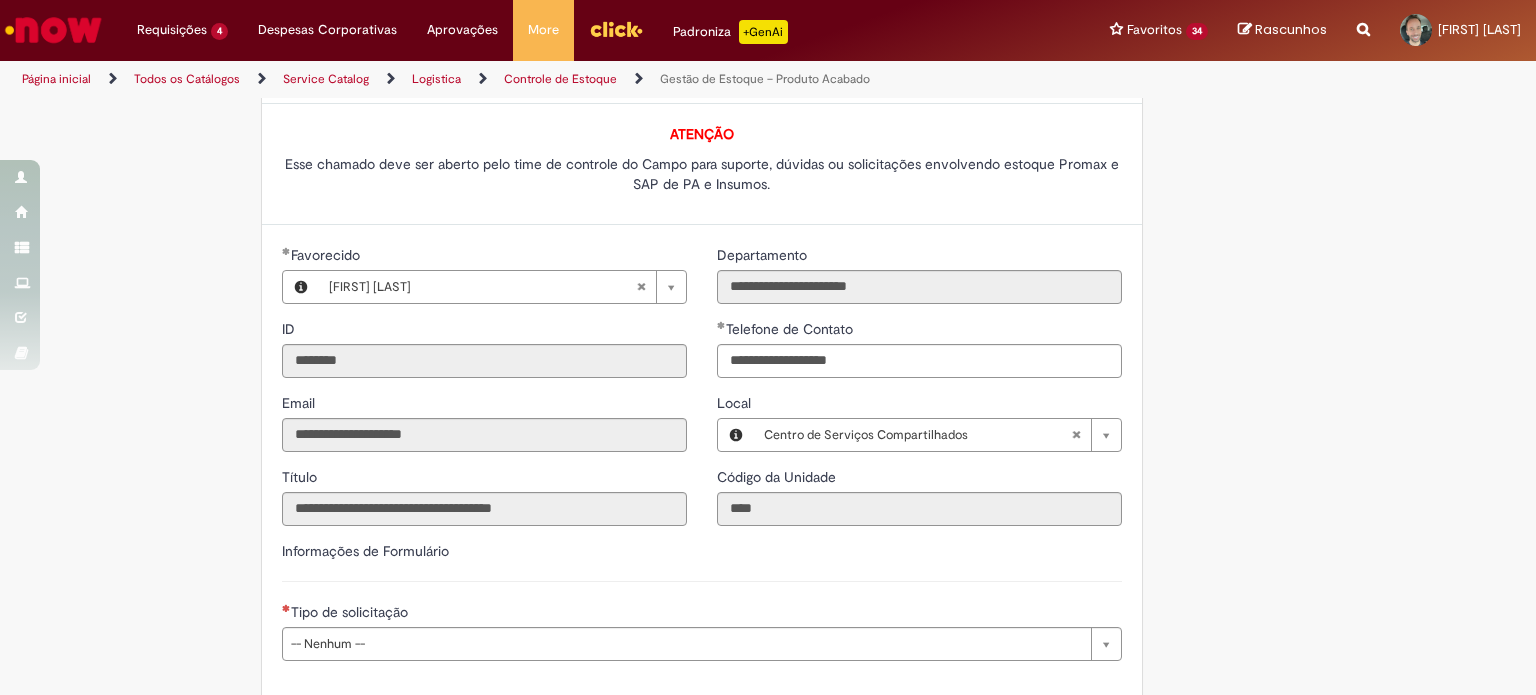 scroll, scrollTop: 300, scrollLeft: 0, axis: vertical 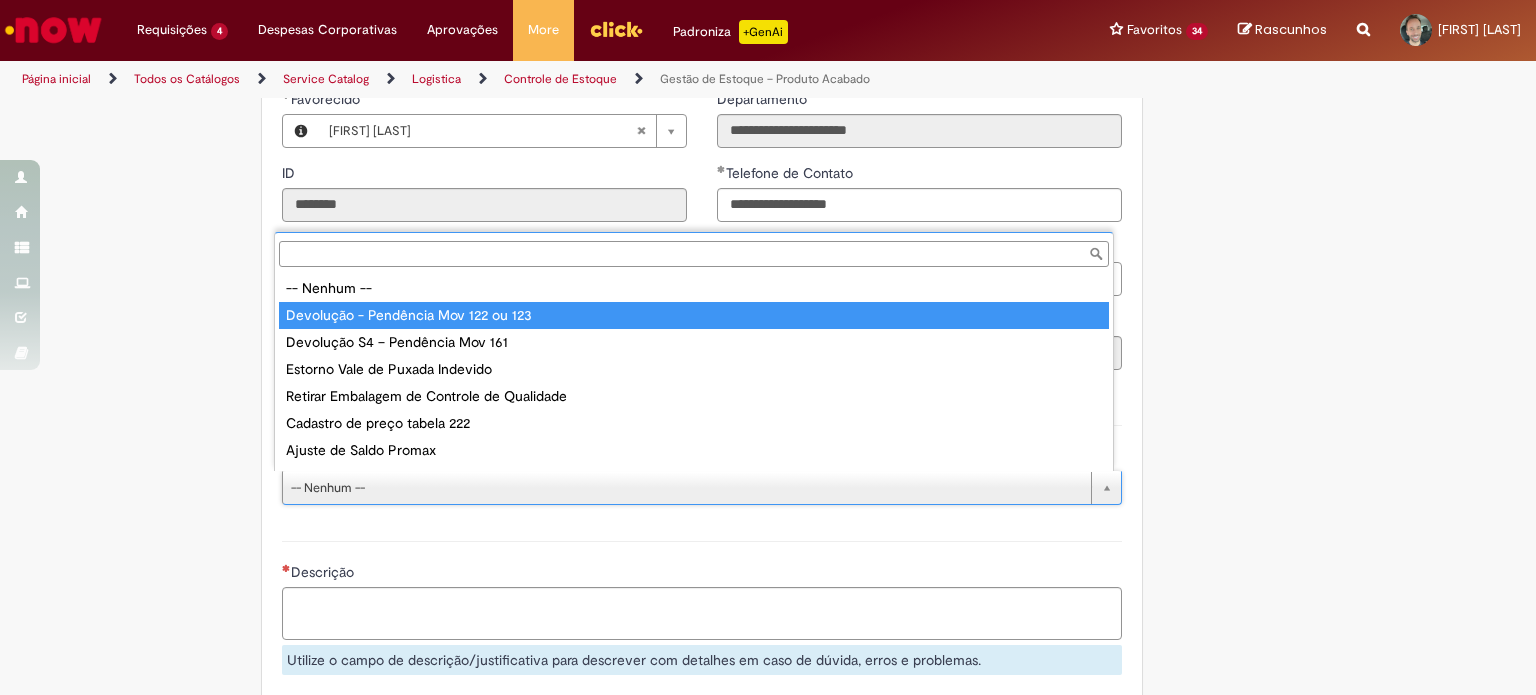 type on "**********" 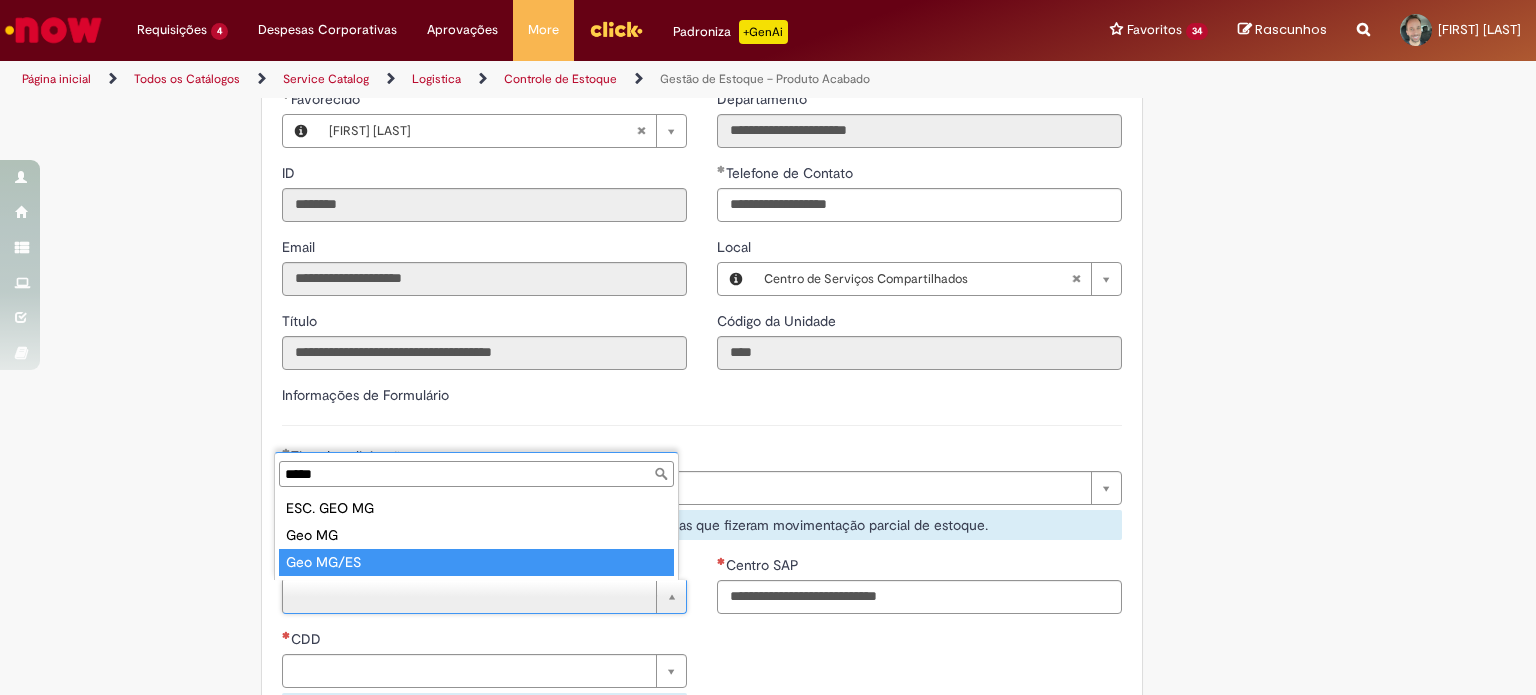 type on "*****" 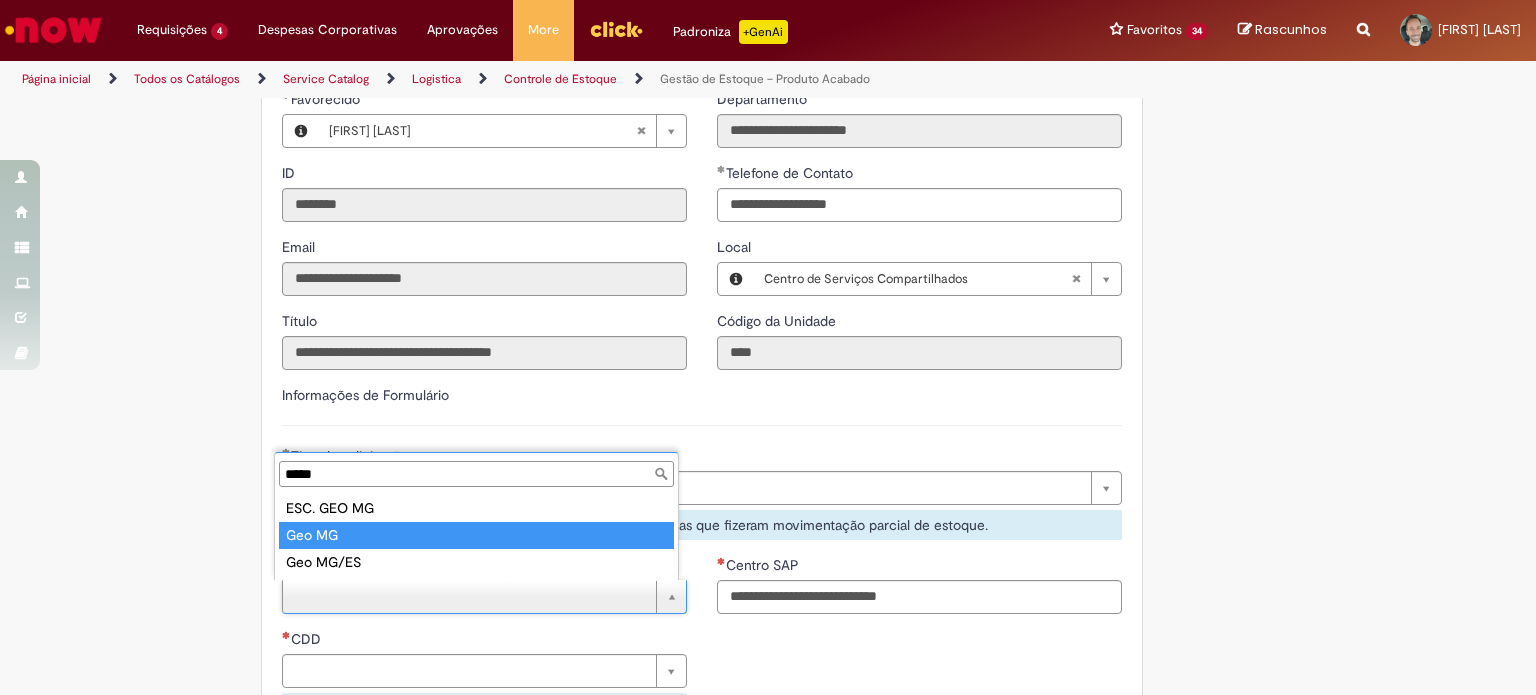 type on "******" 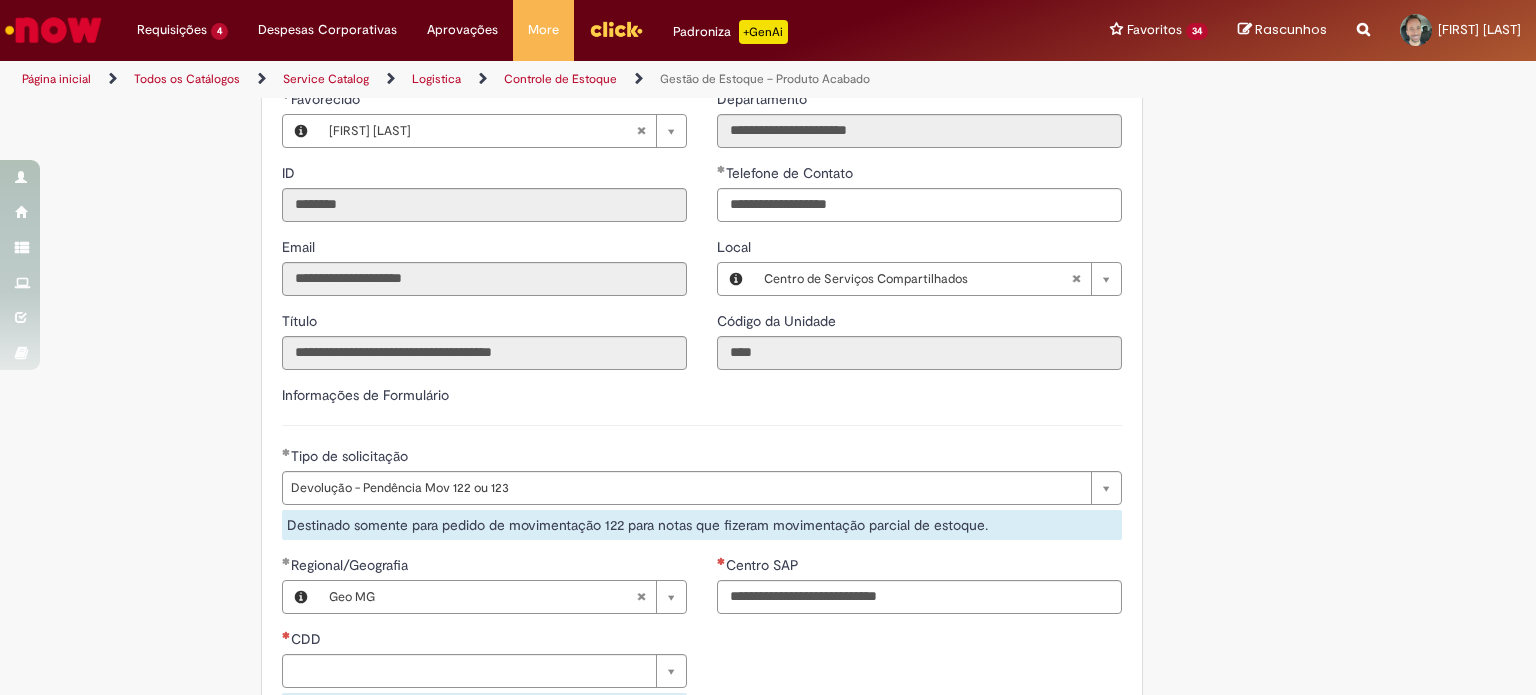 click on "Tire dúvidas com LupiAssist    +GenAI
Oi! Eu sou LupiAssist, uma Inteligência Artificial Generativa em constante aprendizado   Meu conteúdo é monitorado para trazer uma melhor experiência
Dúvidas comuns:
Só mais um instante, estou consultando nossas bases de conhecimento  e escrevendo a melhor resposta pra você!
Title
Lorem ipsum dolor sit amet    Fazer uma nova pergunta
Gerei esta resposta utilizando IA Generativa em conjunto com os nossos padrões. Em caso de divergência, os documentos oficiais prevalecerão.
Saiba mais em:
Ou ligue para:
E aí, te ajudei?
Sim, obrigado!" at bounding box center (768, 597) 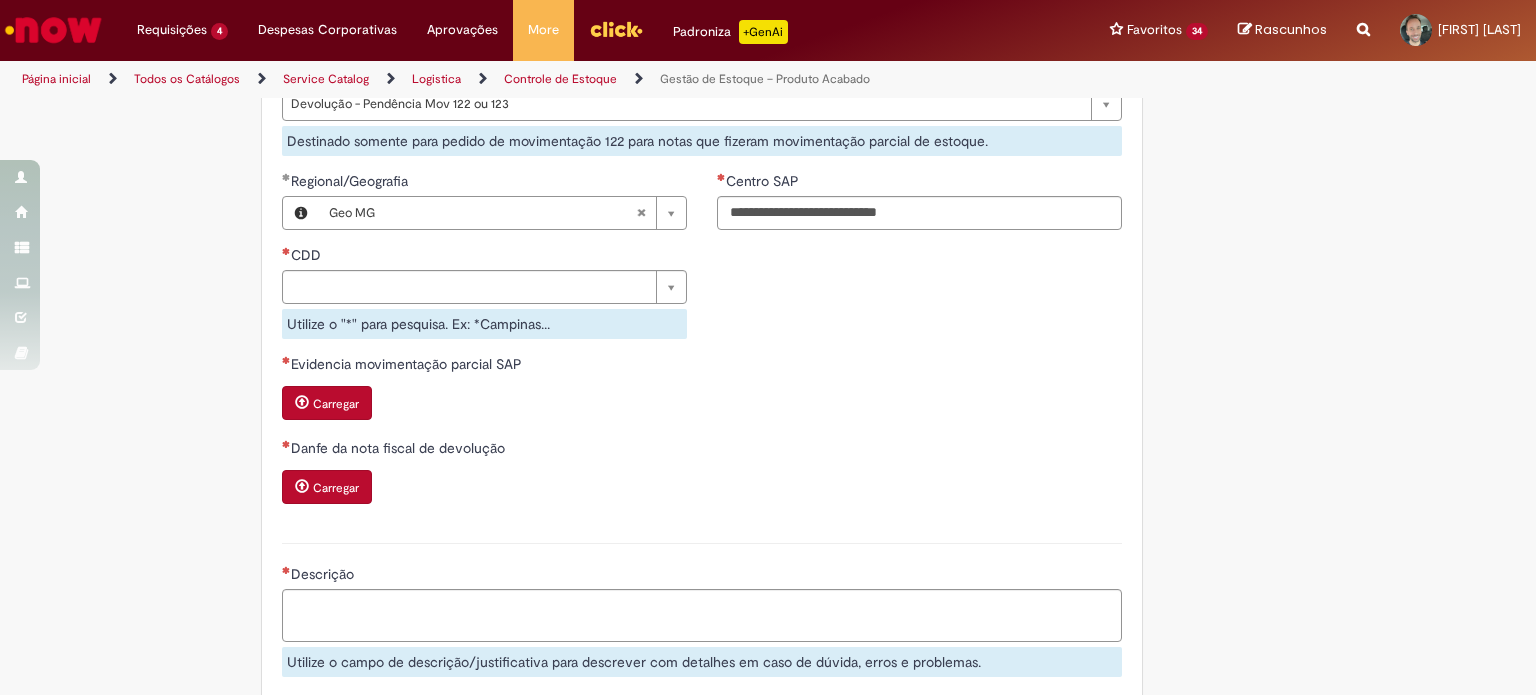scroll, scrollTop: 700, scrollLeft: 0, axis: vertical 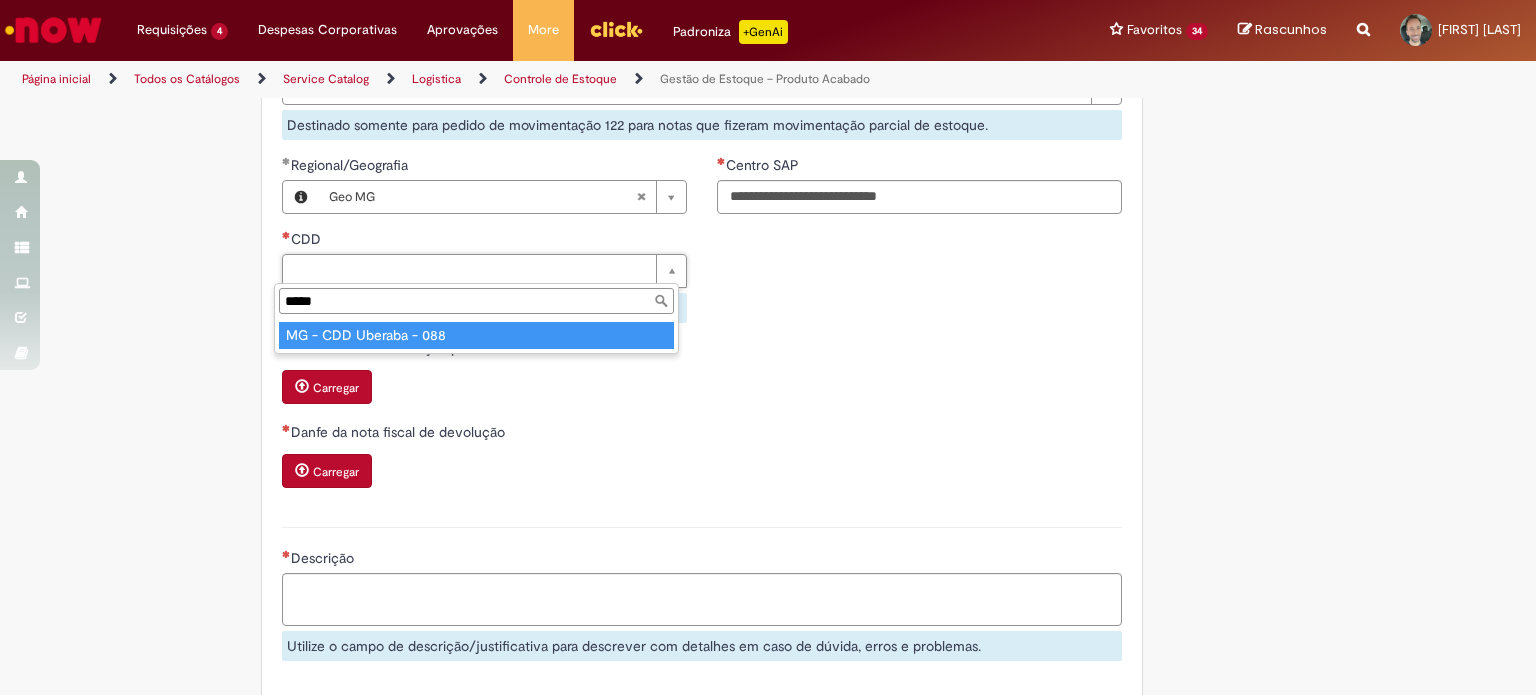 type on "*****" 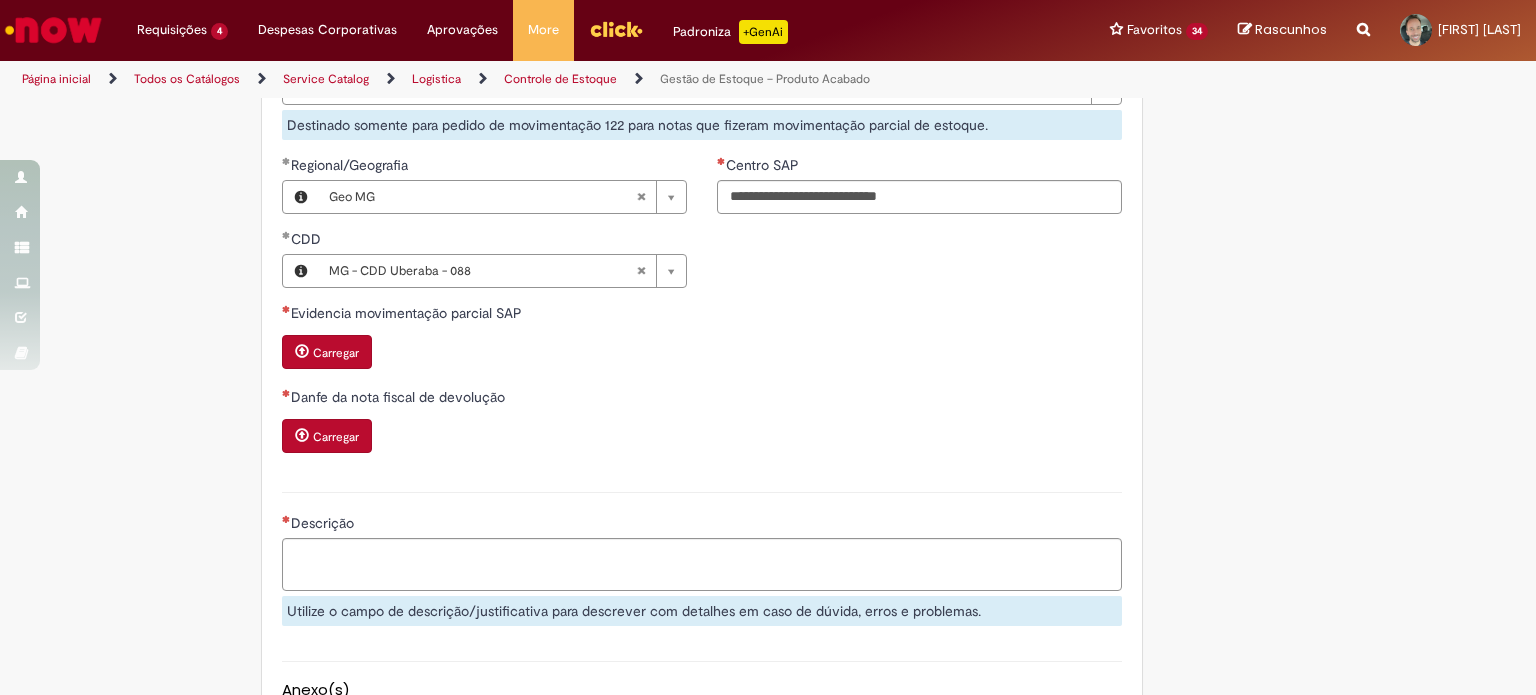 click on "Carregar" at bounding box center [336, 353] 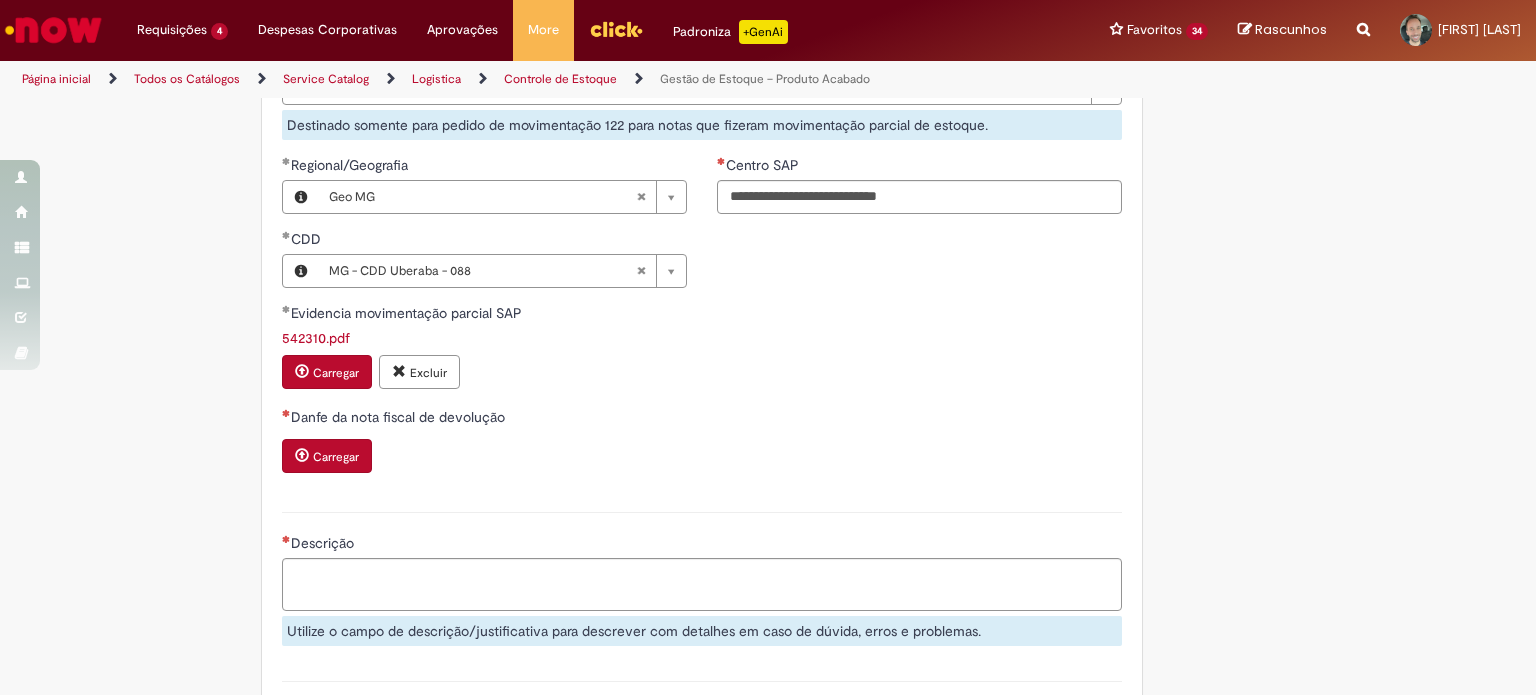 click on "Carregar" at bounding box center (327, 456) 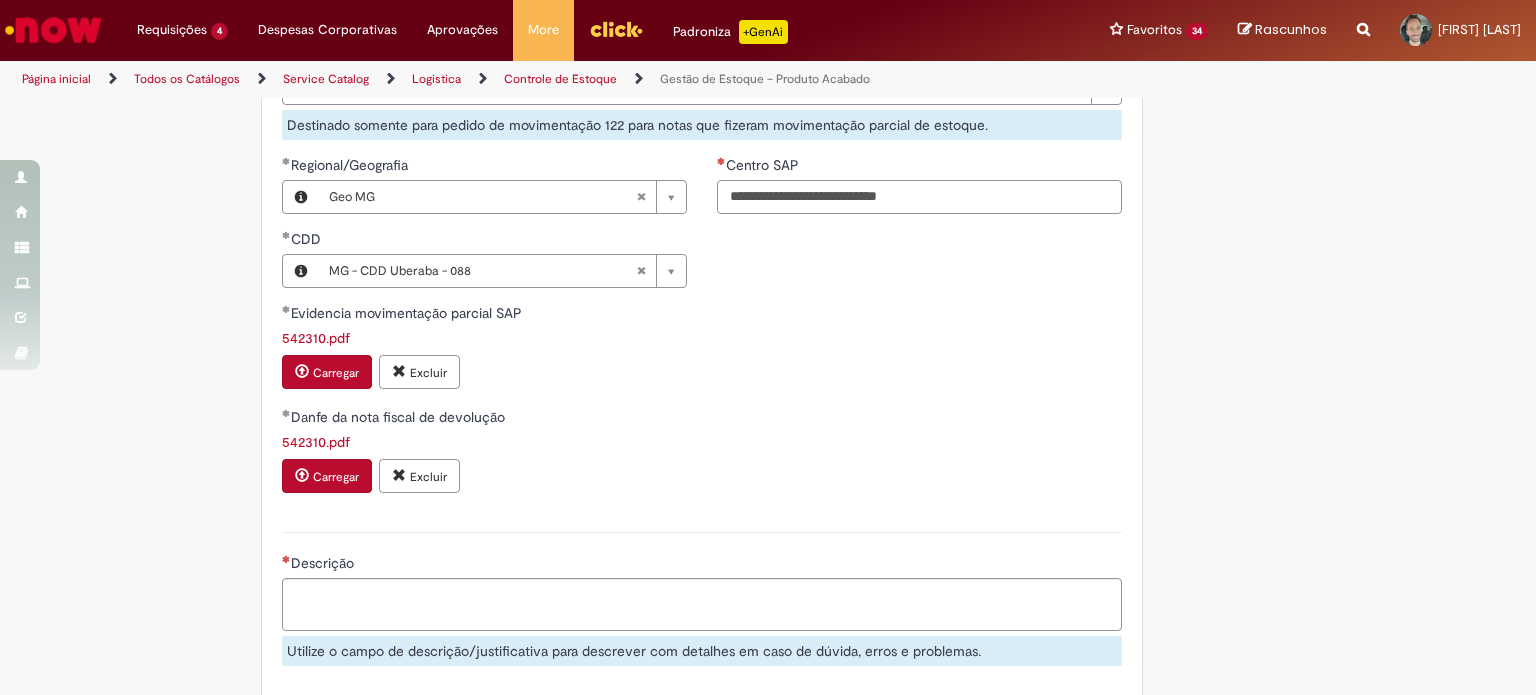 click on "Centro SAP" at bounding box center [919, 197] 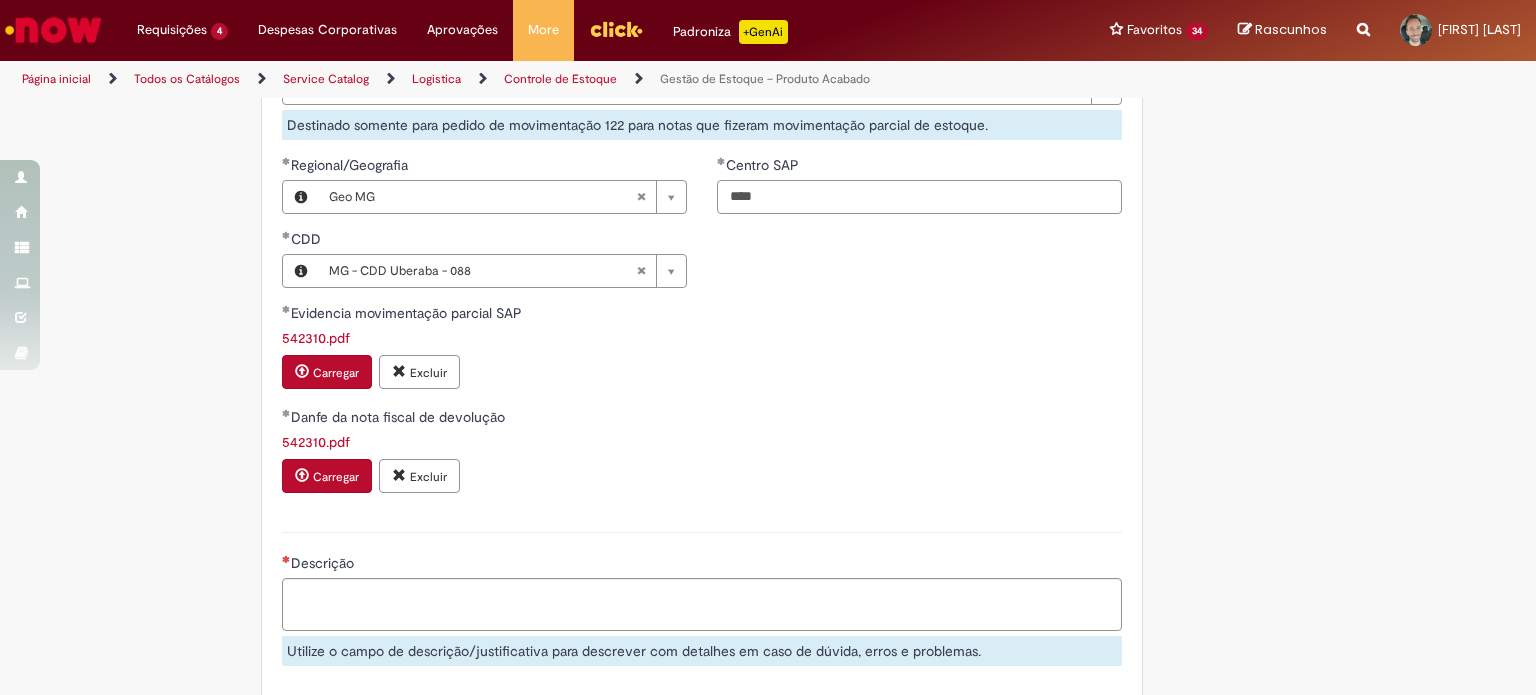 type on "****" 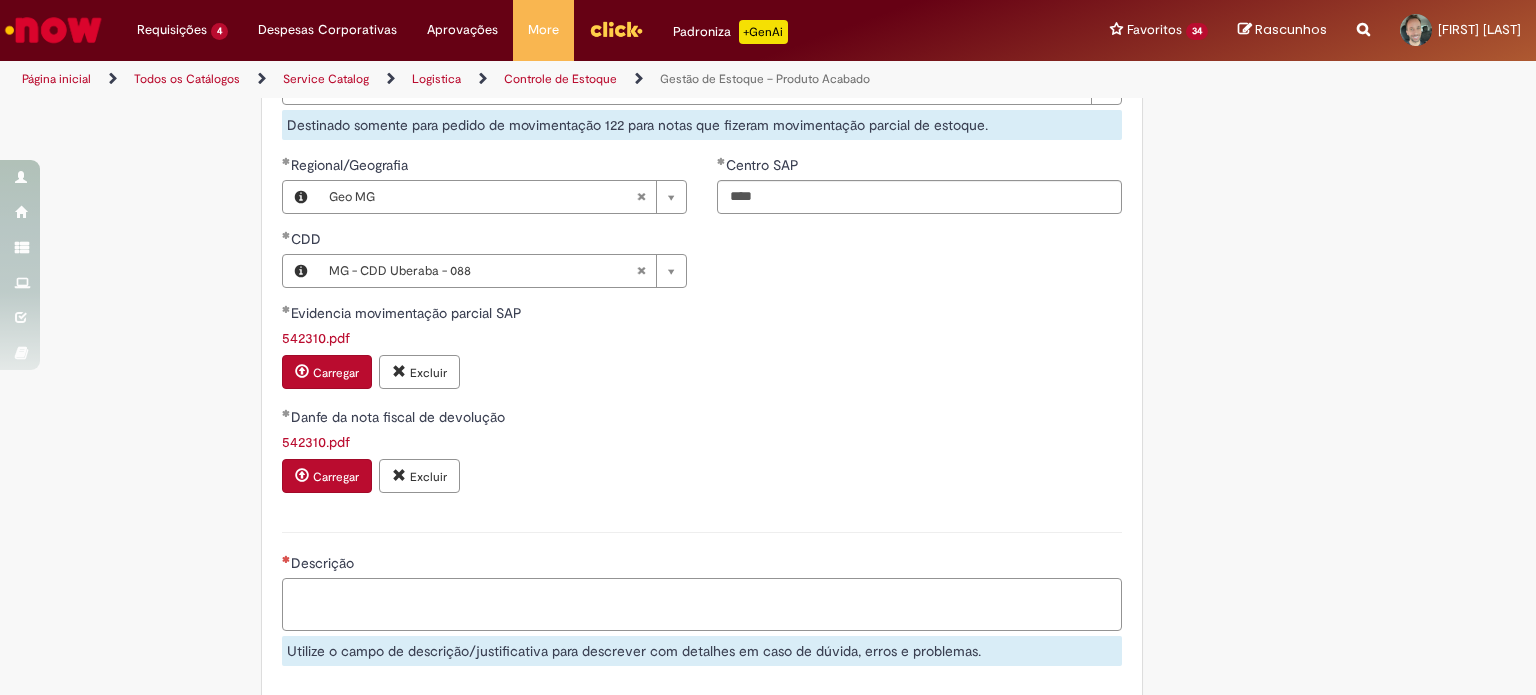 click on "Descrição" at bounding box center (702, 605) 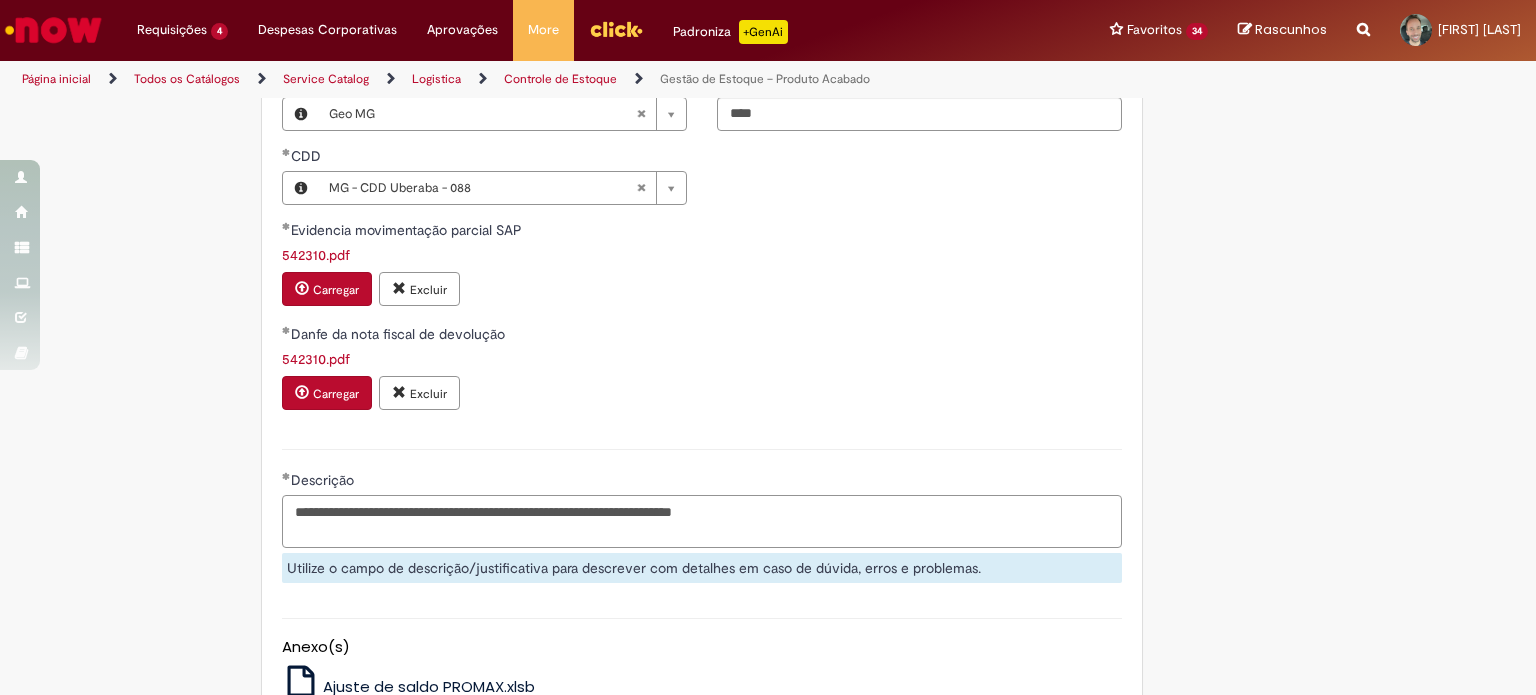 scroll, scrollTop: 900, scrollLeft: 0, axis: vertical 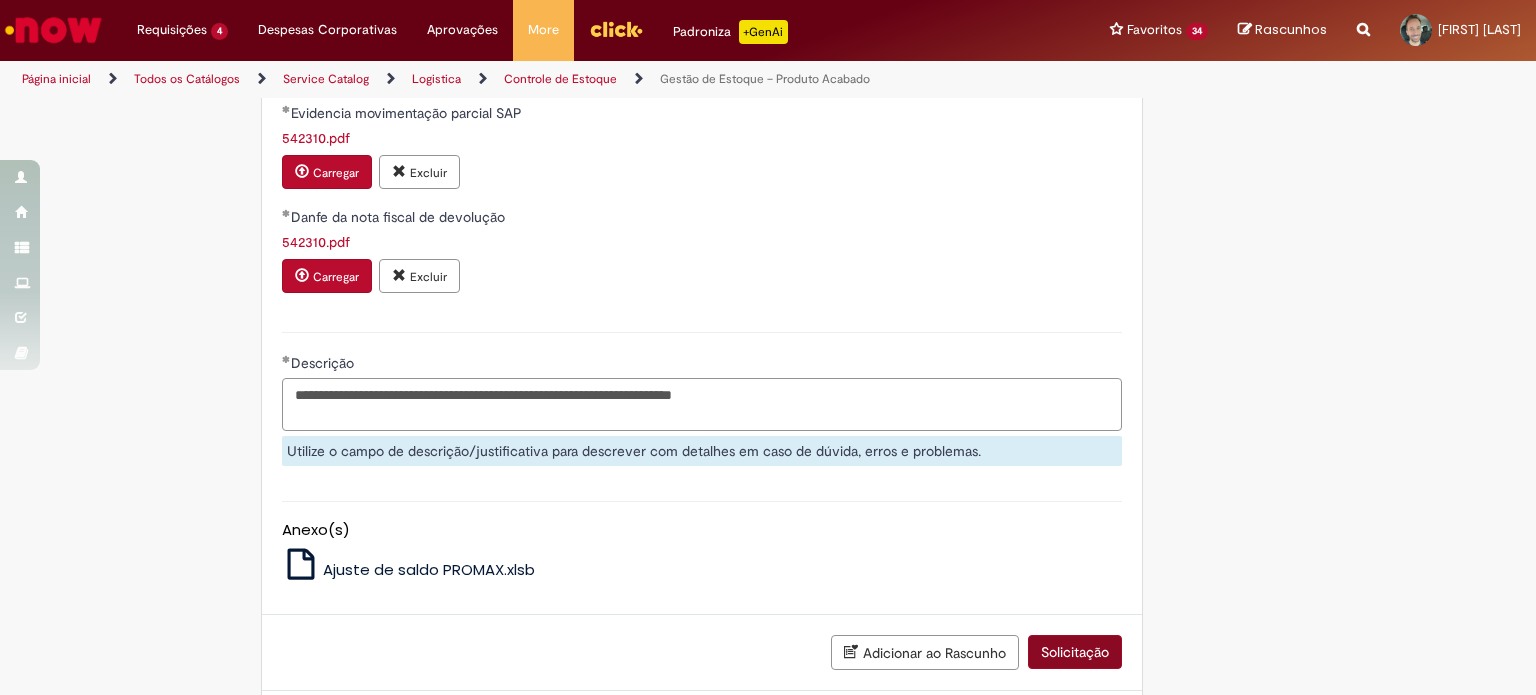 type on "**********" 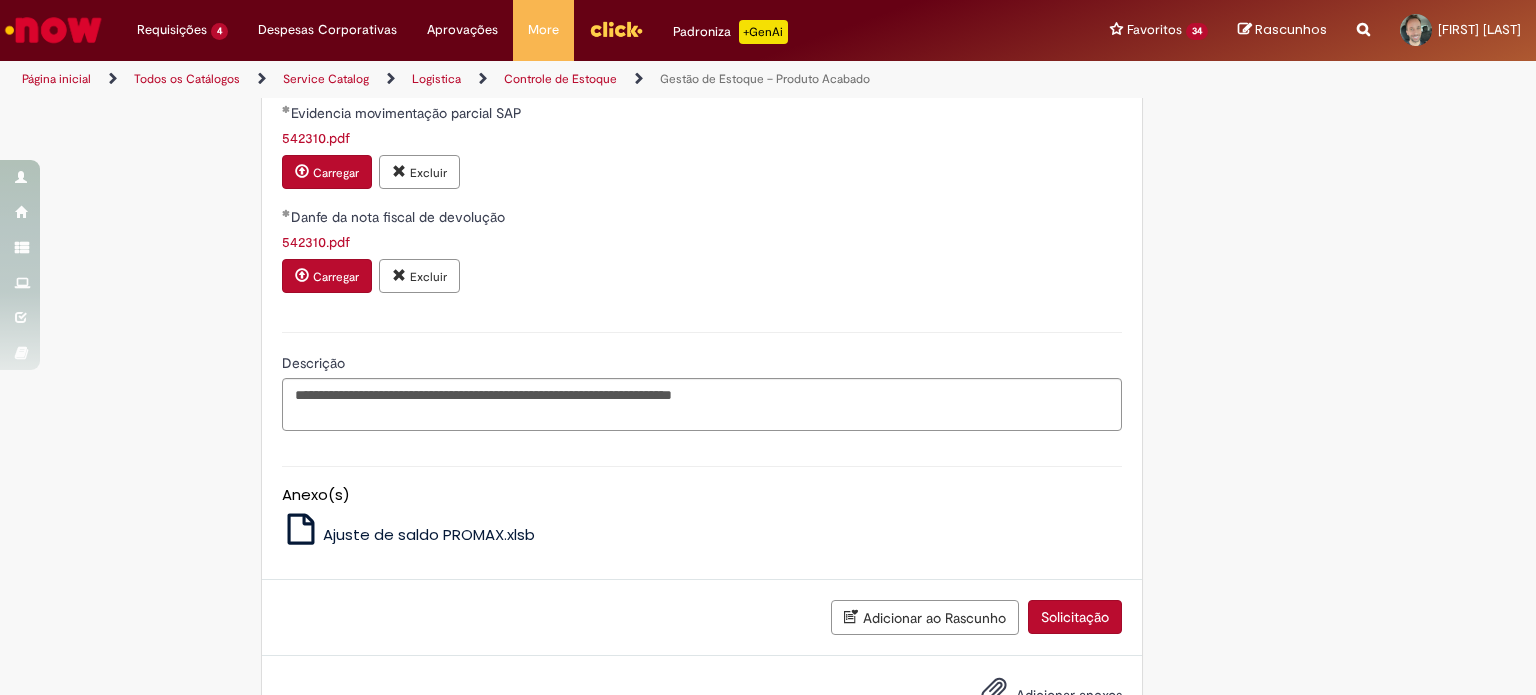 click on "Adicionar ao Rascunho        Solicitação" at bounding box center [702, 618] 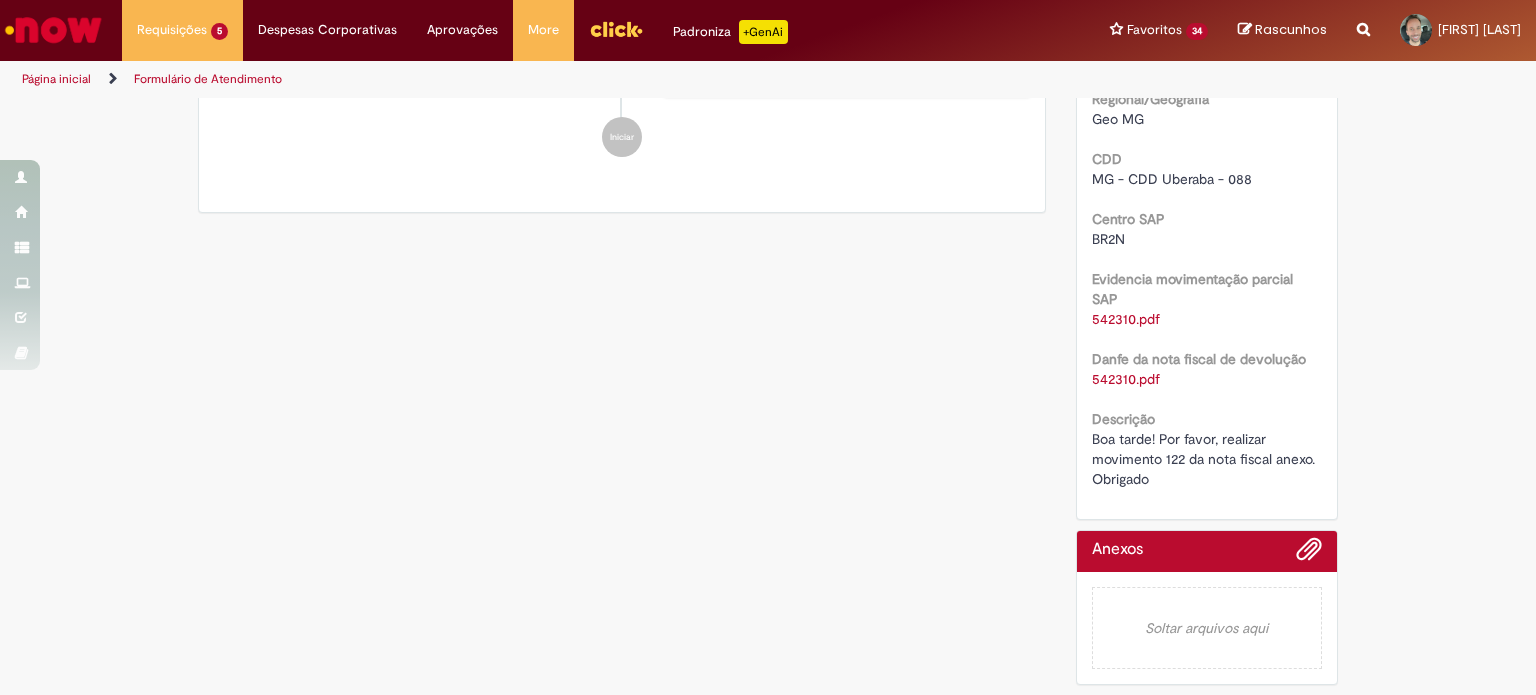 scroll, scrollTop: 0, scrollLeft: 0, axis: both 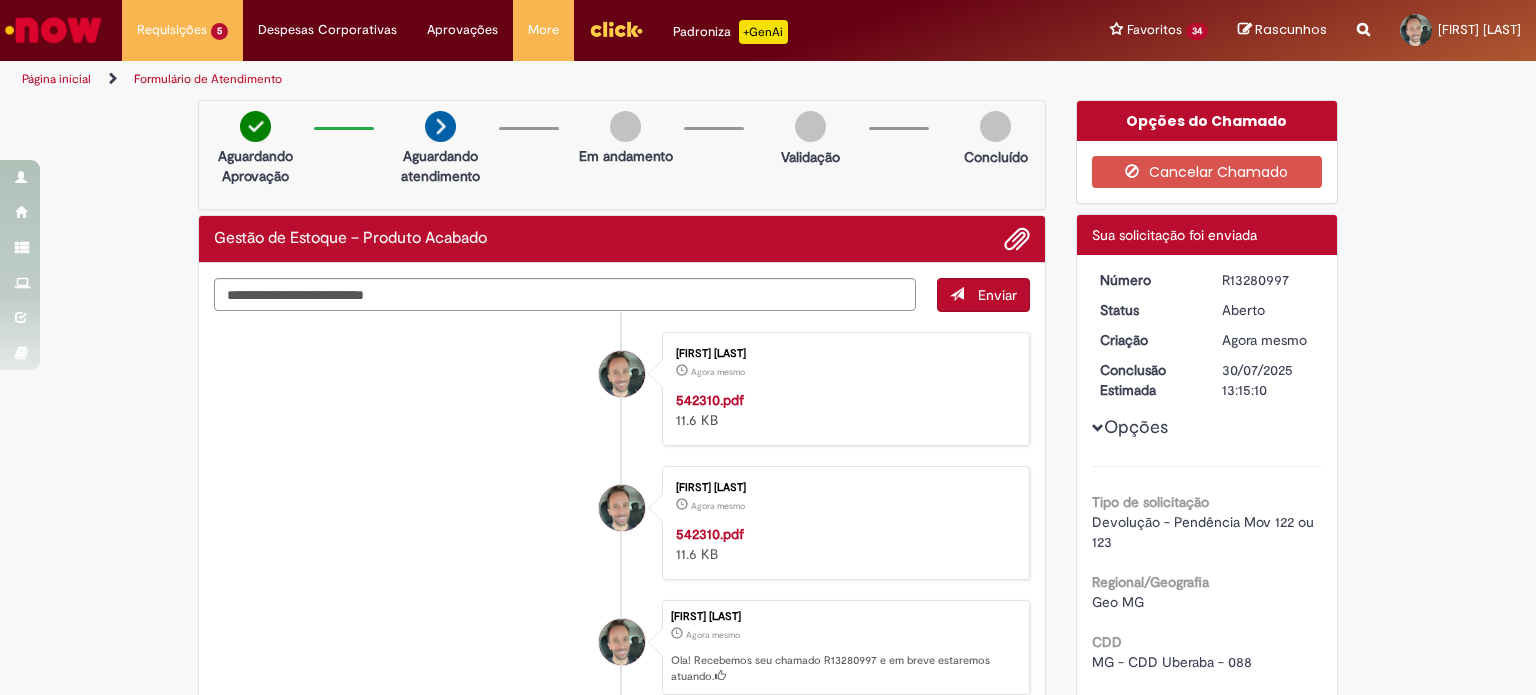 click on "R13280997" at bounding box center (1268, 280) 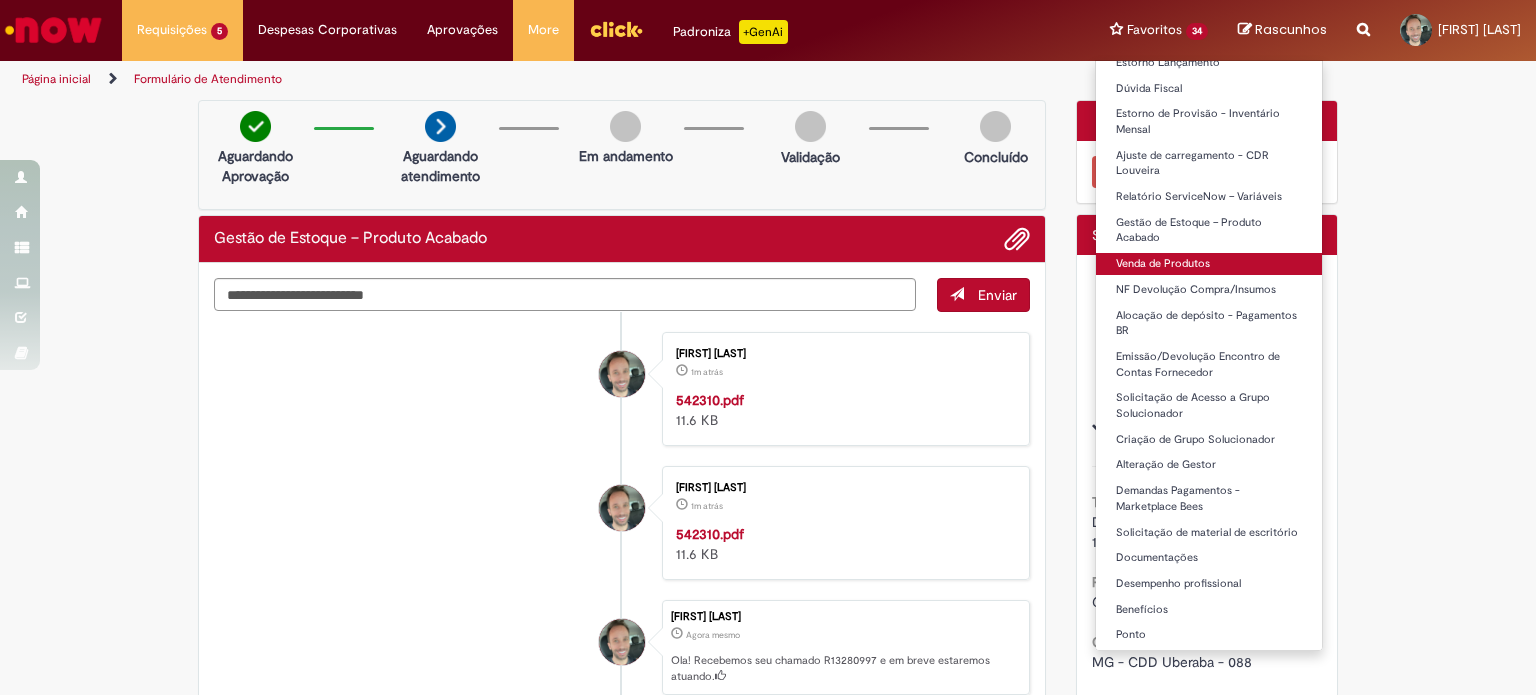 scroll, scrollTop: 0, scrollLeft: 0, axis: both 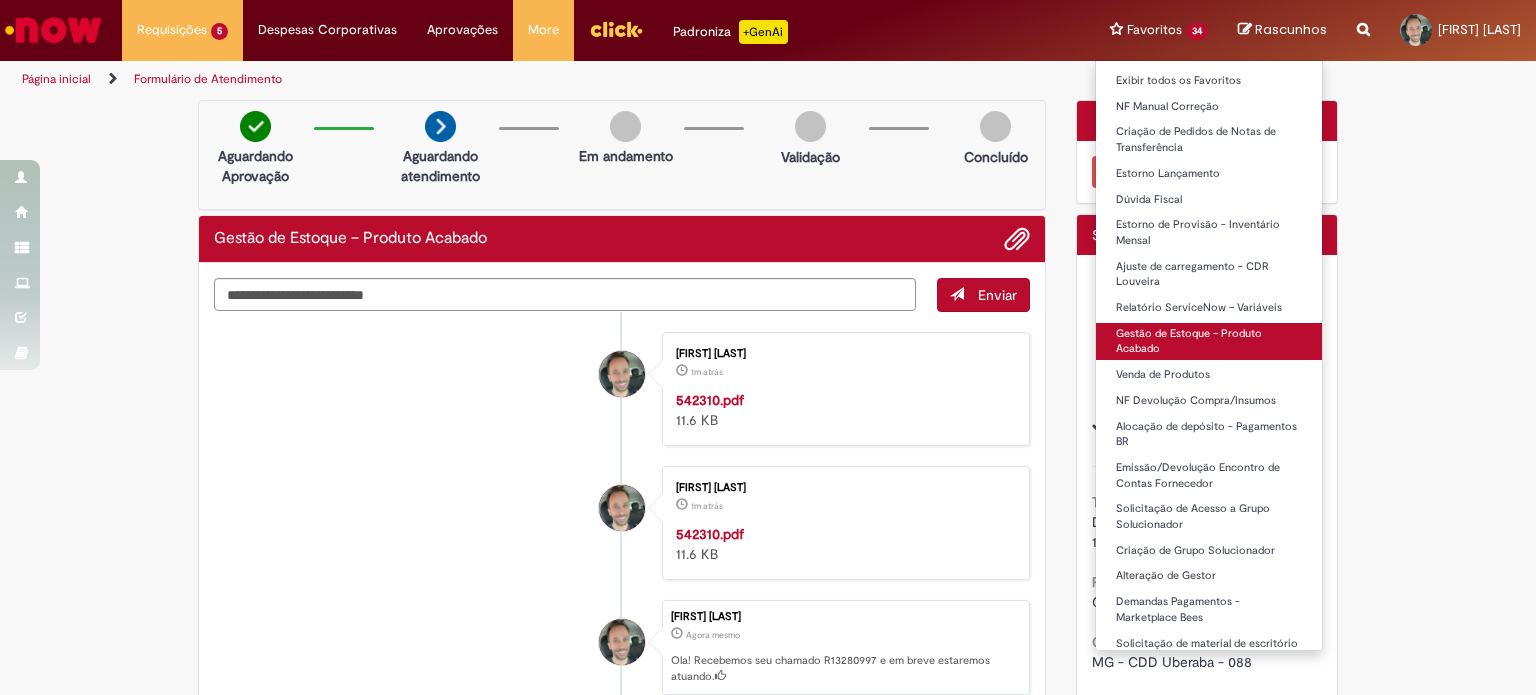 click on "Gestão de Estoque – Produto Acabado" at bounding box center (1209, 341) 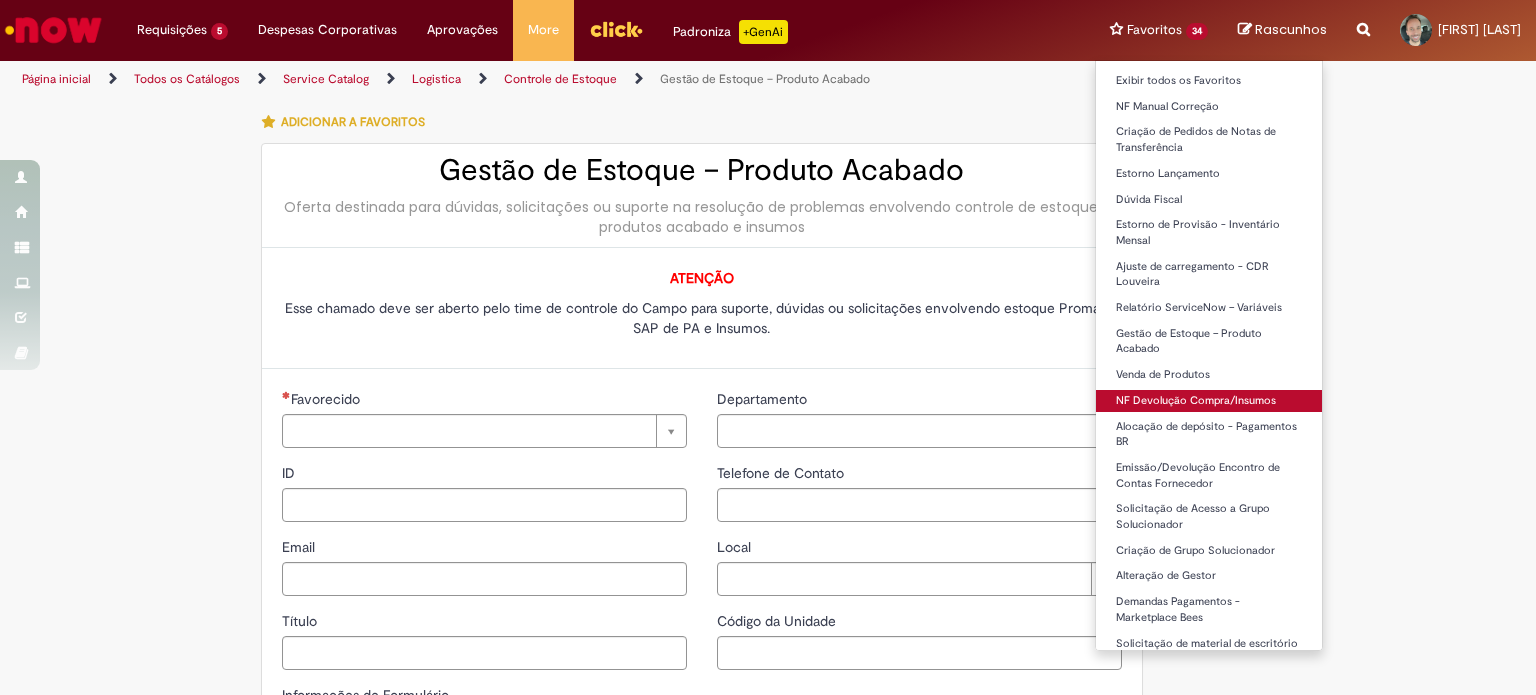 type on "********" 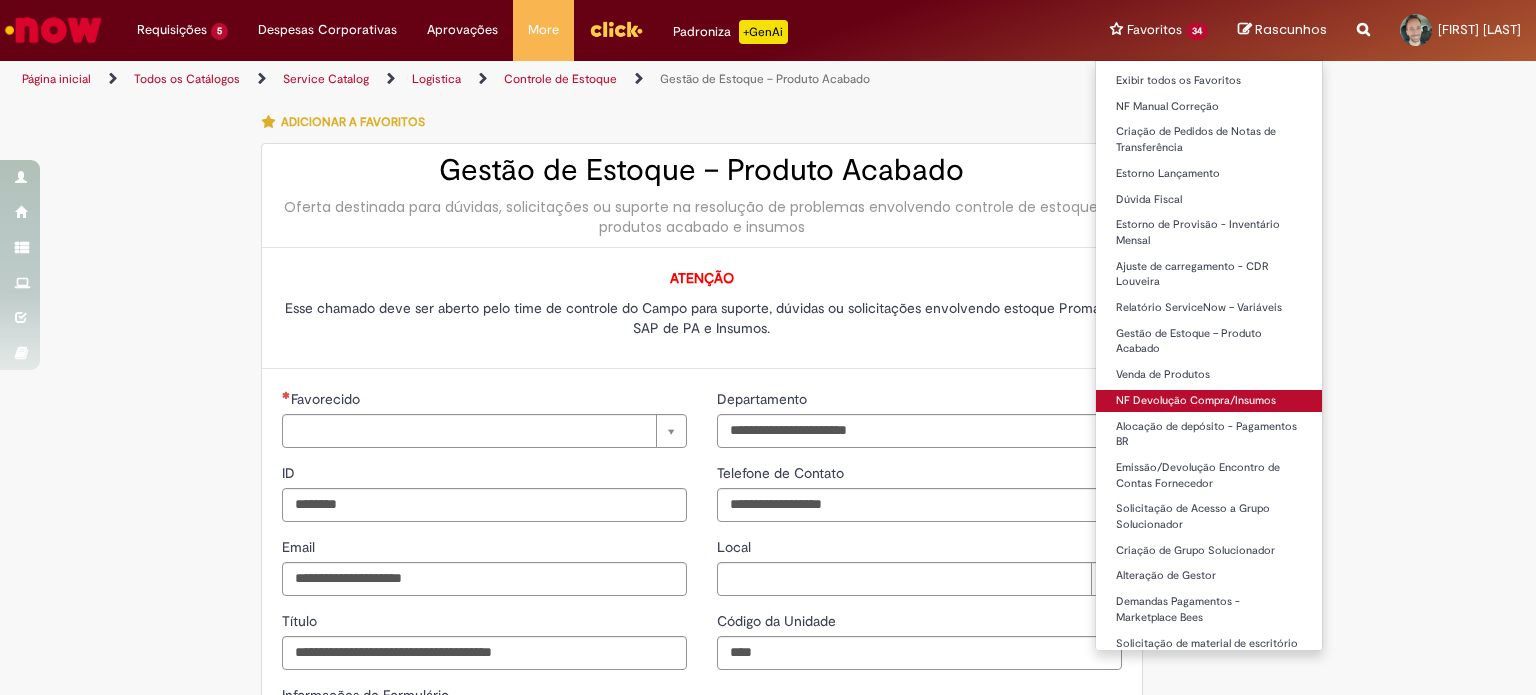 type on "**********" 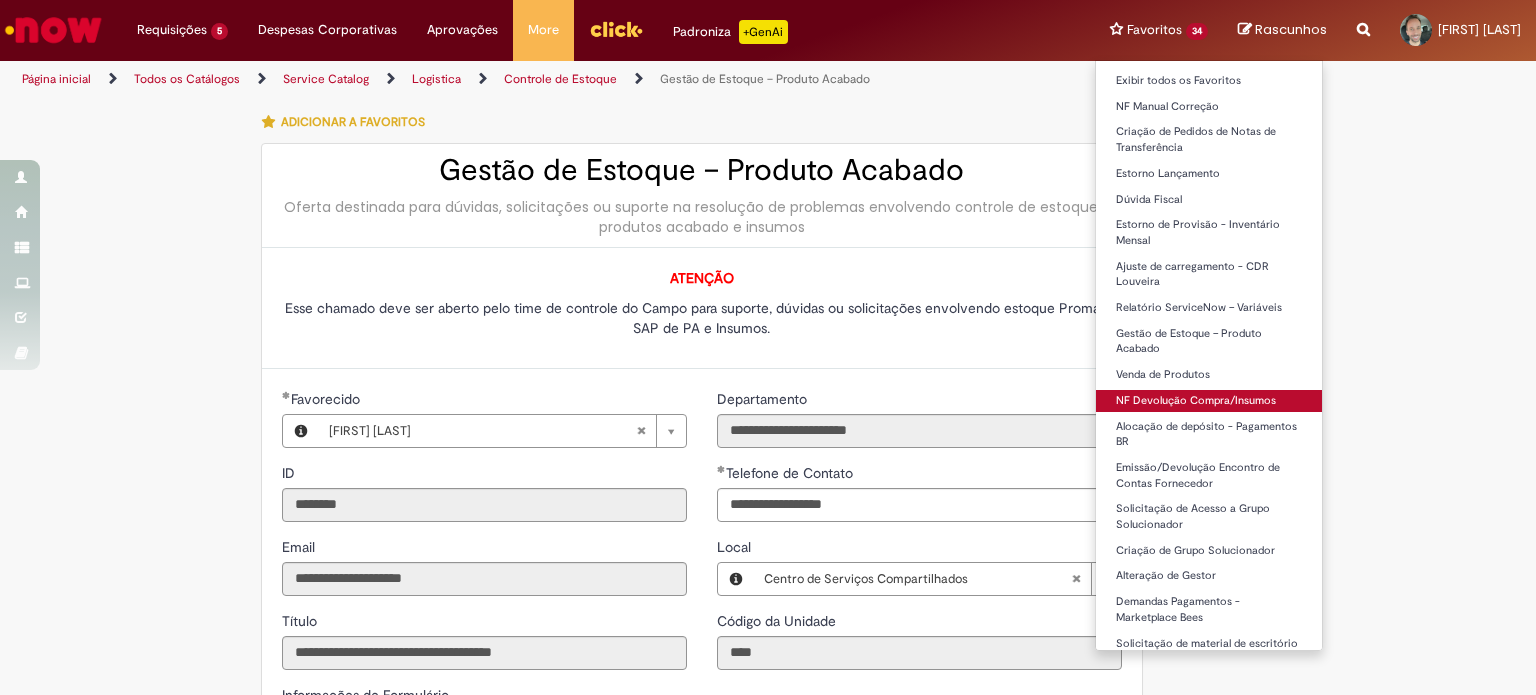 type on "**********" 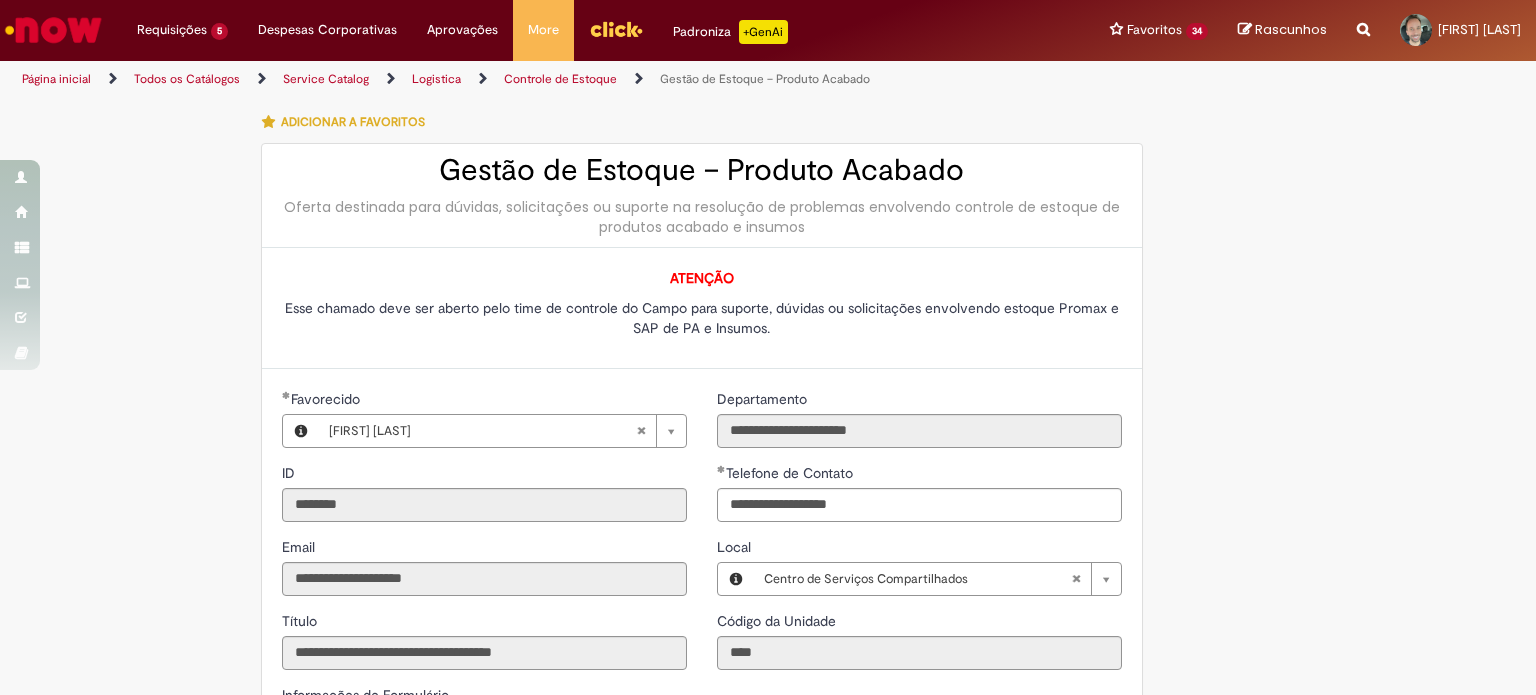 scroll, scrollTop: 300, scrollLeft: 0, axis: vertical 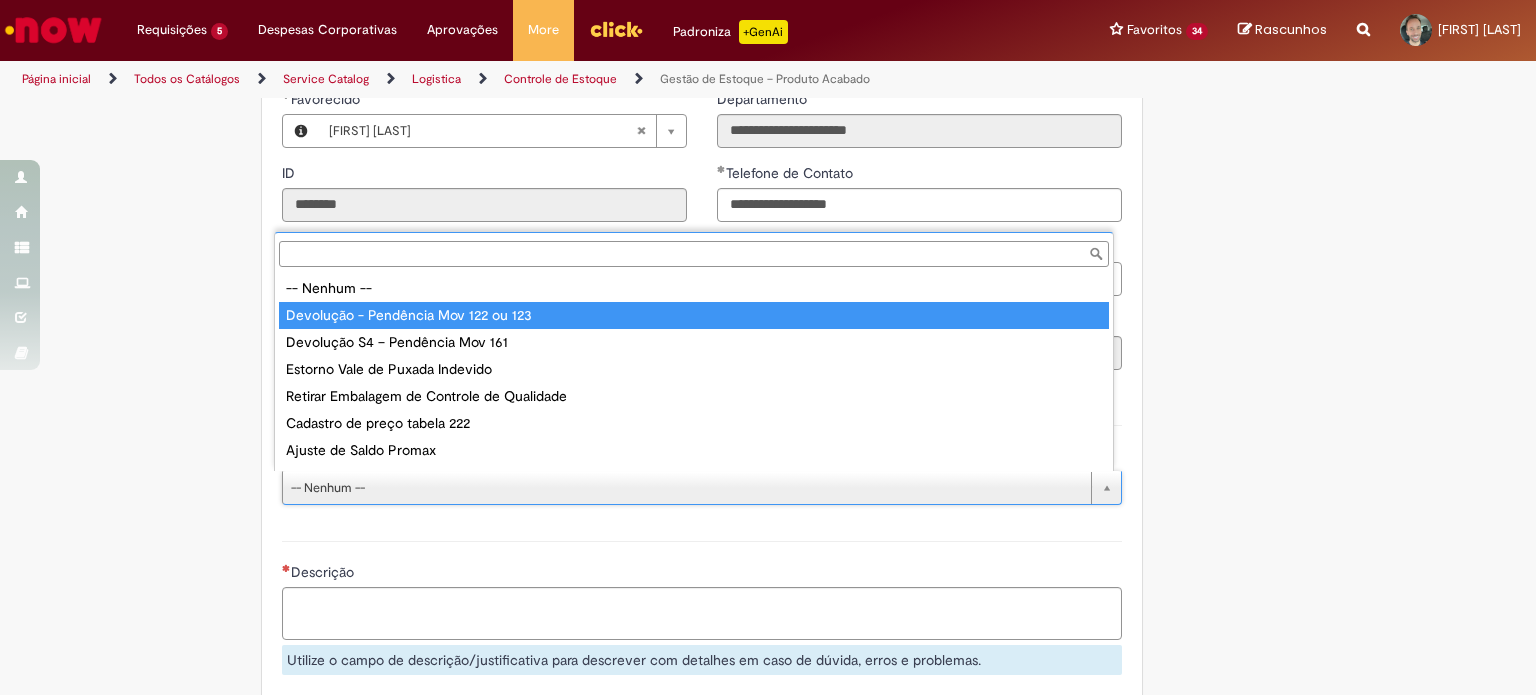type on "**********" 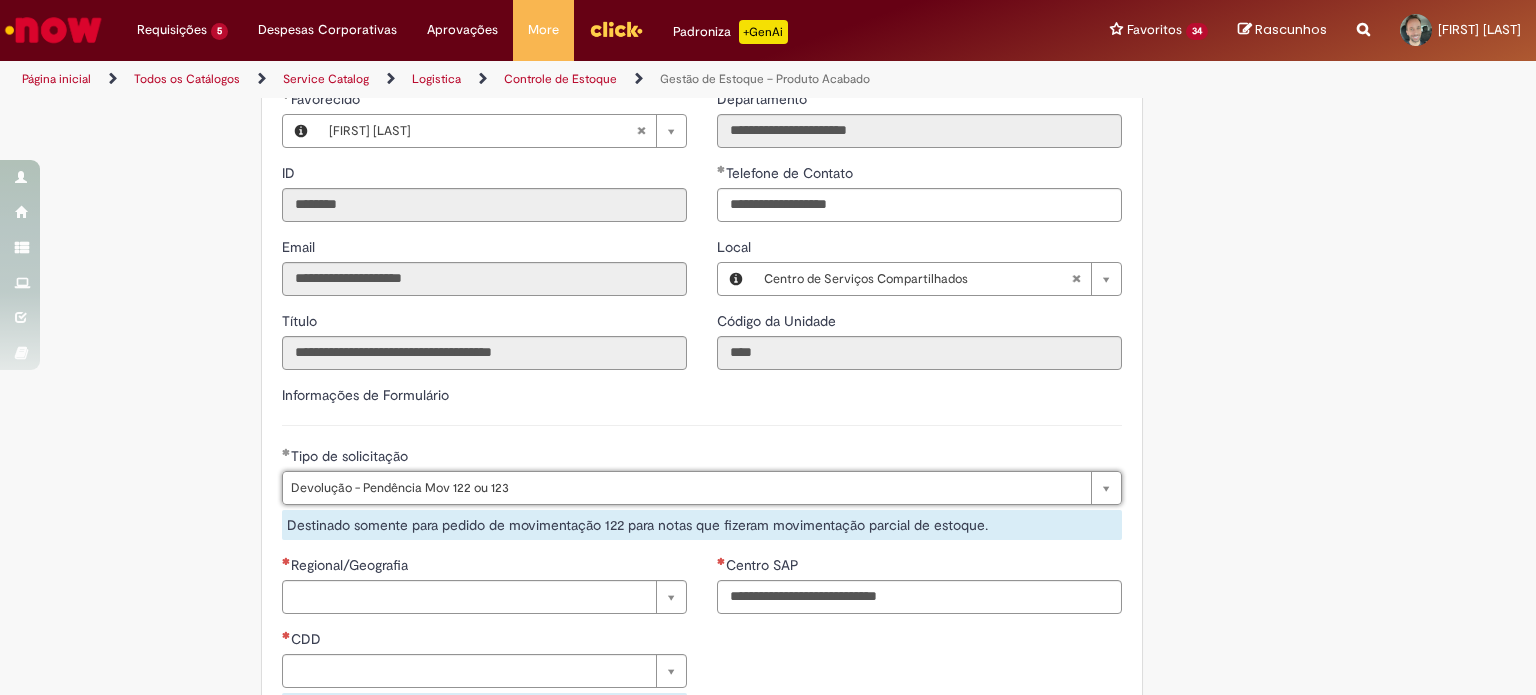 click on "**********" at bounding box center (670, 597) 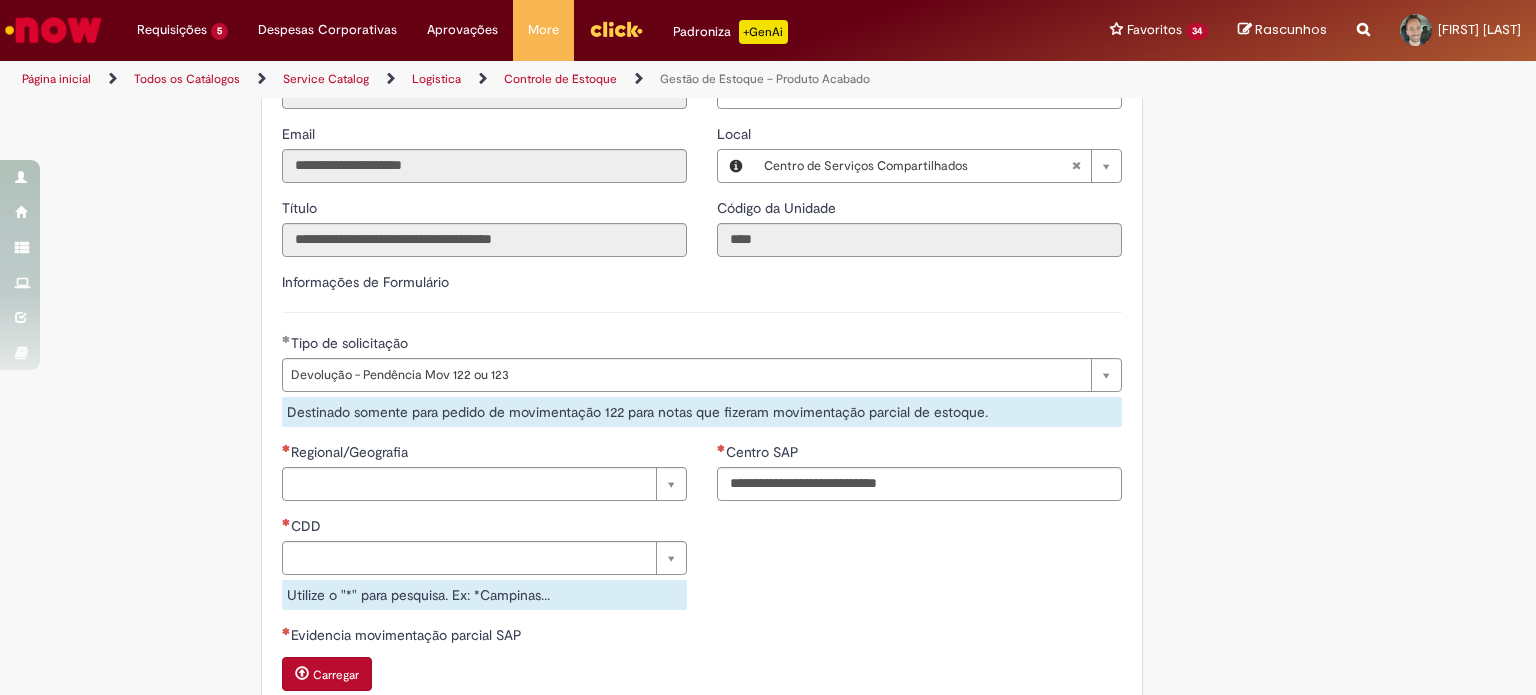 scroll, scrollTop: 500, scrollLeft: 0, axis: vertical 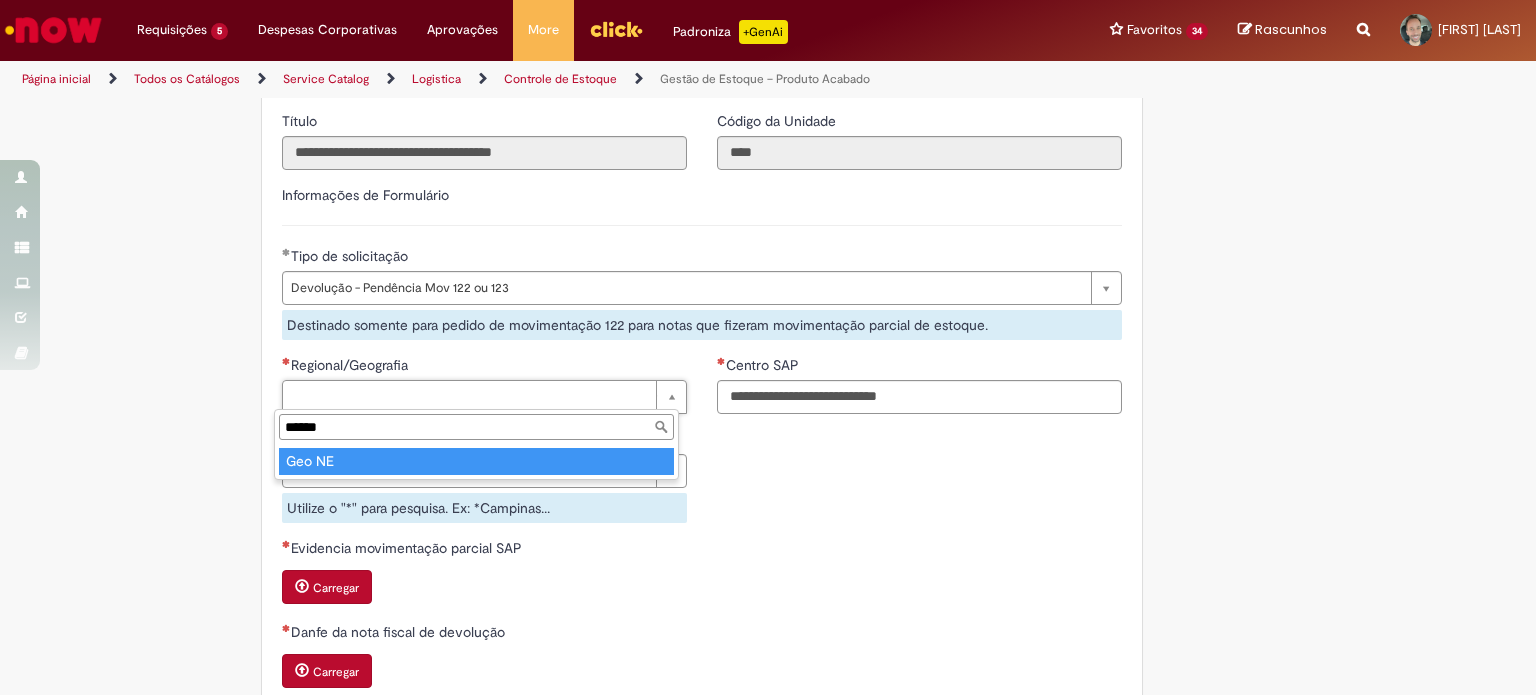 type on "******" 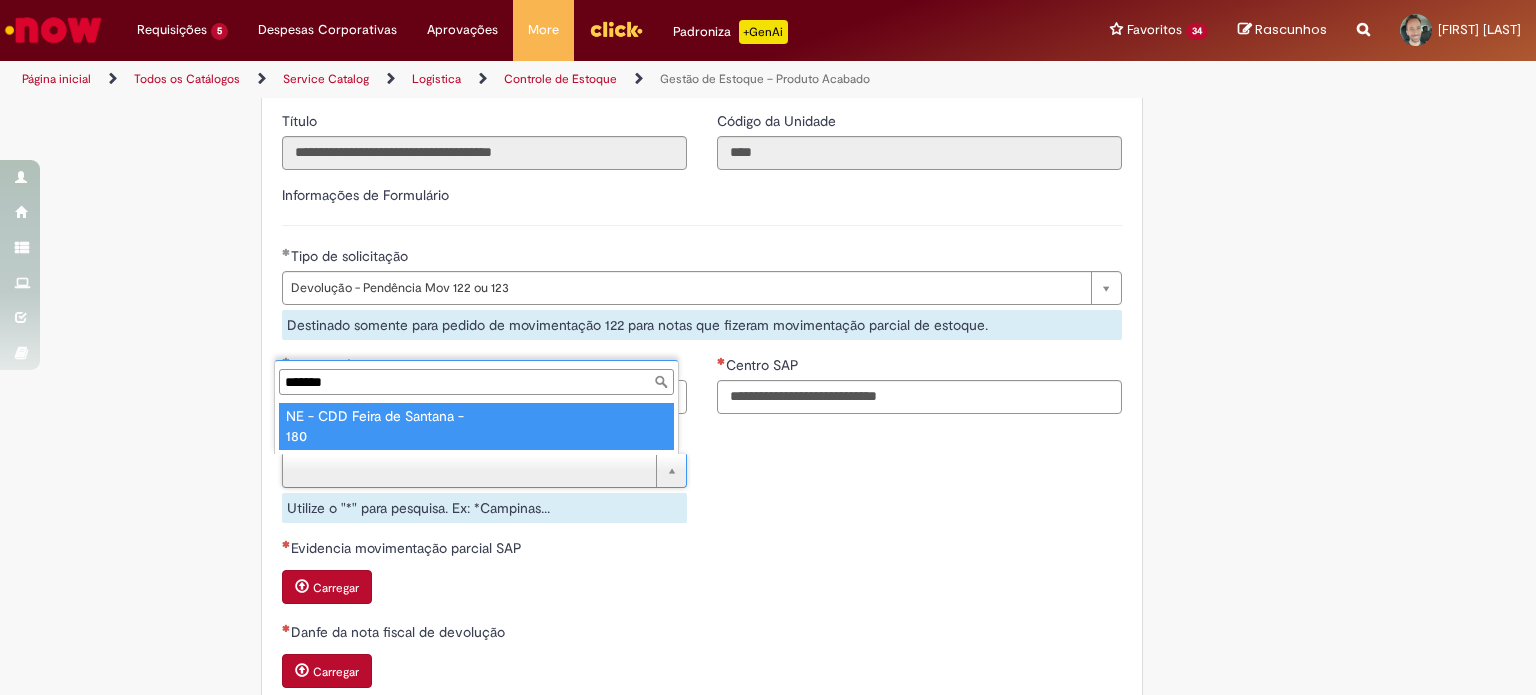 type on "*******" 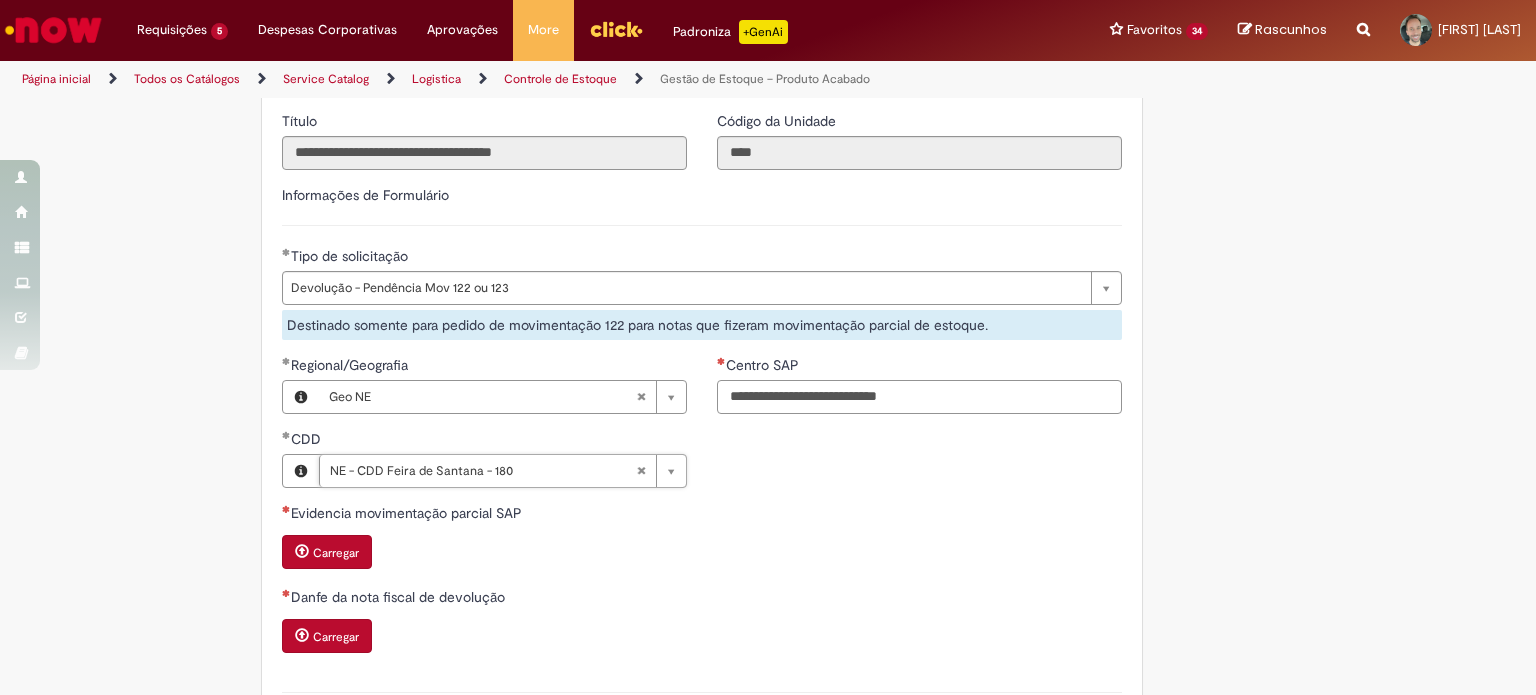 click on "Centro SAP" at bounding box center [919, 397] 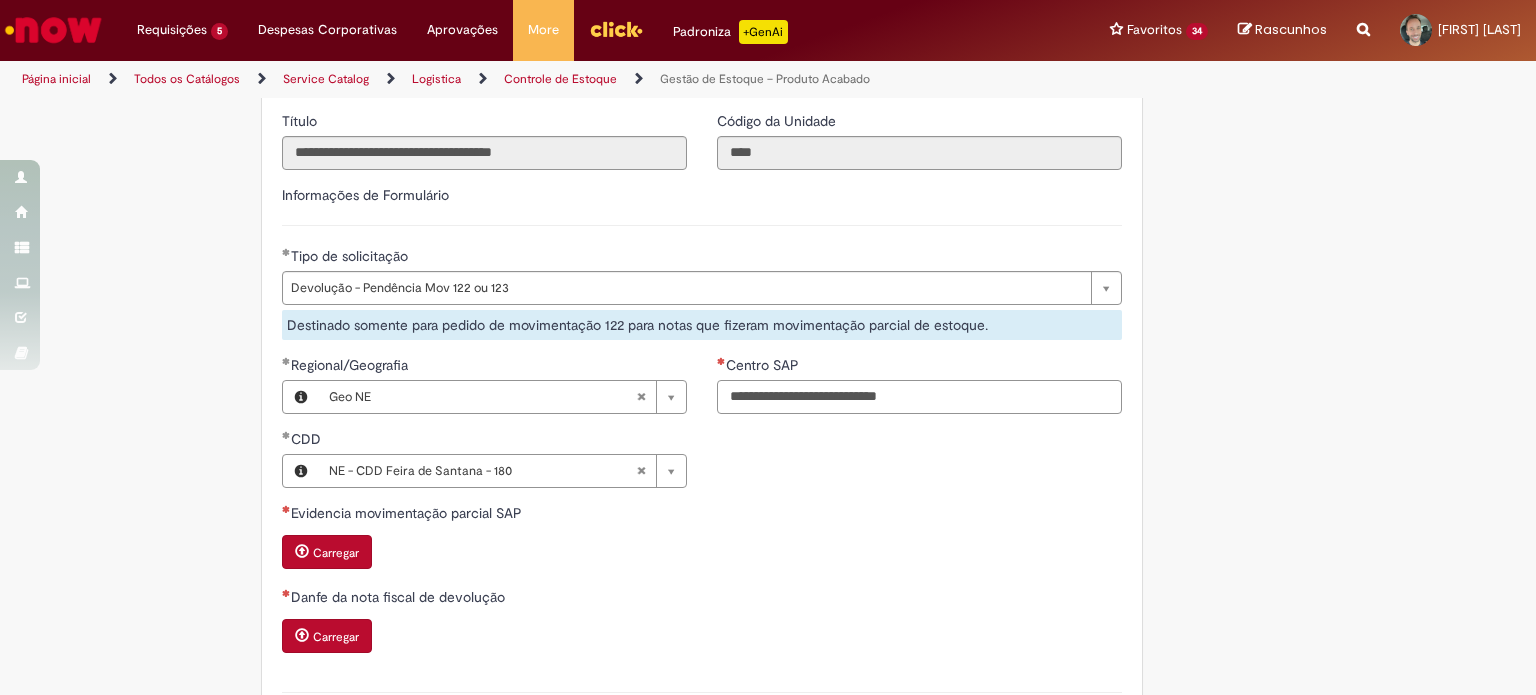paste on "****" 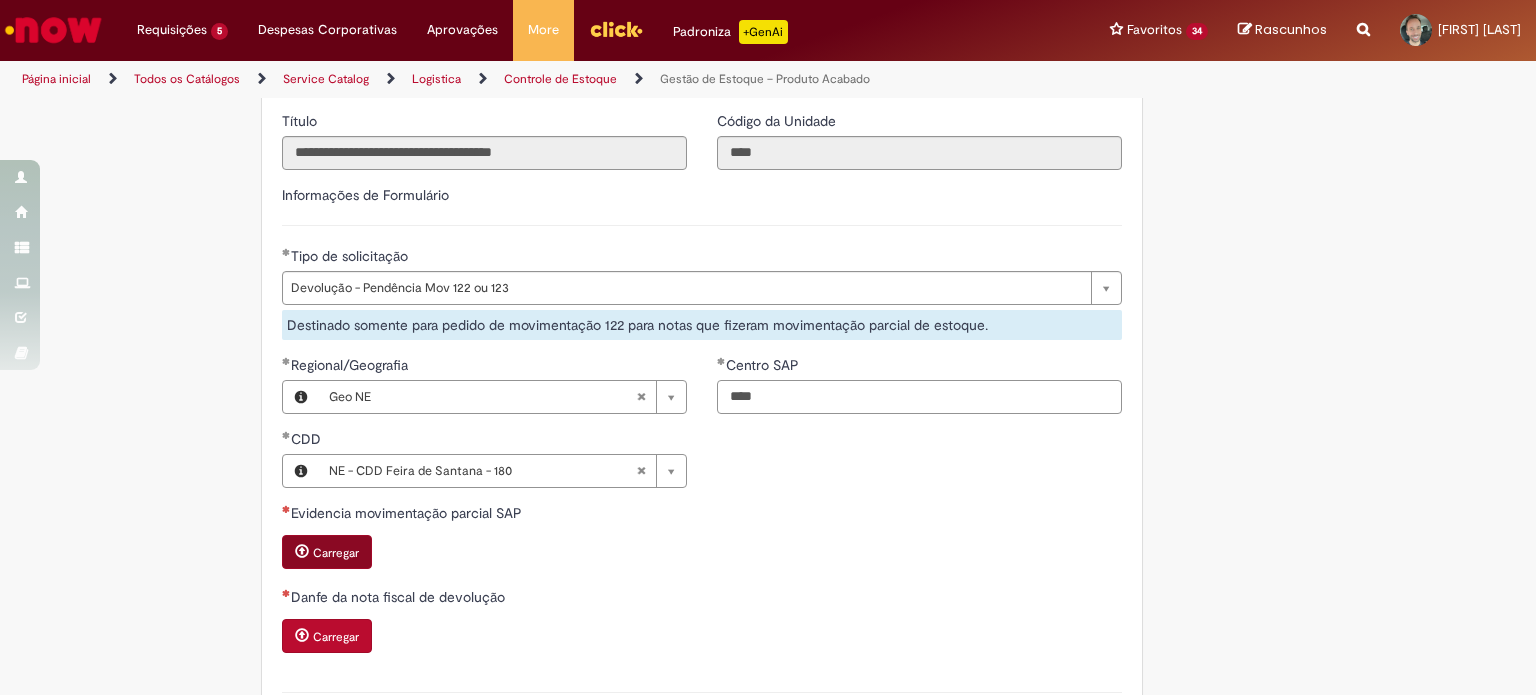 type on "****" 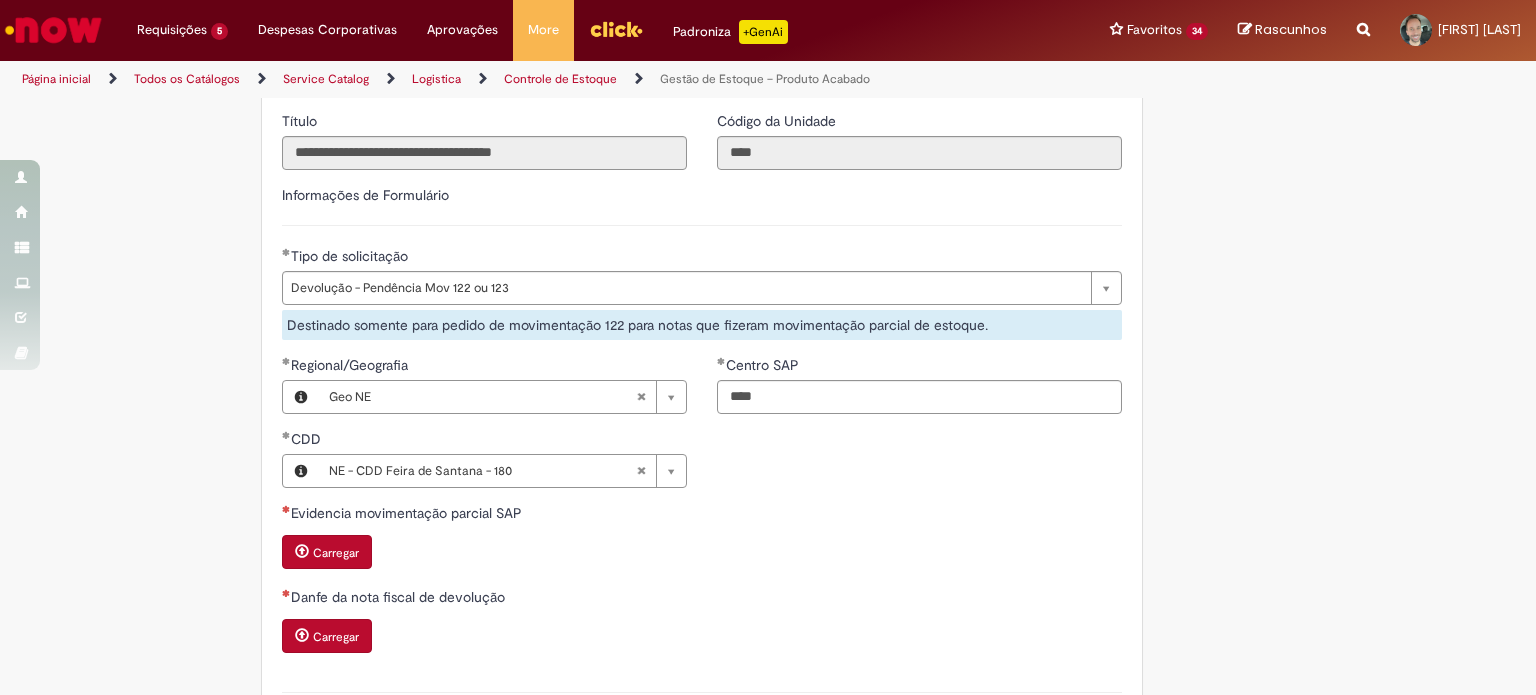 click on "Carregar" at bounding box center [336, 553] 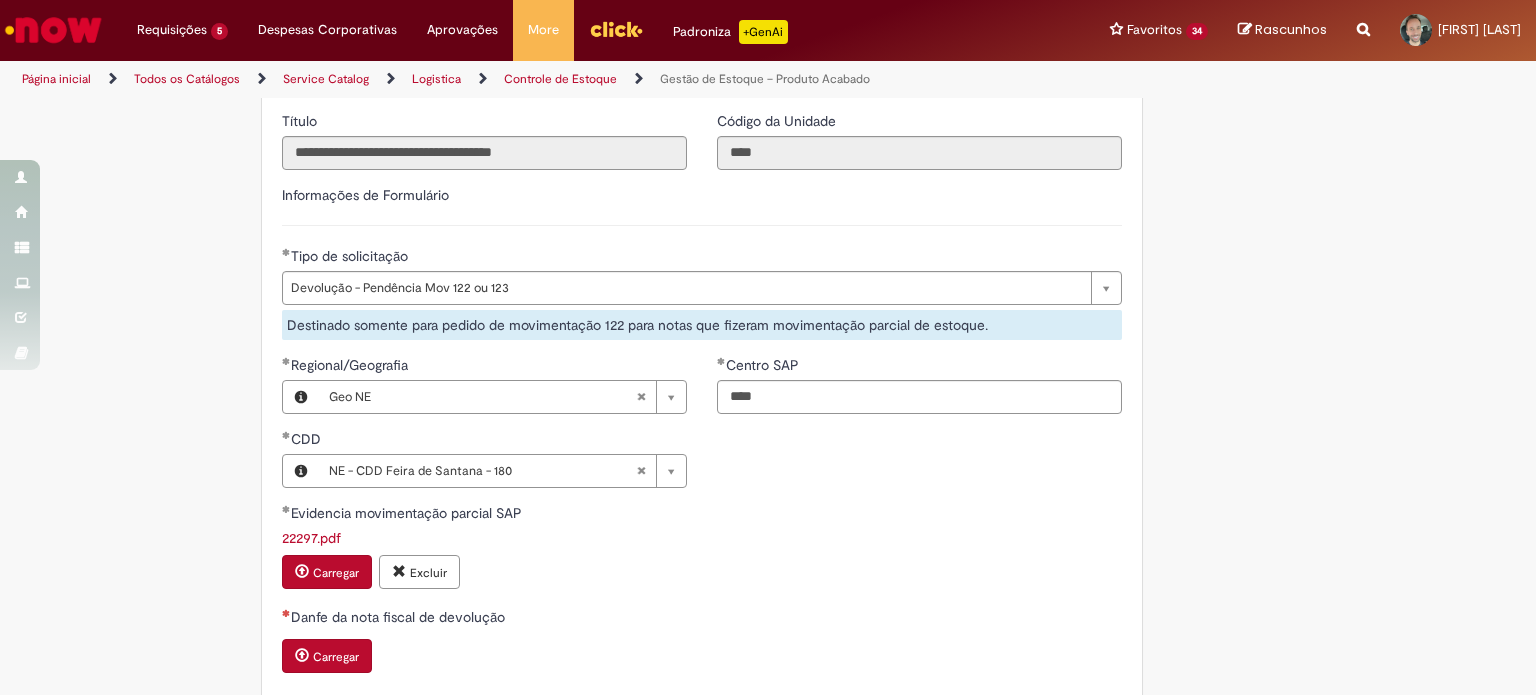 click on "Carregar" at bounding box center [336, 657] 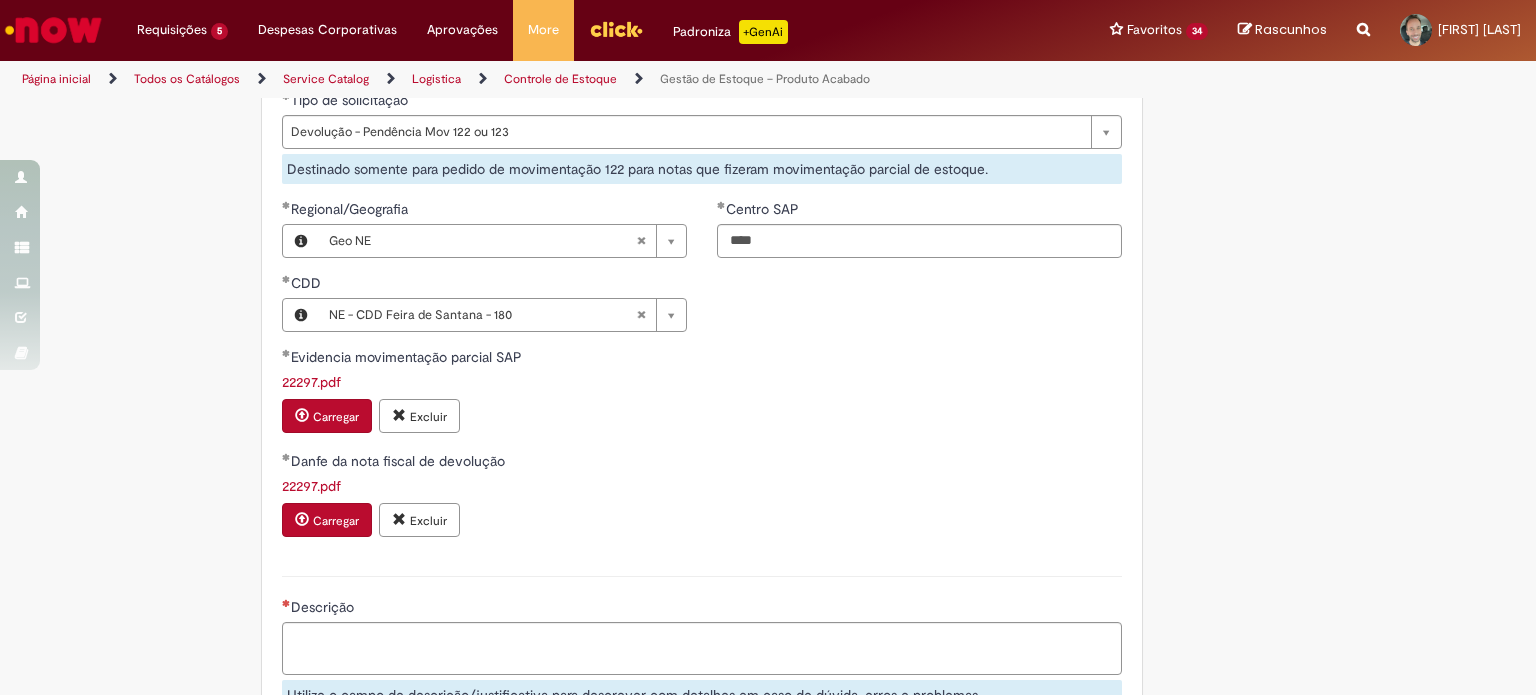 scroll, scrollTop: 900, scrollLeft: 0, axis: vertical 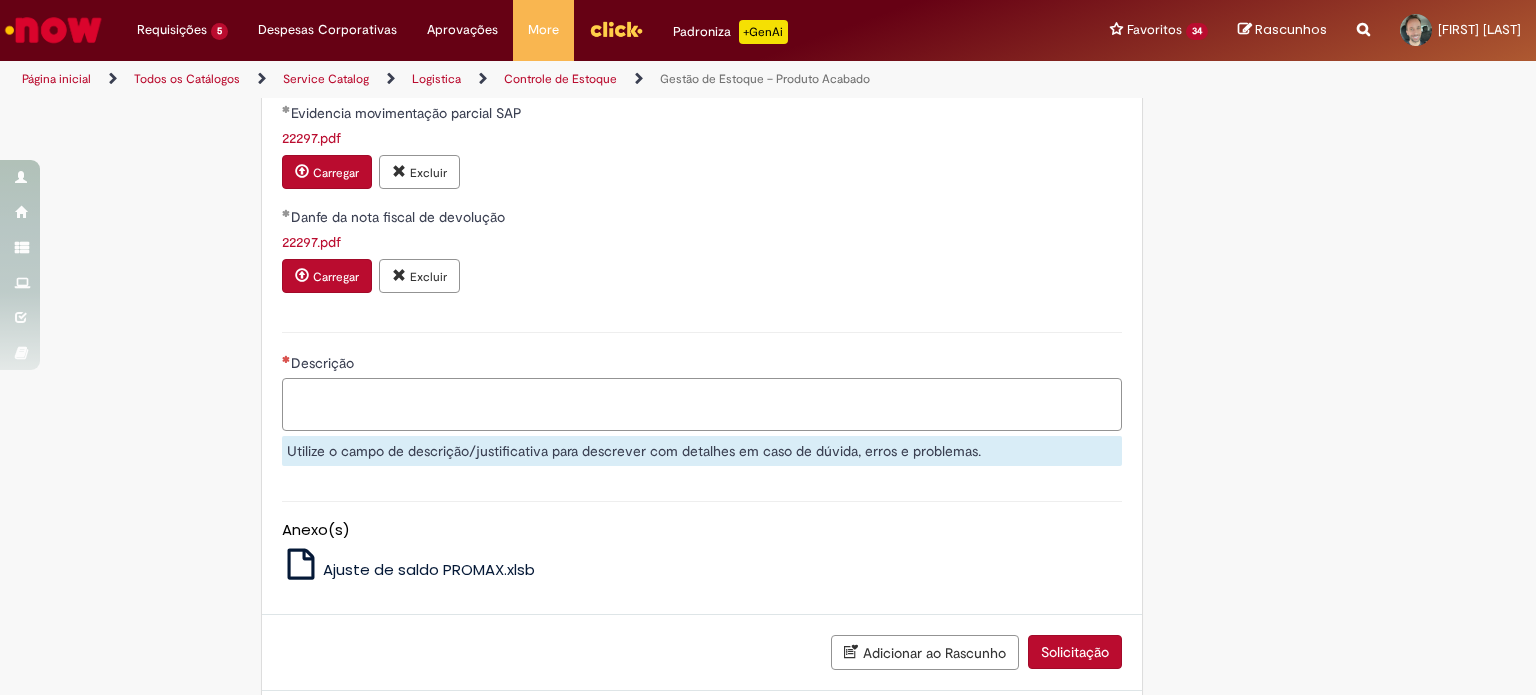 click on "Descrição" at bounding box center (702, 405) 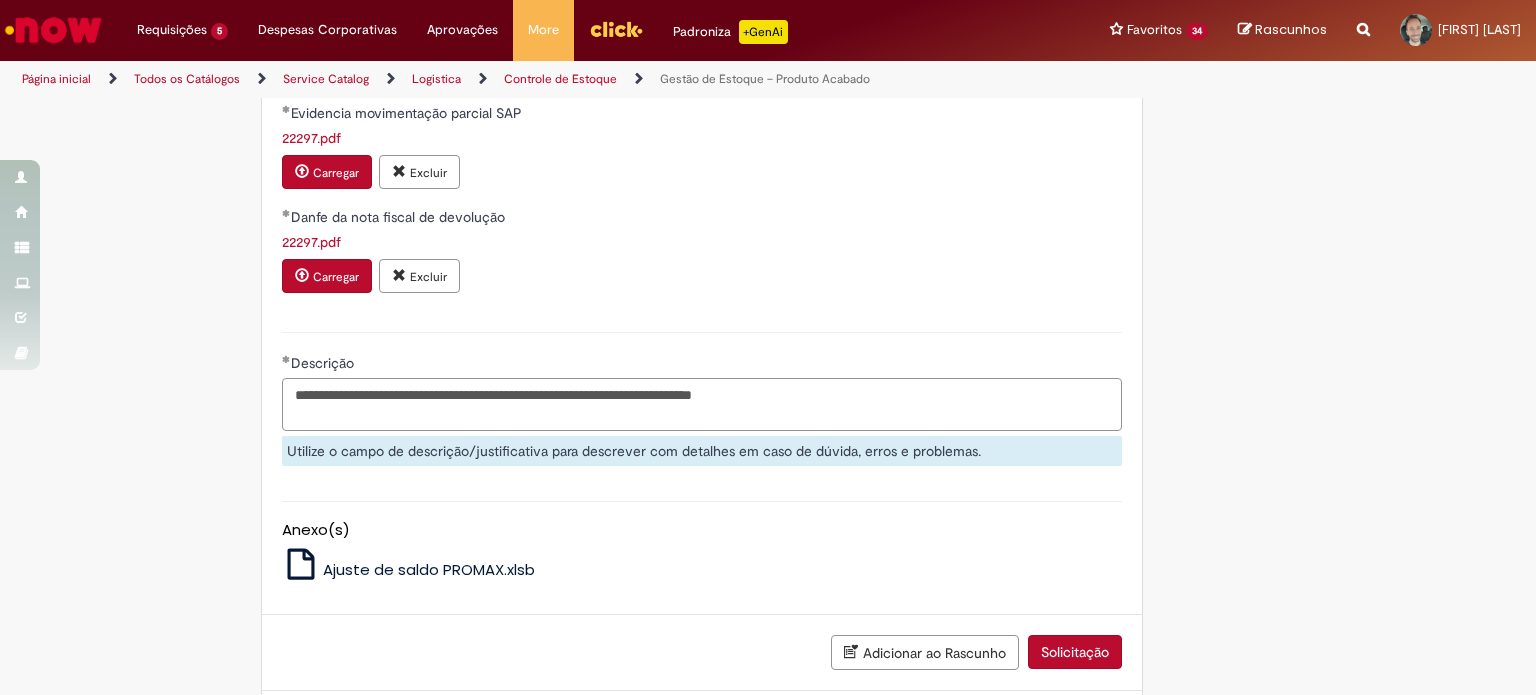 scroll, scrollTop: 1000, scrollLeft: 0, axis: vertical 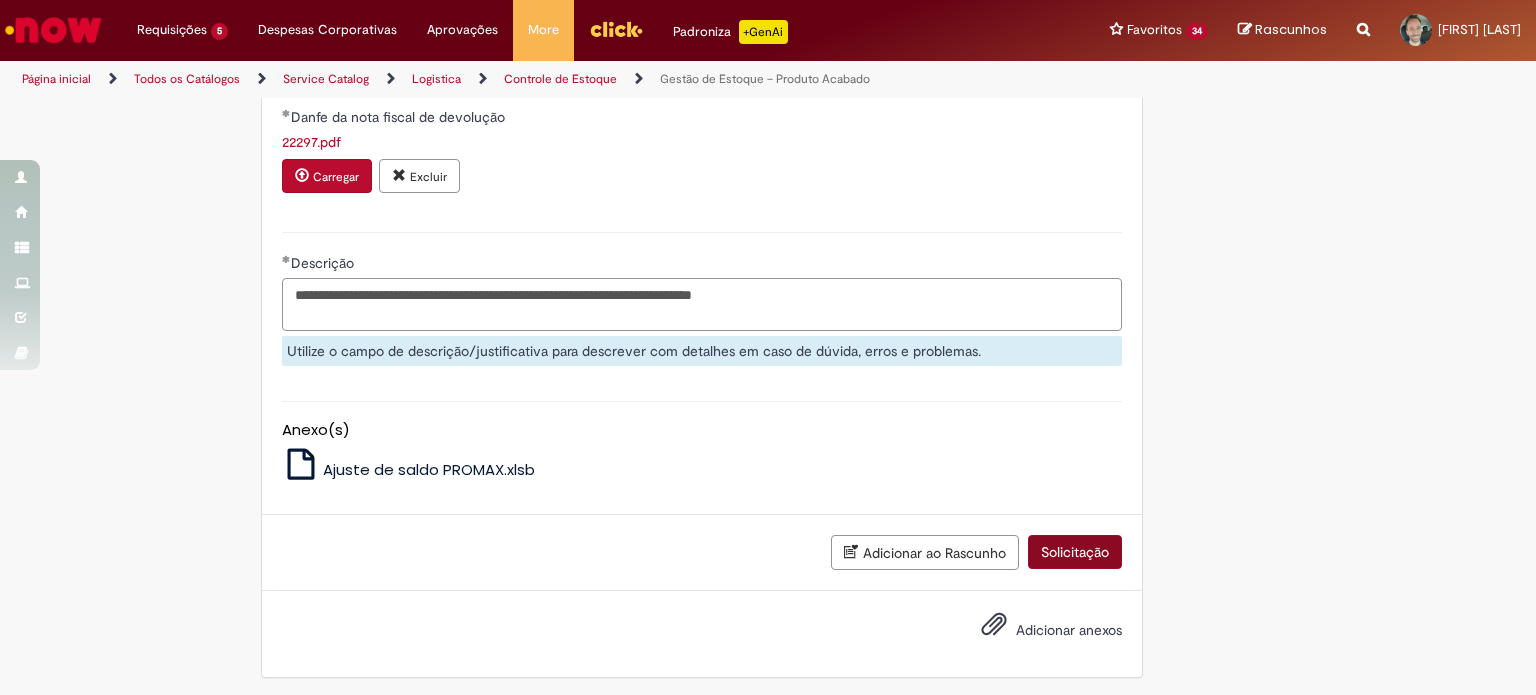 type on "**********" 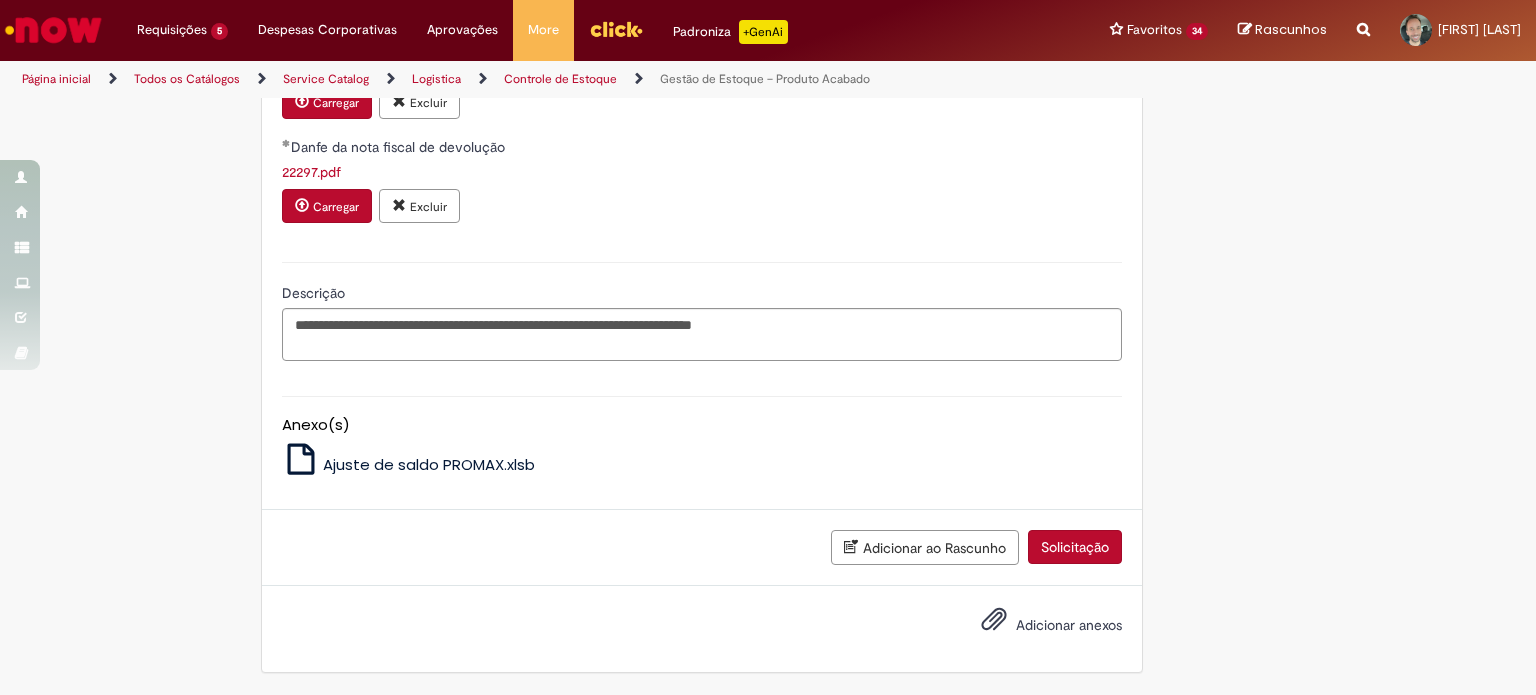 click on "Solicitação" at bounding box center (1075, 547) 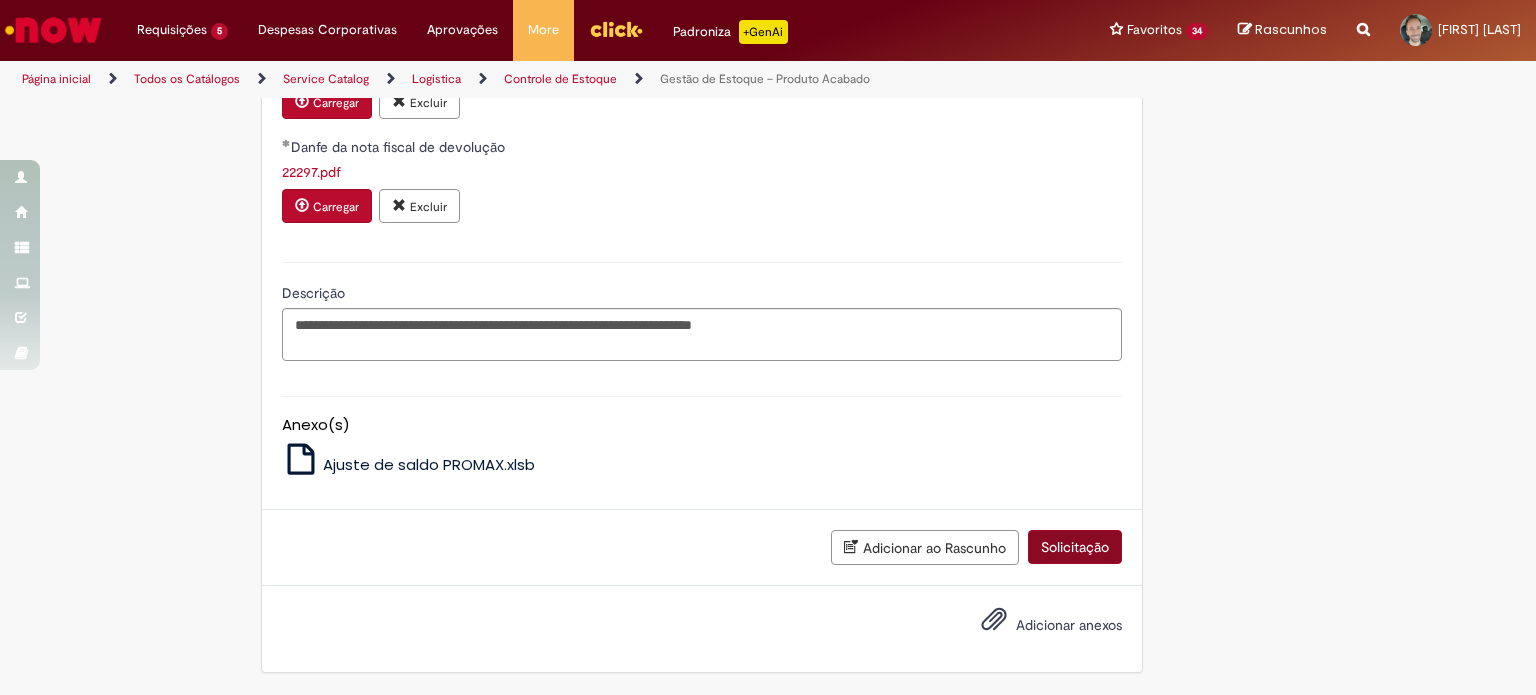 scroll, scrollTop: 920, scrollLeft: 0, axis: vertical 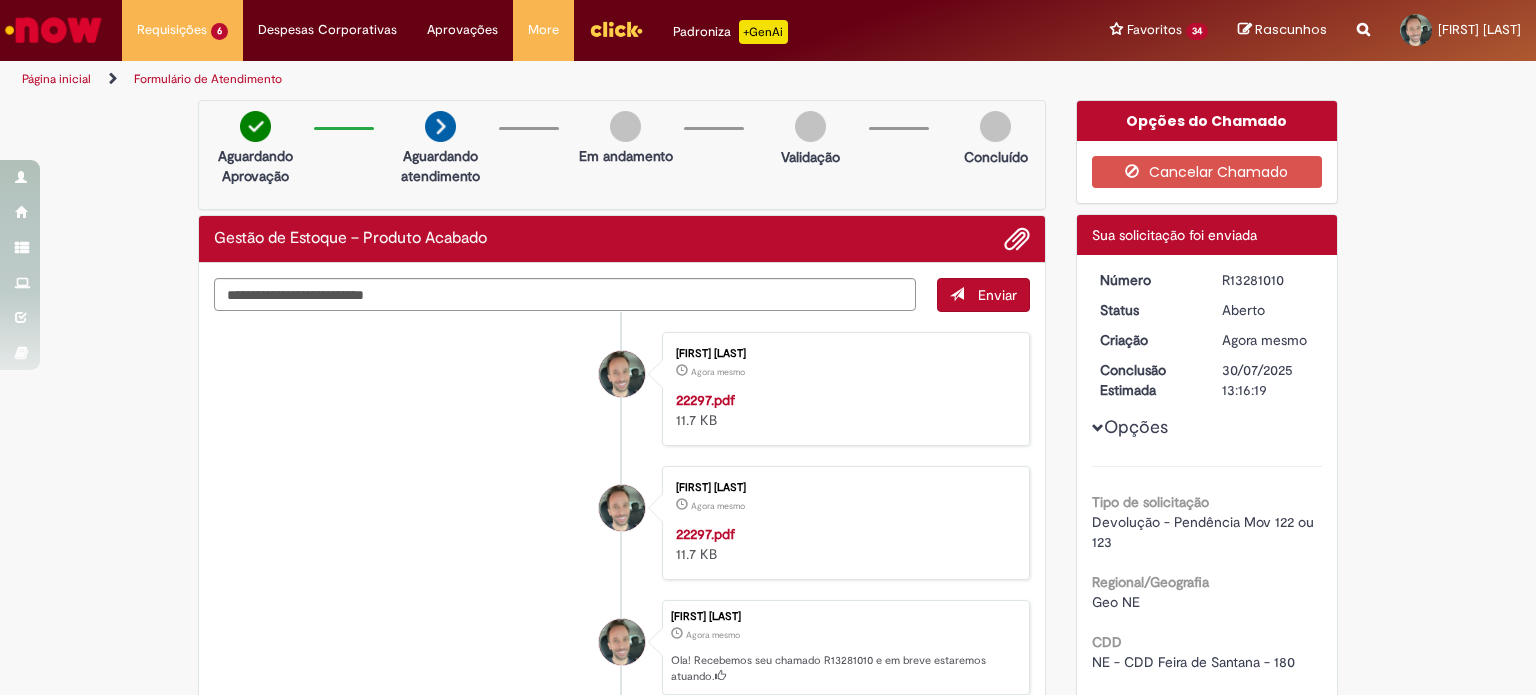 click on "R13281010" at bounding box center [1268, 280] 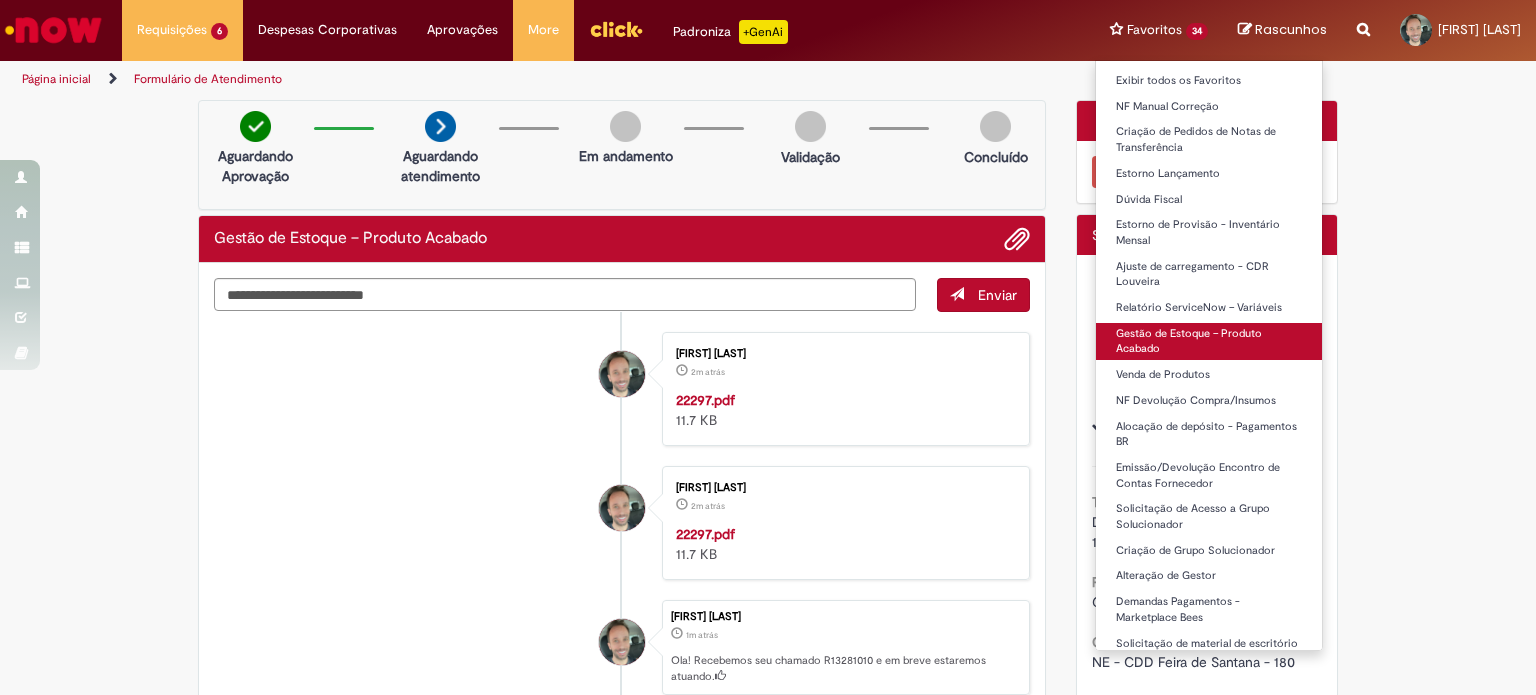 click on "Gestão de Estoque – Produto Acabado" at bounding box center [1209, 341] 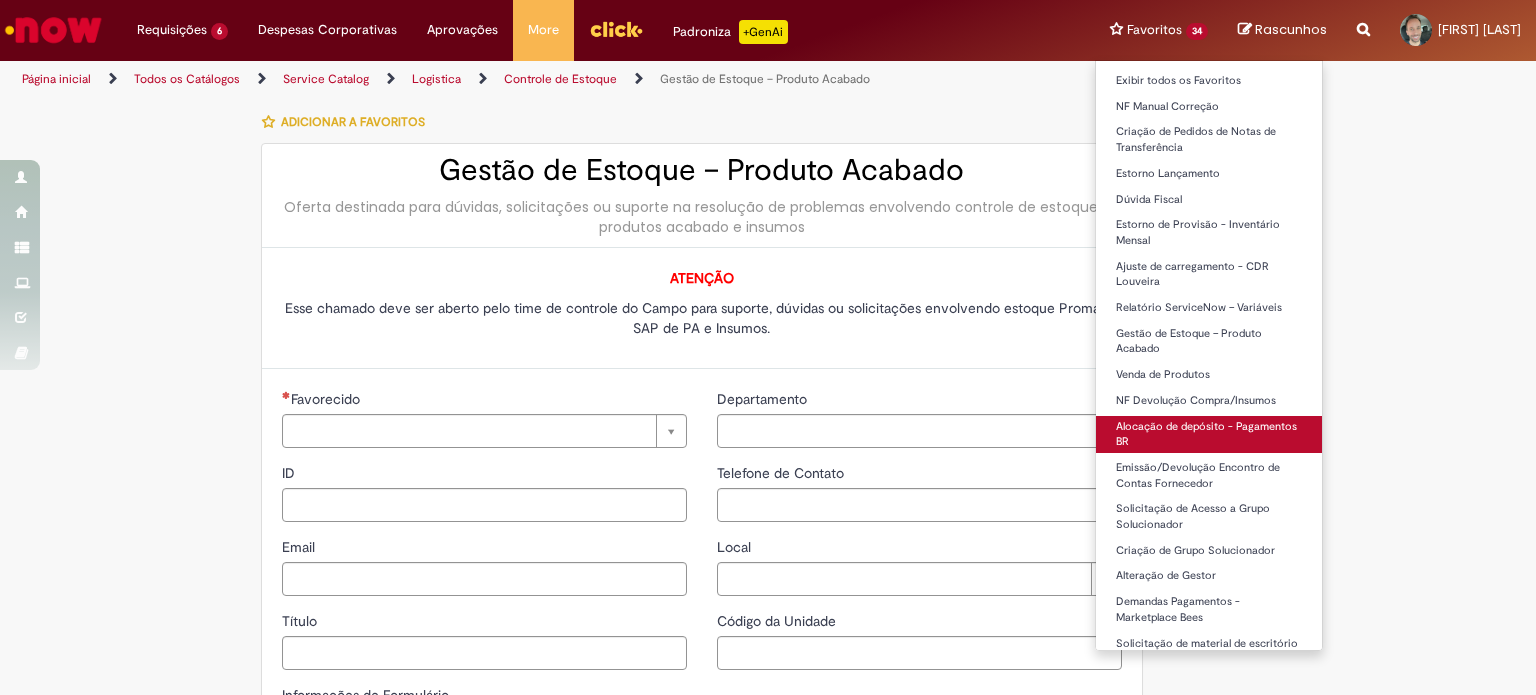 type on "********" 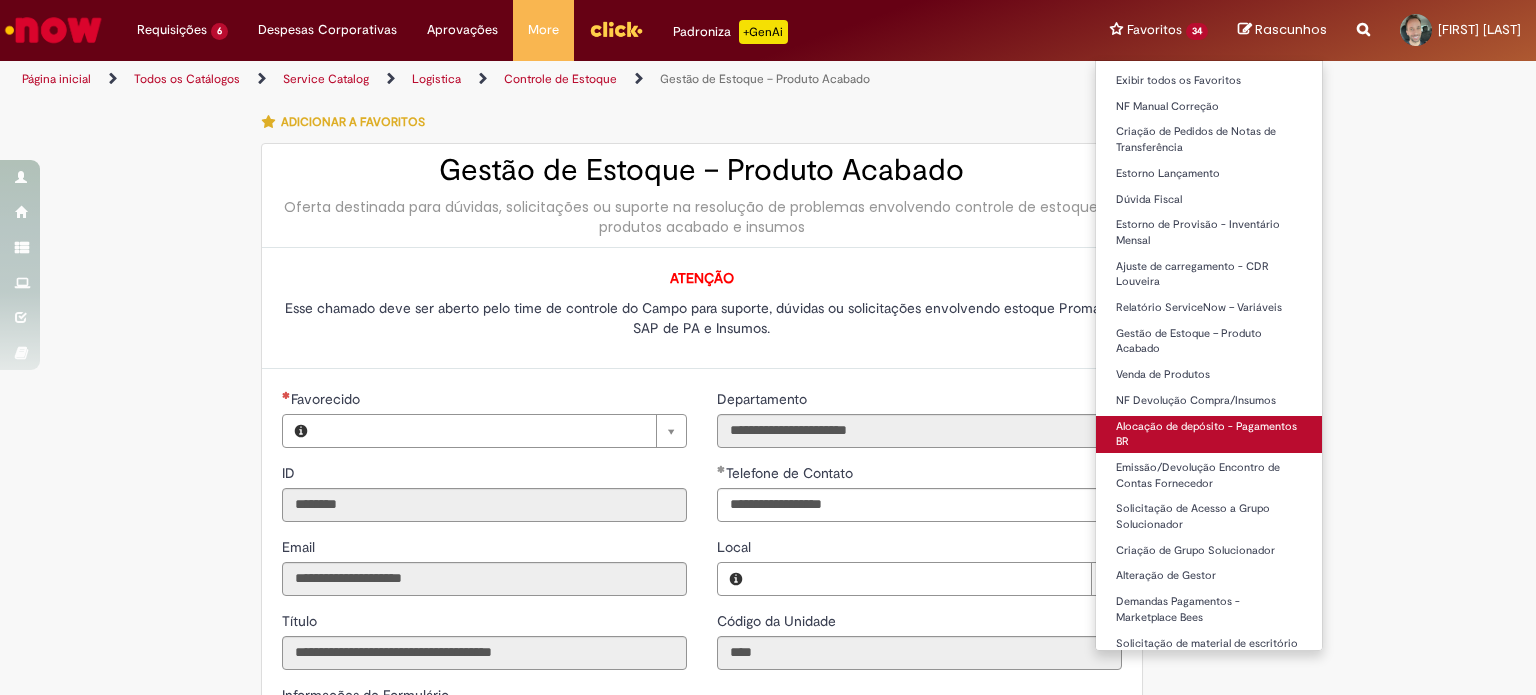 type on "**********" 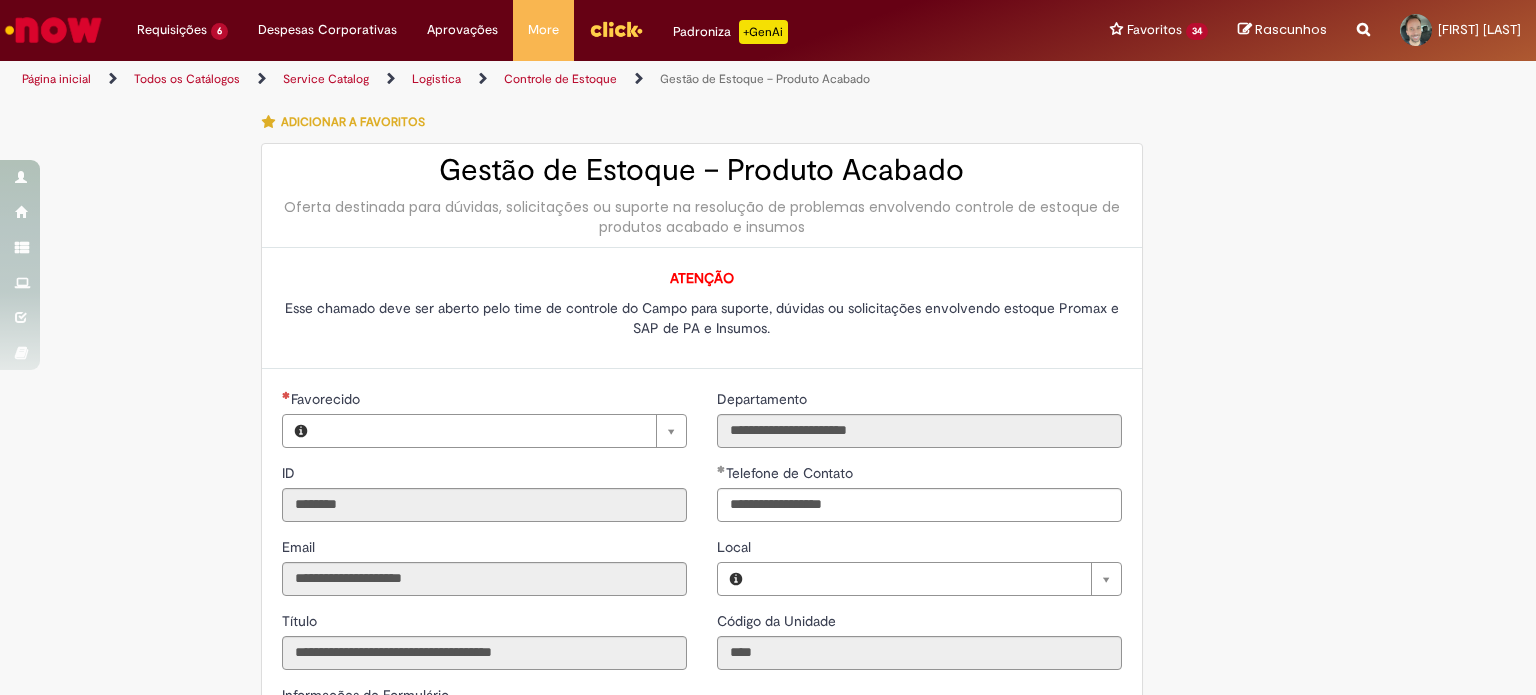 type on "**********" 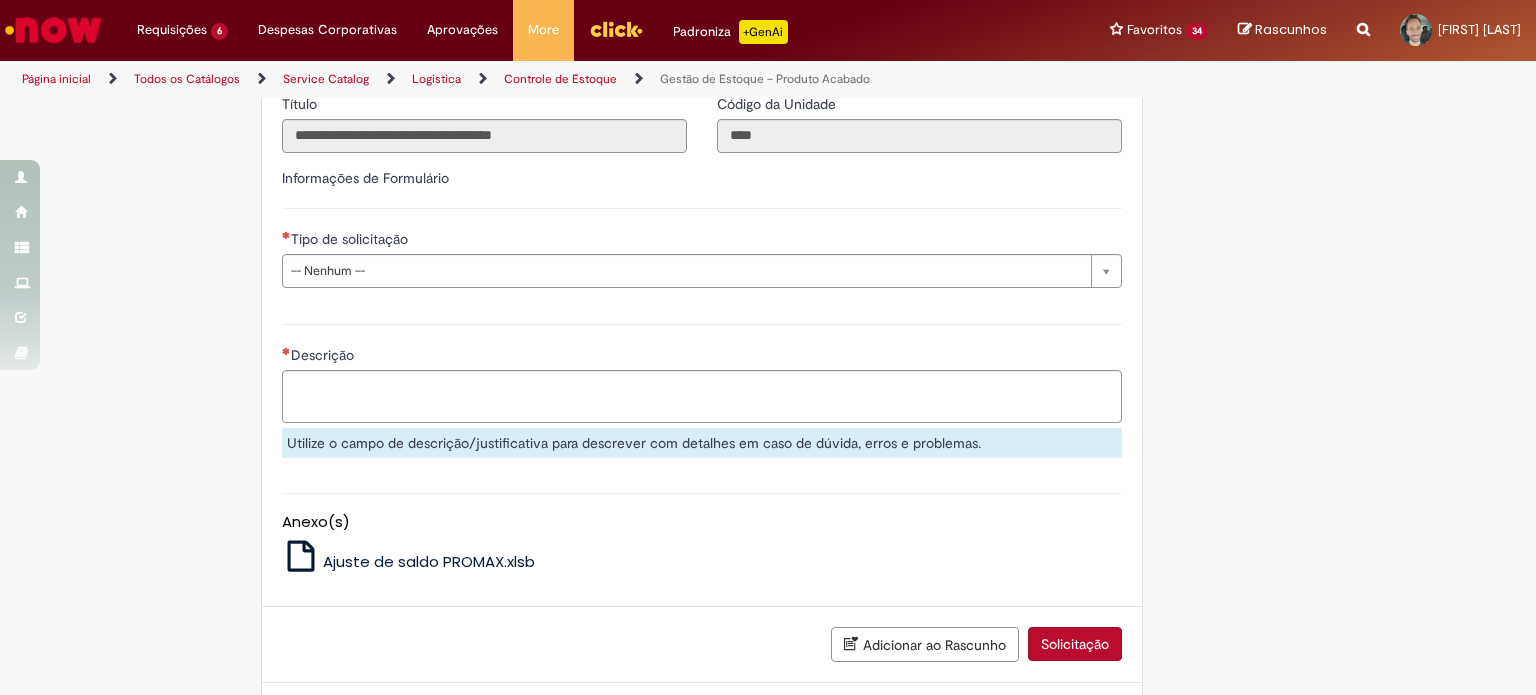 scroll, scrollTop: 300, scrollLeft: 0, axis: vertical 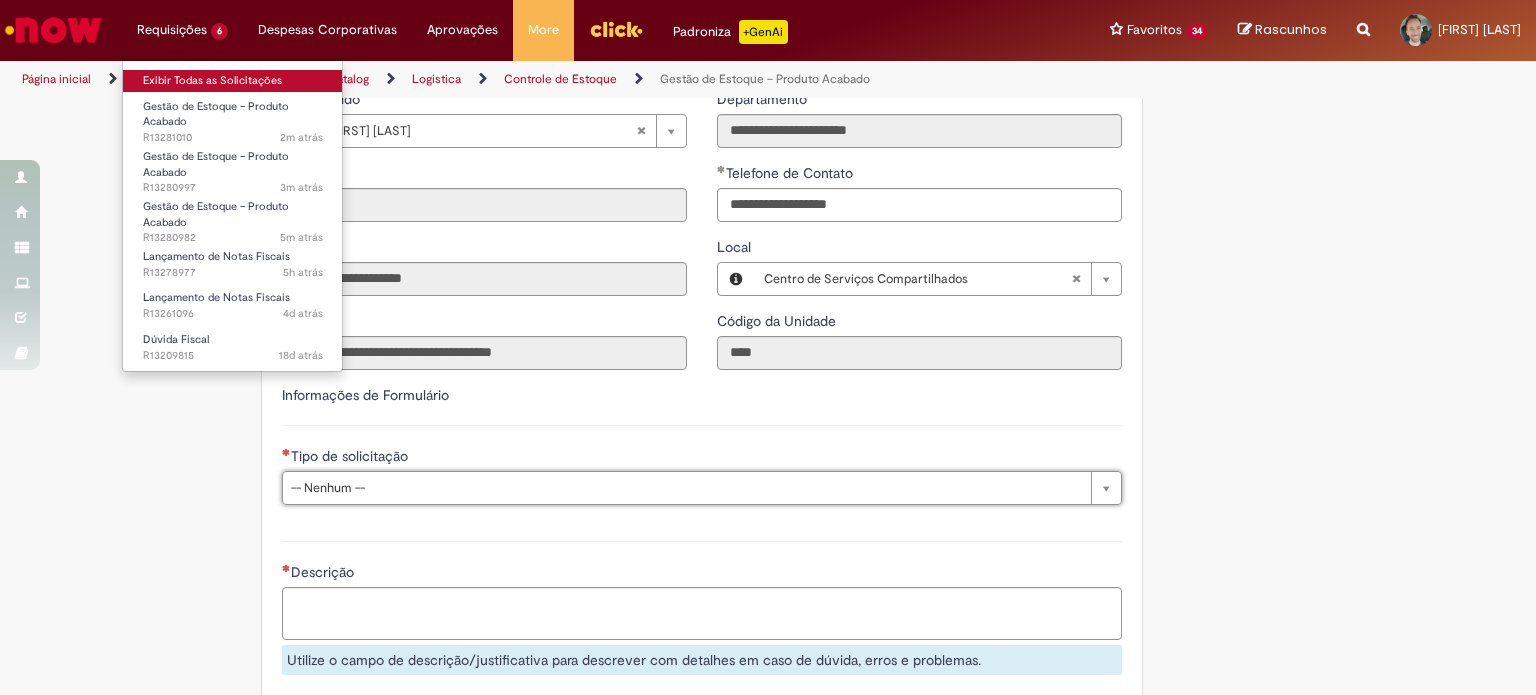 click on "Exibir Todas as Solicitações" at bounding box center [233, 81] 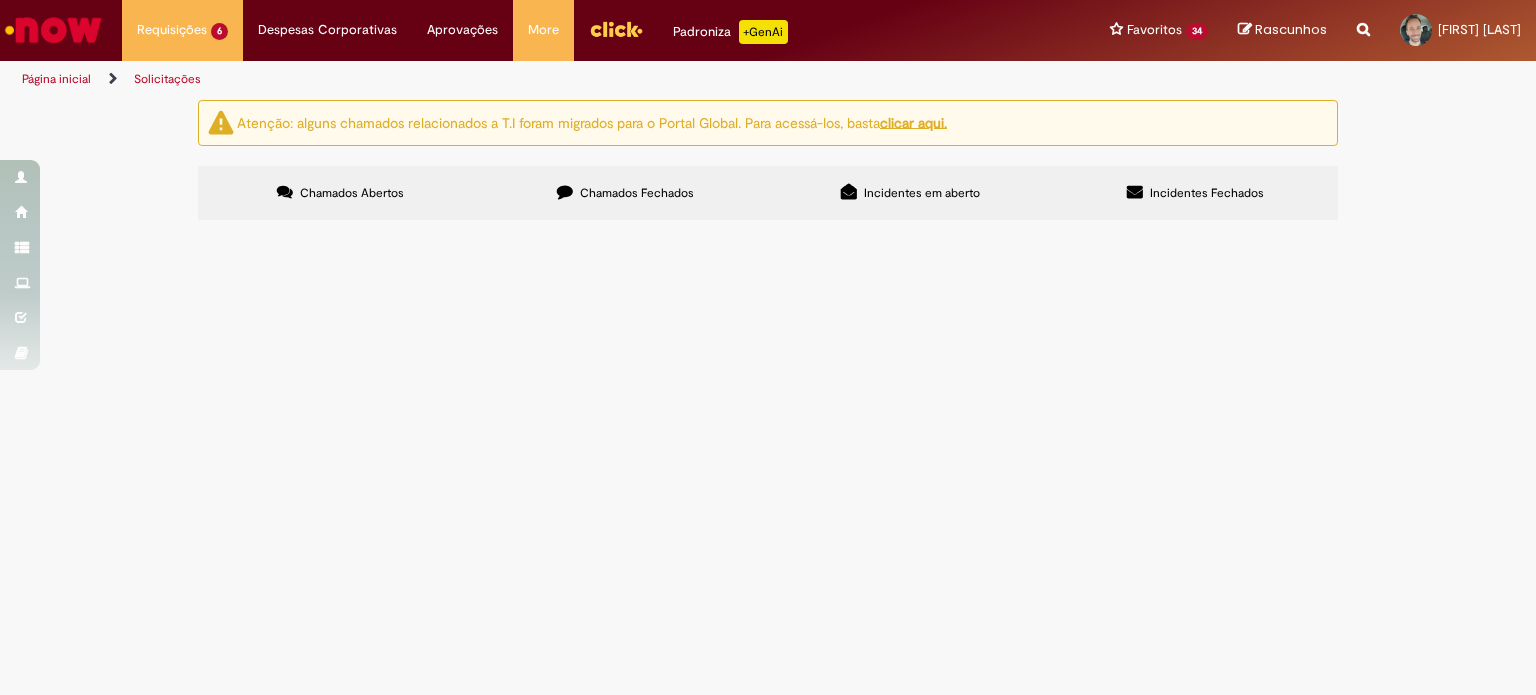 scroll, scrollTop: 100, scrollLeft: 0, axis: vertical 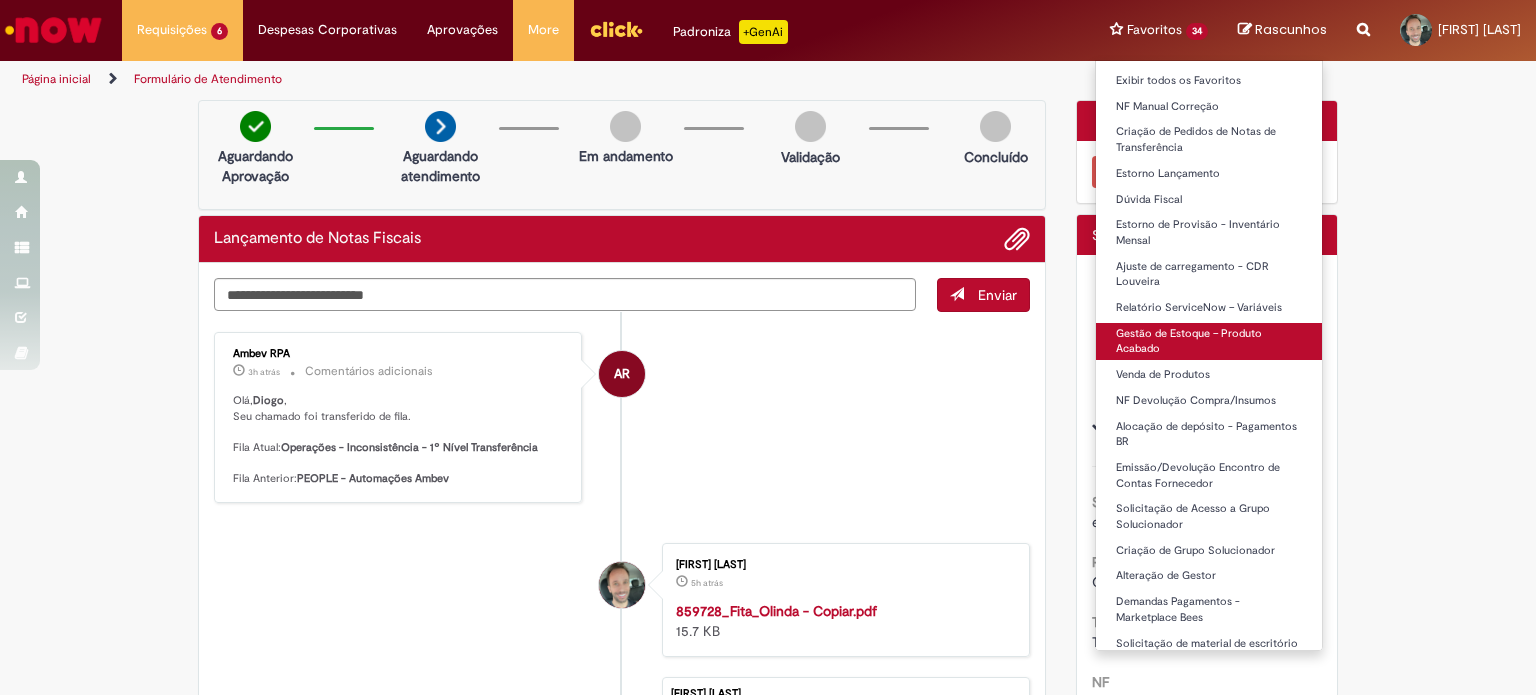 click on "Gestão de Estoque – Produto Acabado" at bounding box center (1209, 341) 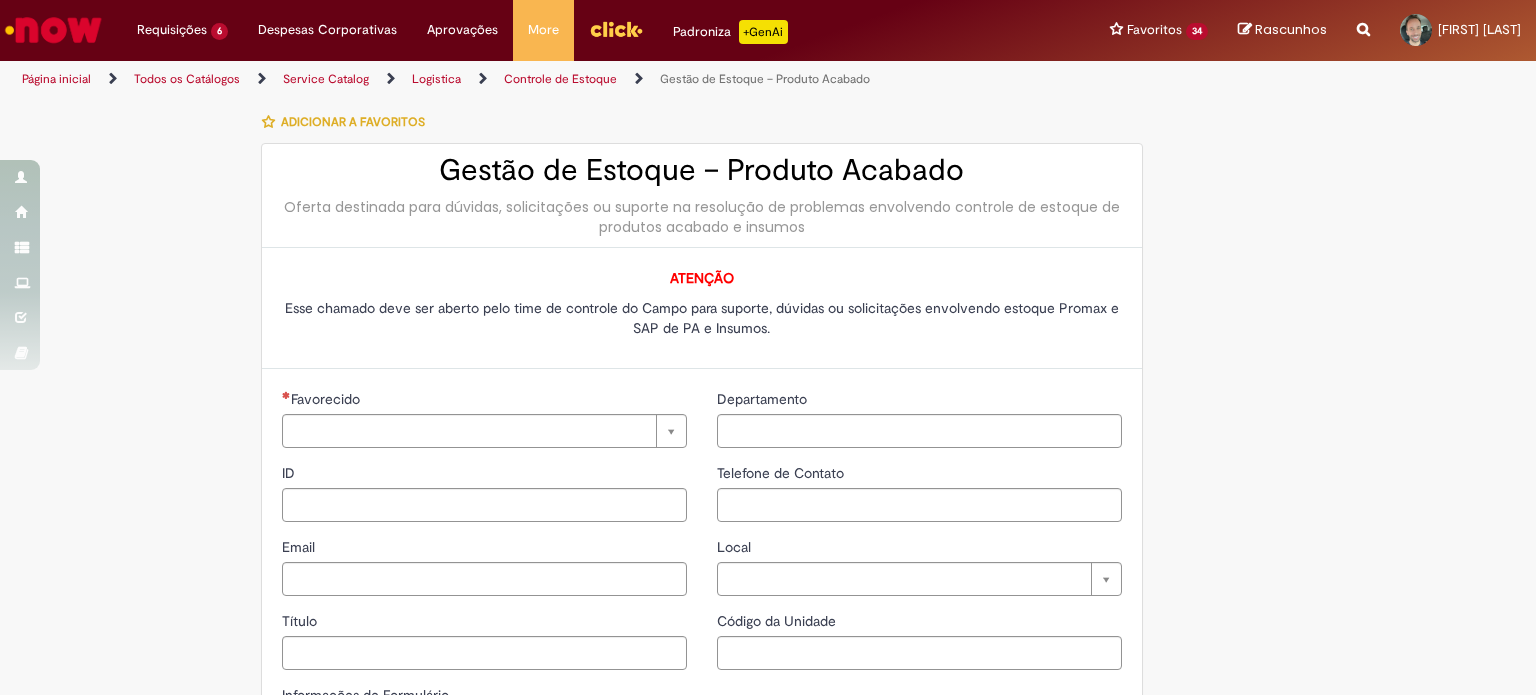 type on "********" 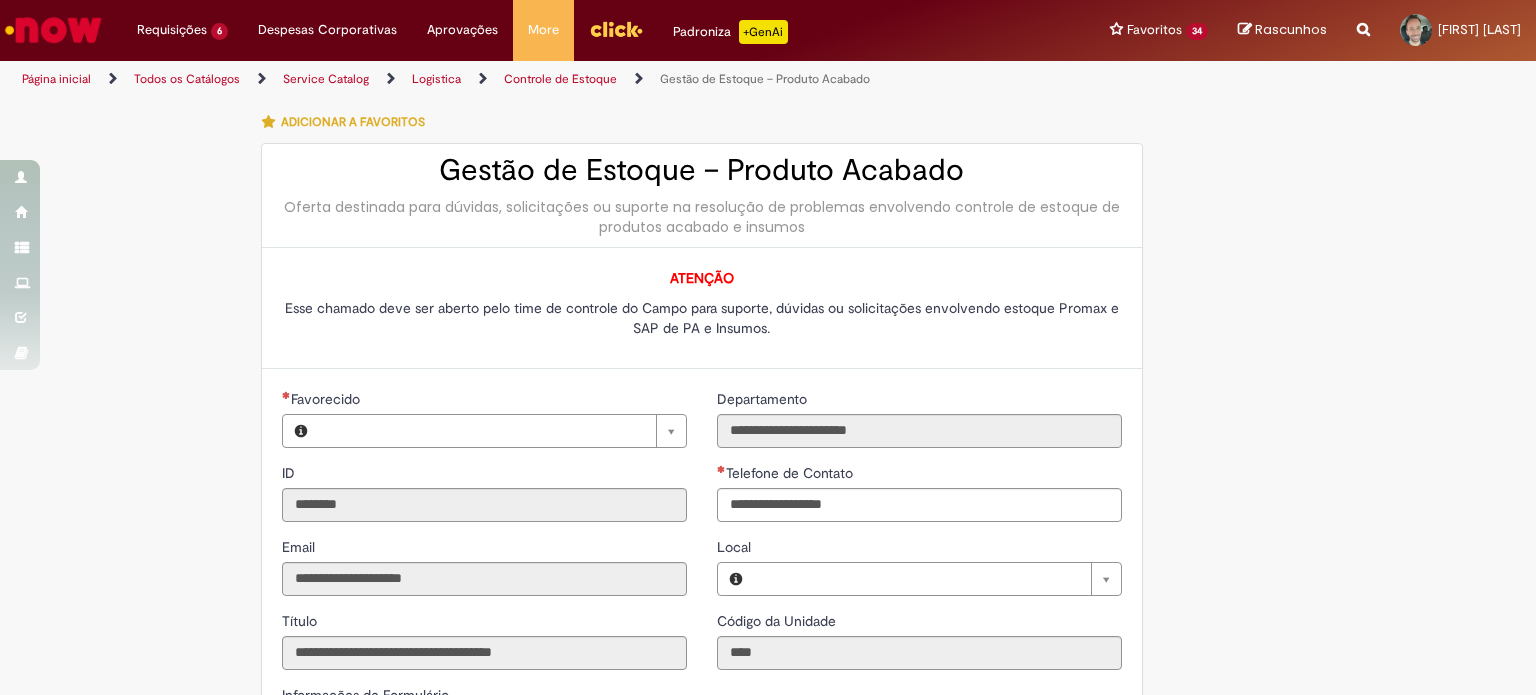 type on "**********" 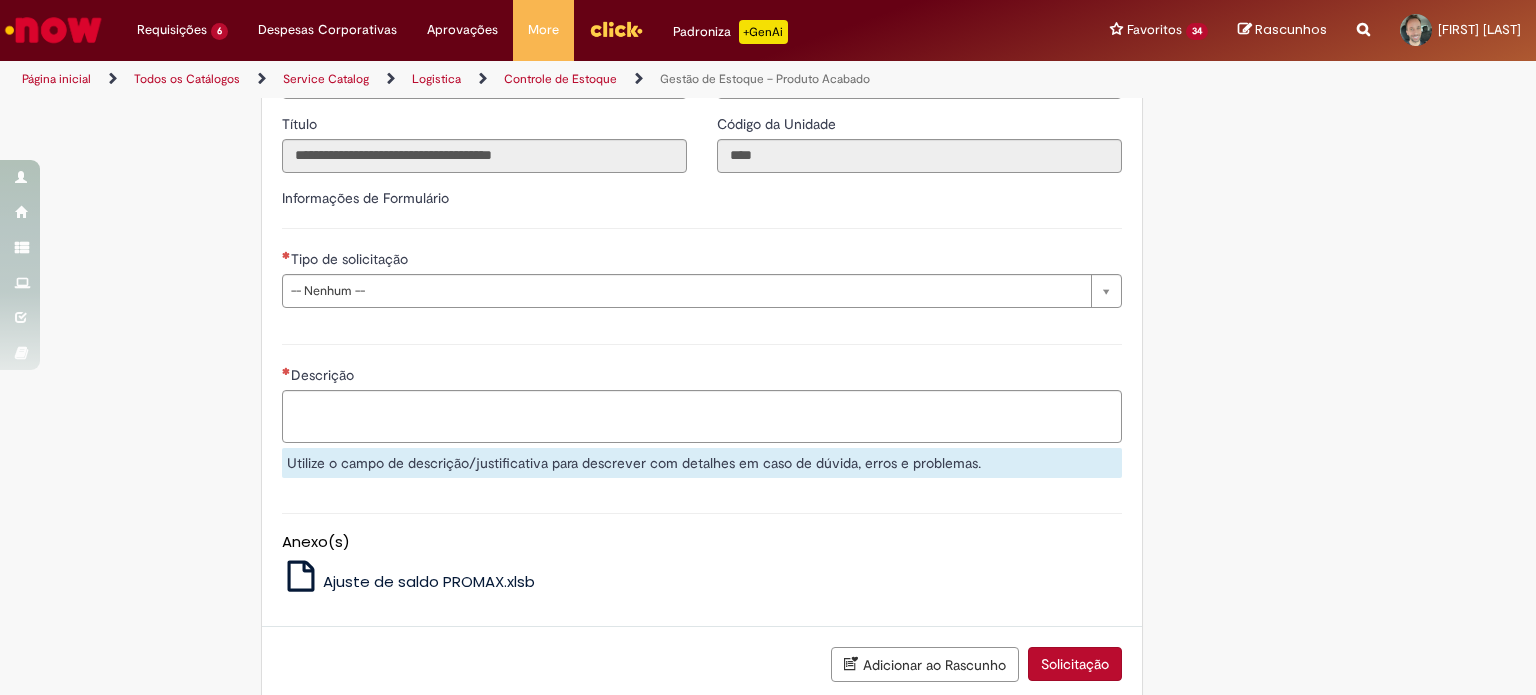 scroll, scrollTop: 500, scrollLeft: 0, axis: vertical 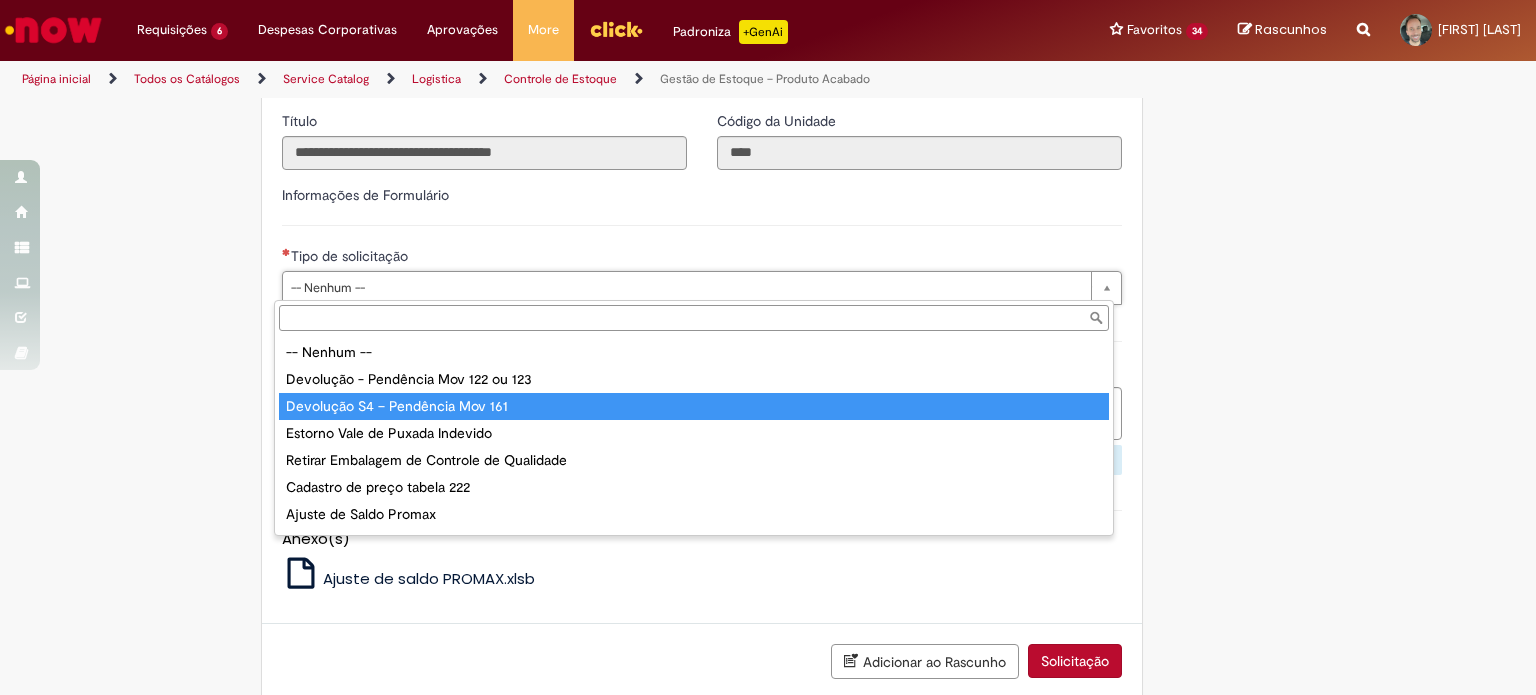 type on "**********" 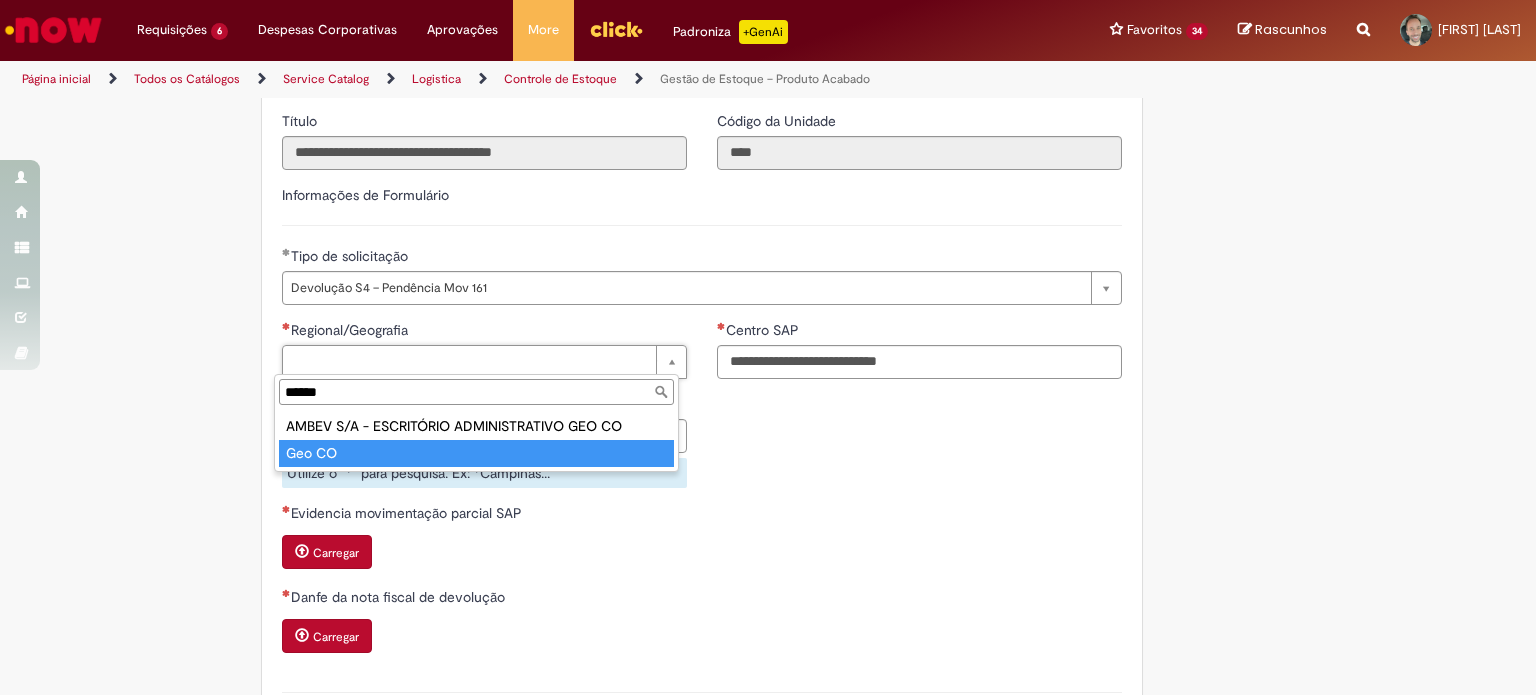 type on "******" 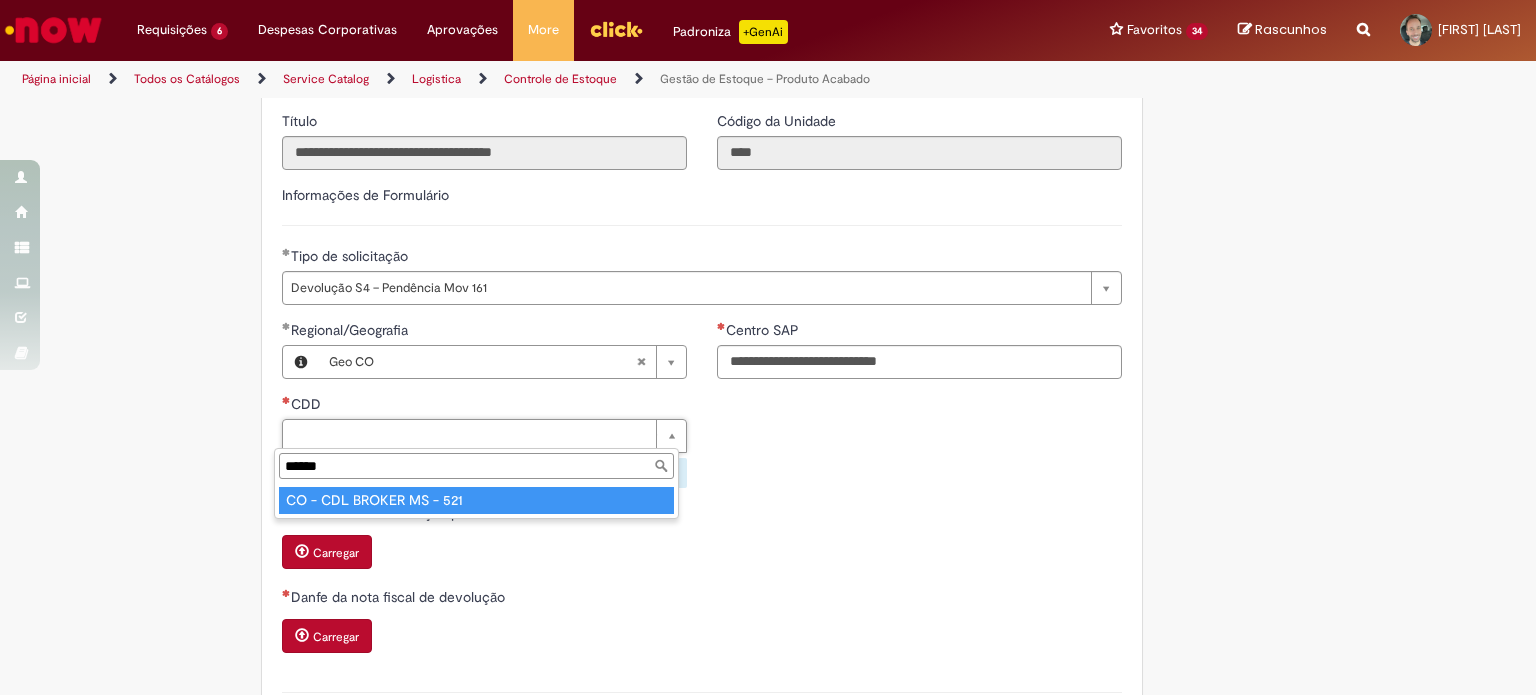 type on "******" 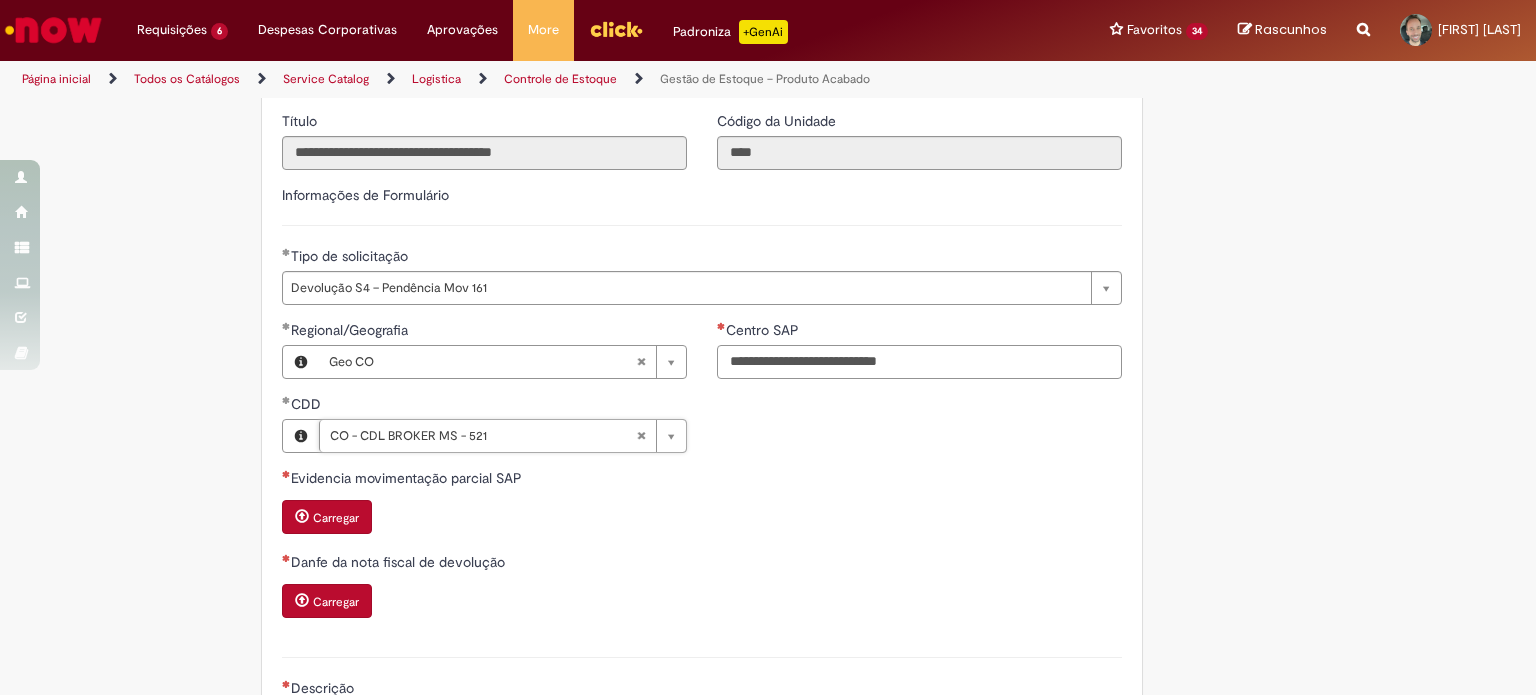 click on "Centro SAP" at bounding box center (919, 362) 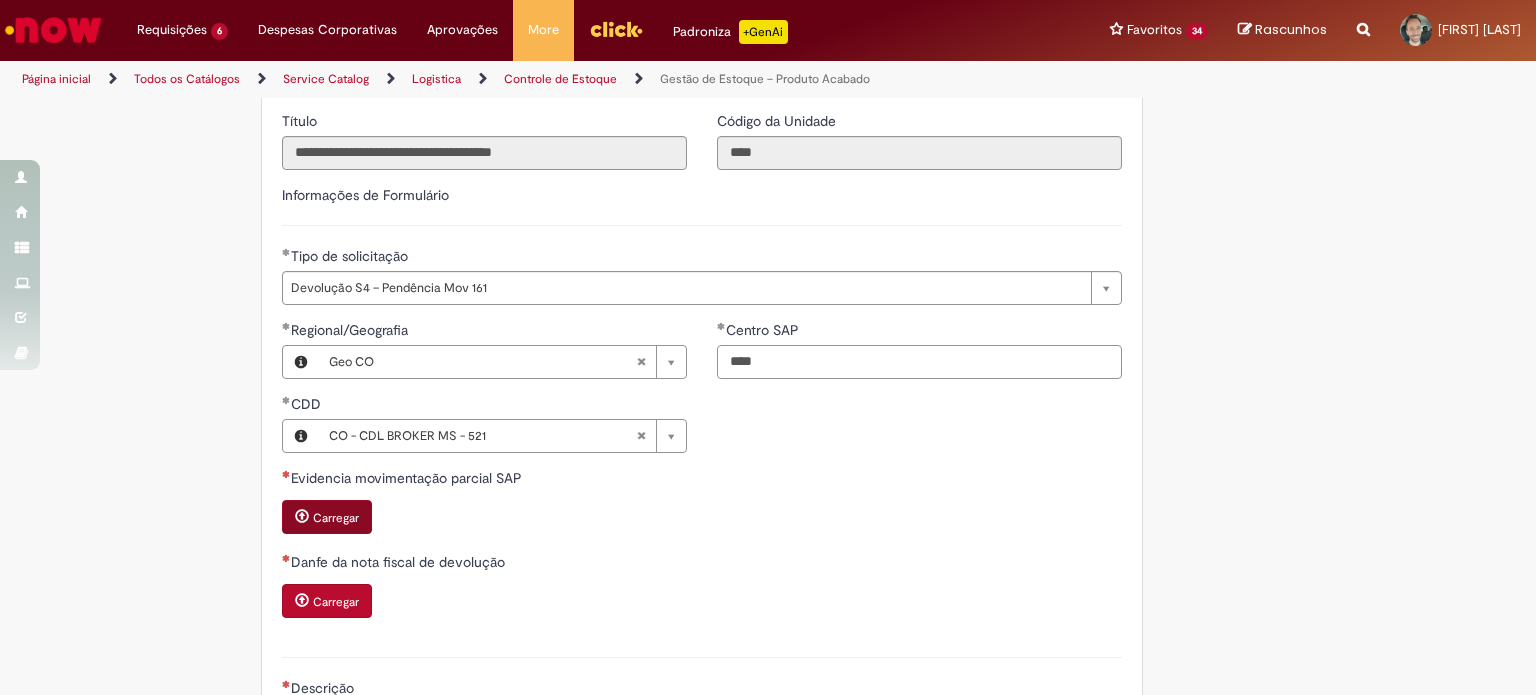 type on "****" 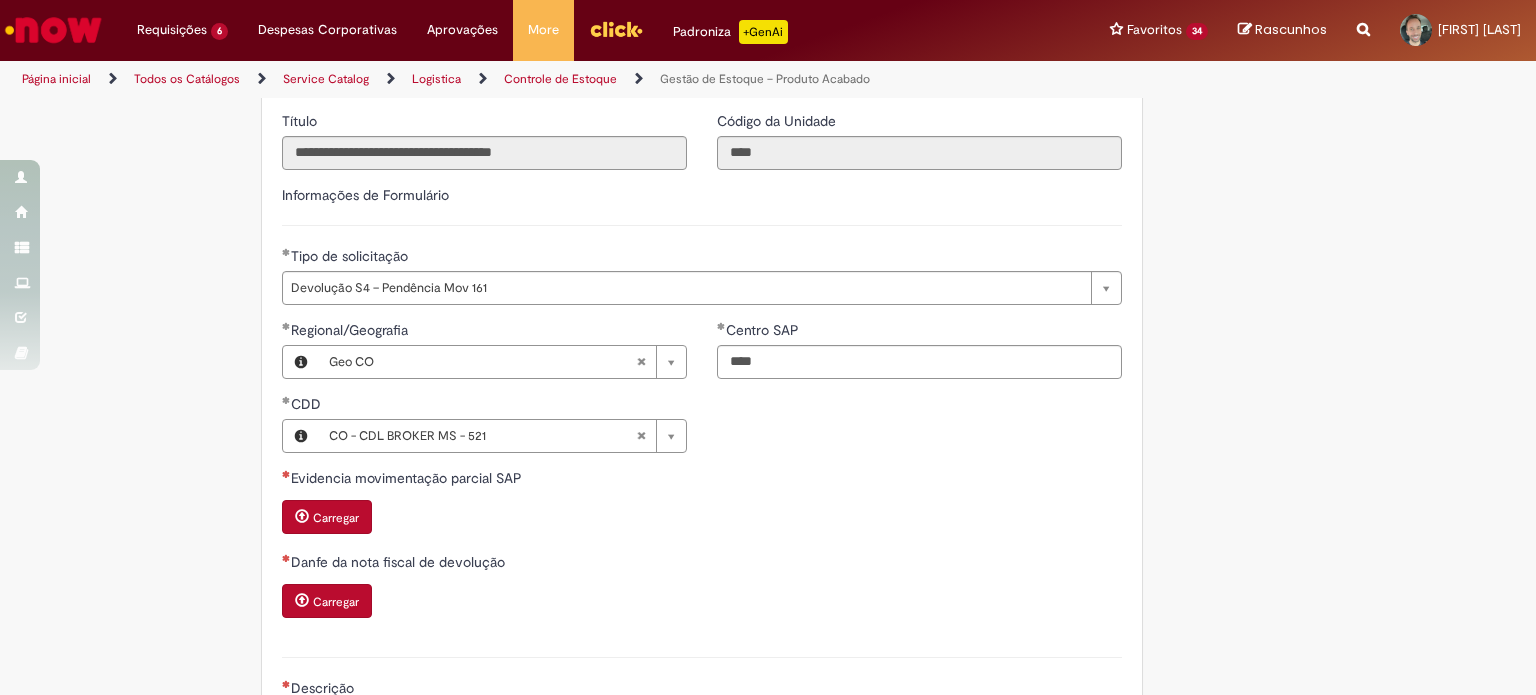 click on "Carregar" at bounding box center [336, 518] 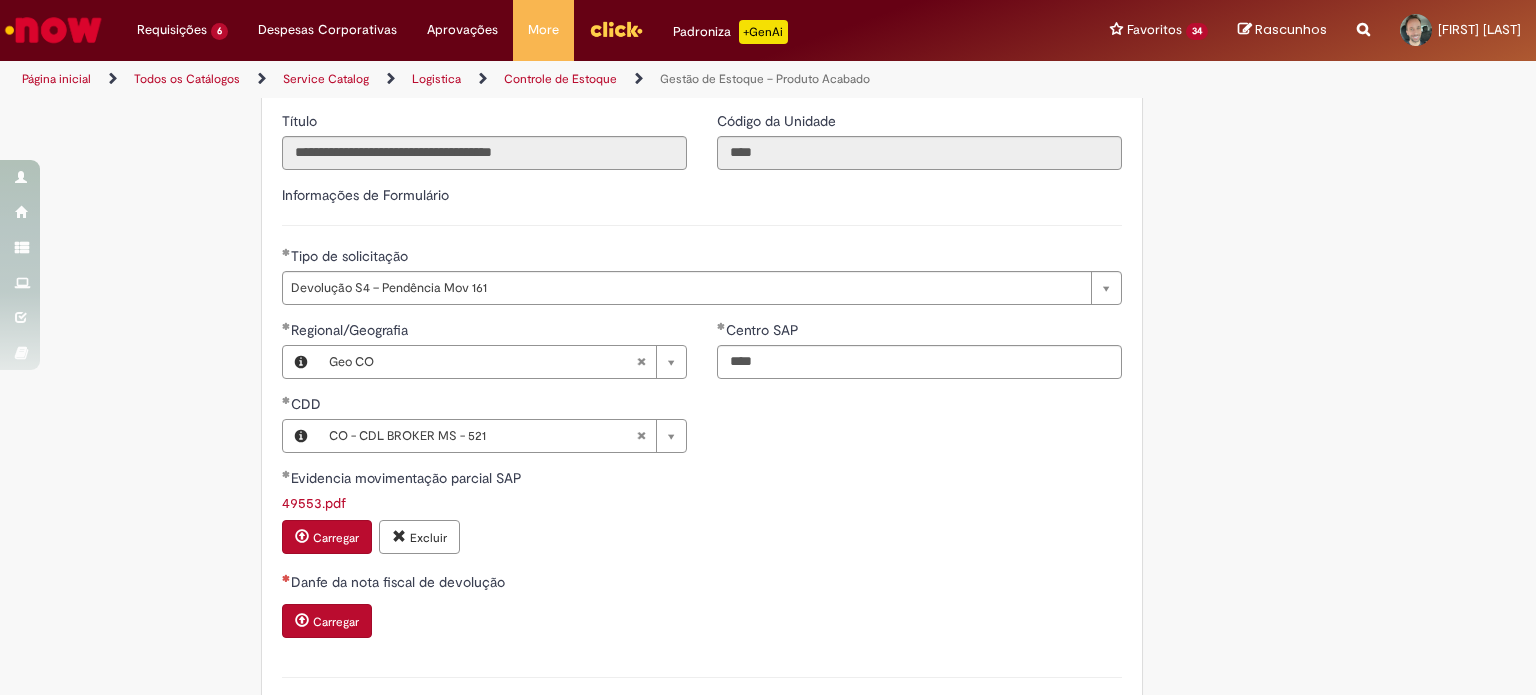 click on "Carregar" at bounding box center [336, 622] 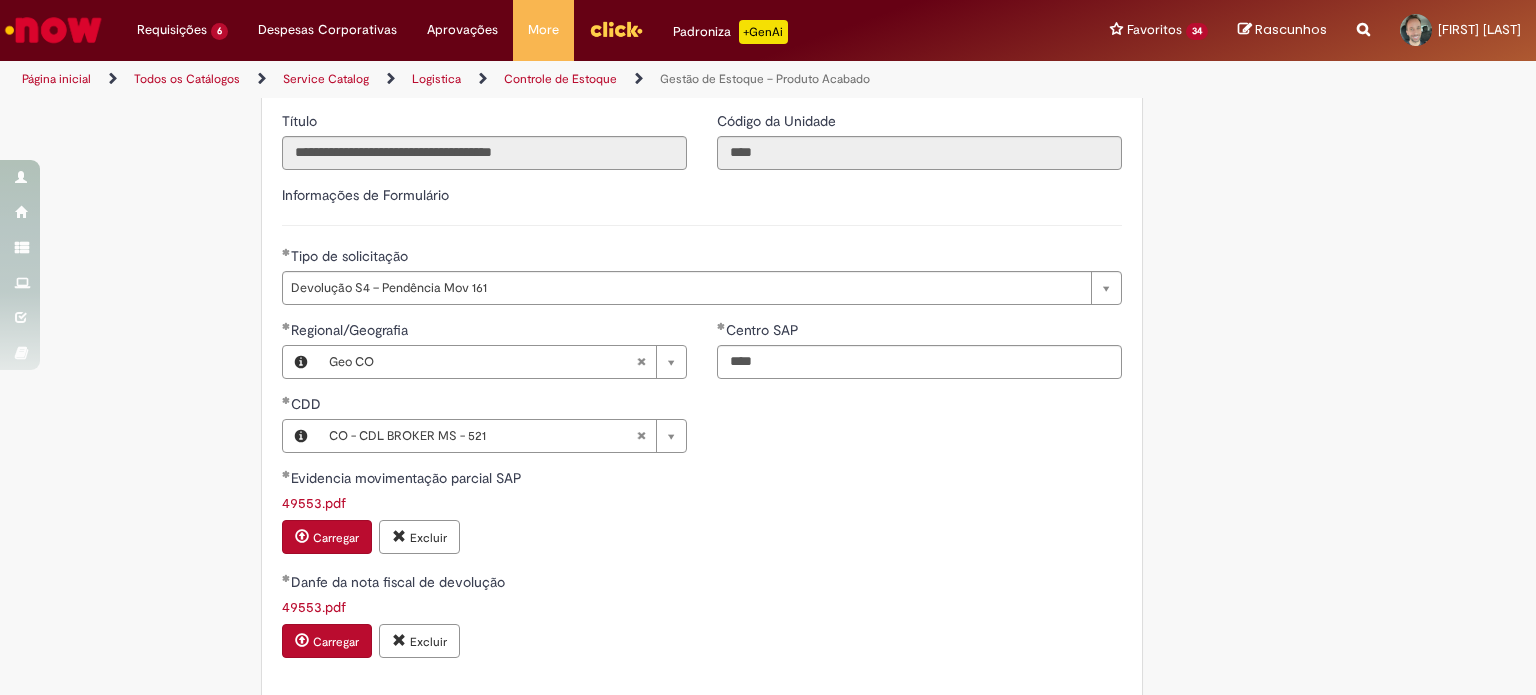 click on "Tire dúvidas com LupiAssist    +GenAI
Oi! Eu sou LupiAssist, uma Inteligência Artificial Generativa em constante aprendizado   Meu conteúdo é monitorado para trazer uma melhor experiência
Dúvidas comuns:
Só mais um instante, estou consultando nossas bases de conhecimento  e escrevendo a melhor resposta pra você!
Title
Lorem ipsum dolor sit amet    Fazer uma nova pergunta
Gerei esta resposta utilizando IA Generativa em conjunto com os nossos padrões. Em caso de divergência, os documentos oficiais prevalecerão.
Saiba mais em:
Ou ligue para:
E aí, te ajudei?
Sim, obrigado!" at bounding box center (768, 382) 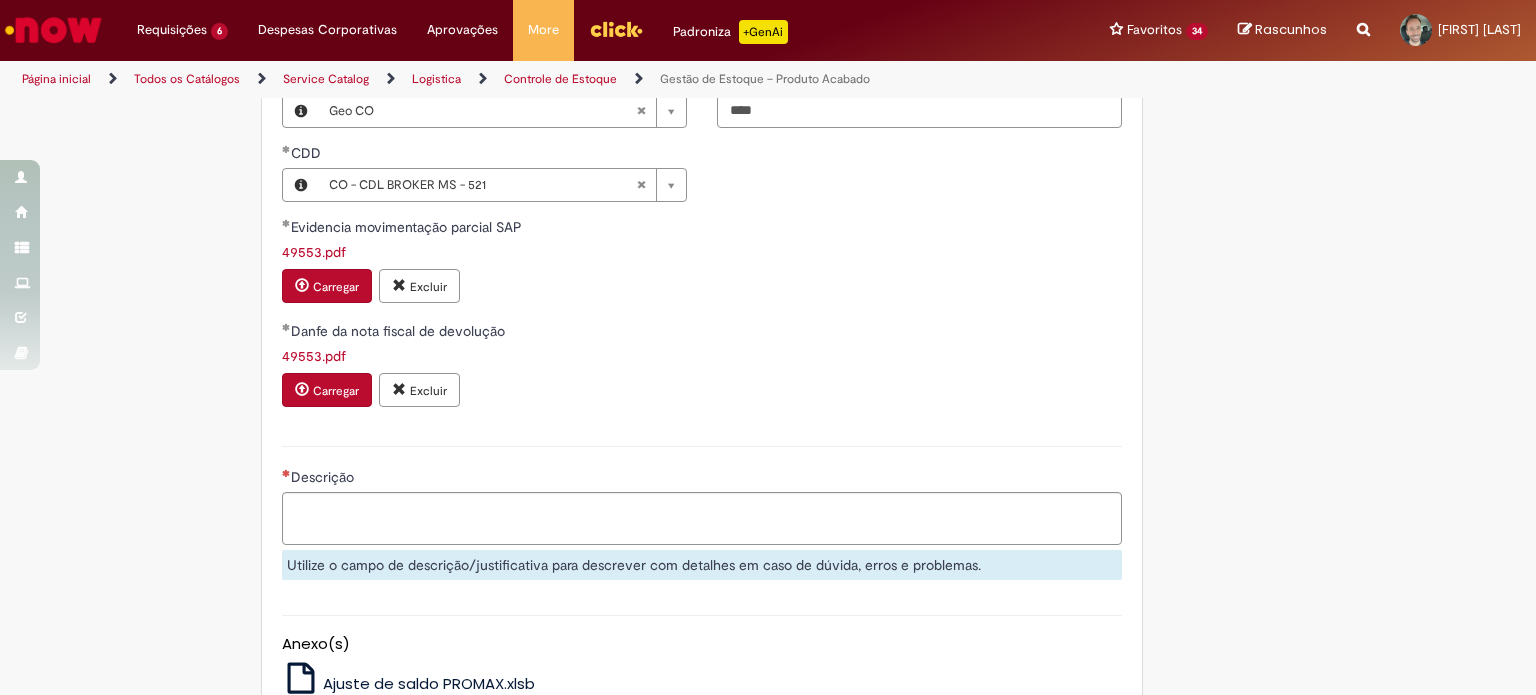 scroll, scrollTop: 800, scrollLeft: 0, axis: vertical 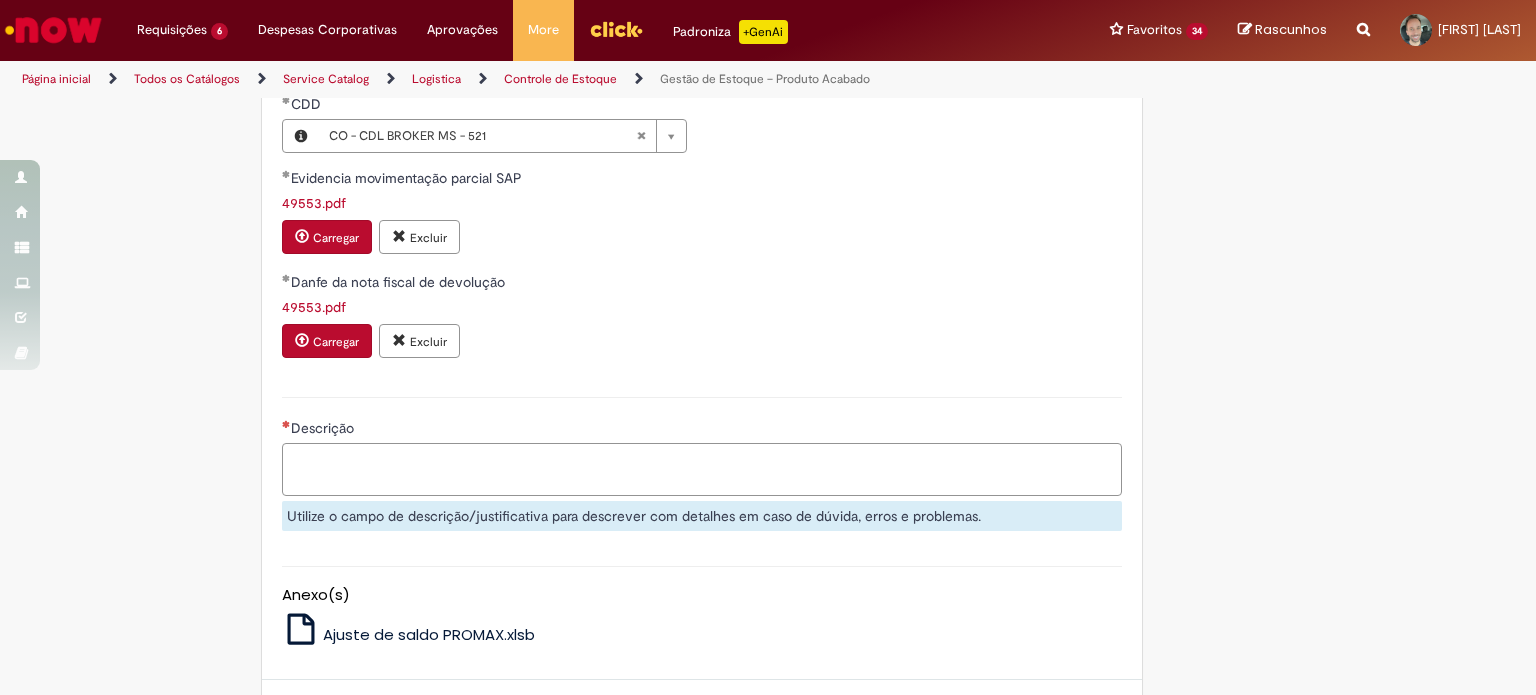 click on "Descrição" at bounding box center (702, 470) 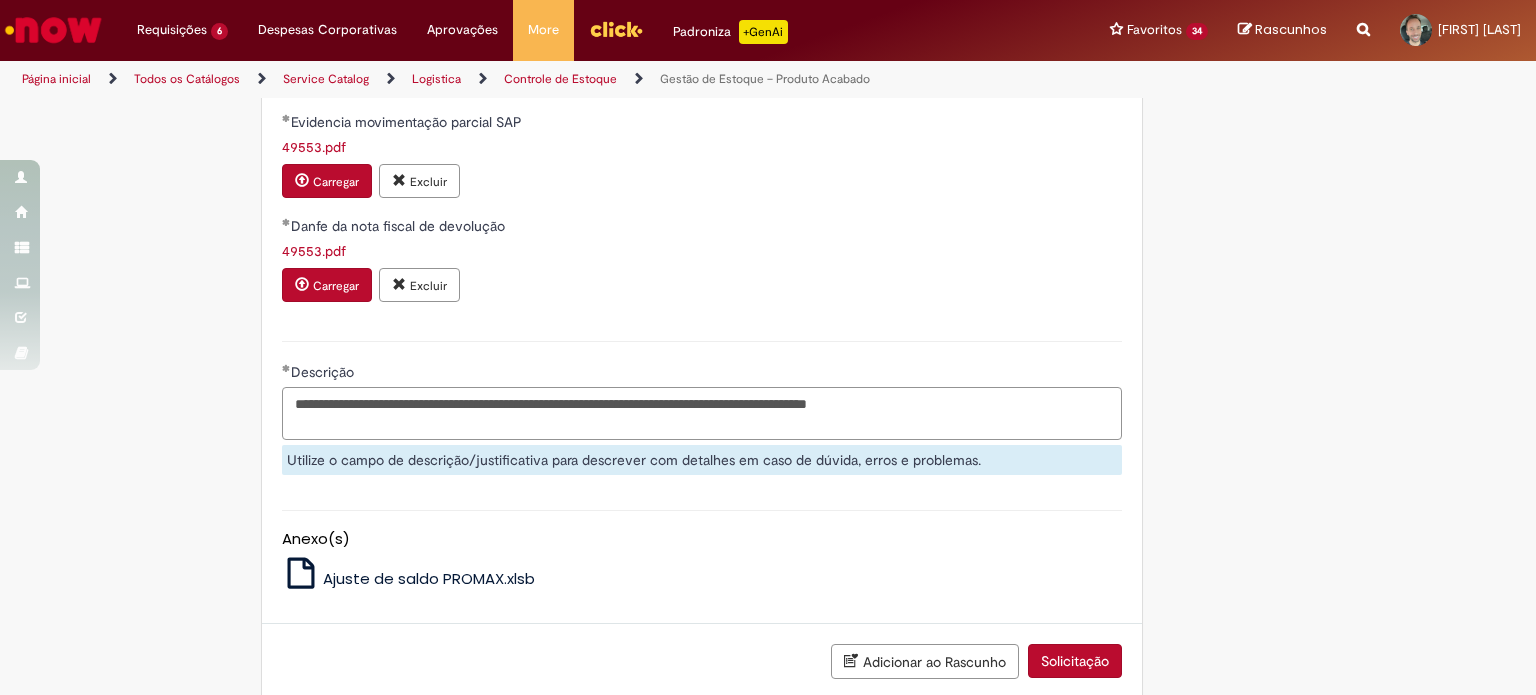 scroll, scrollTop: 965, scrollLeft: 0, axis: vertical 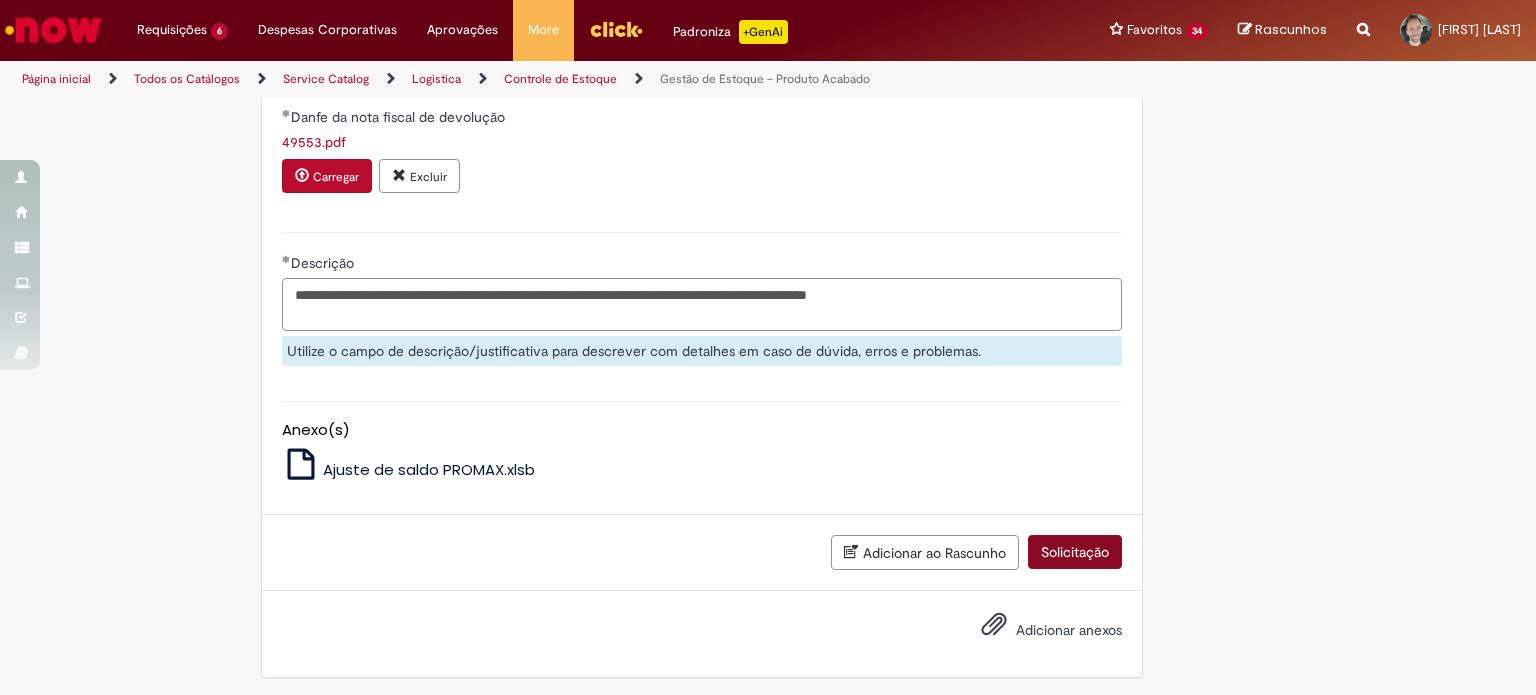 type on "**********" 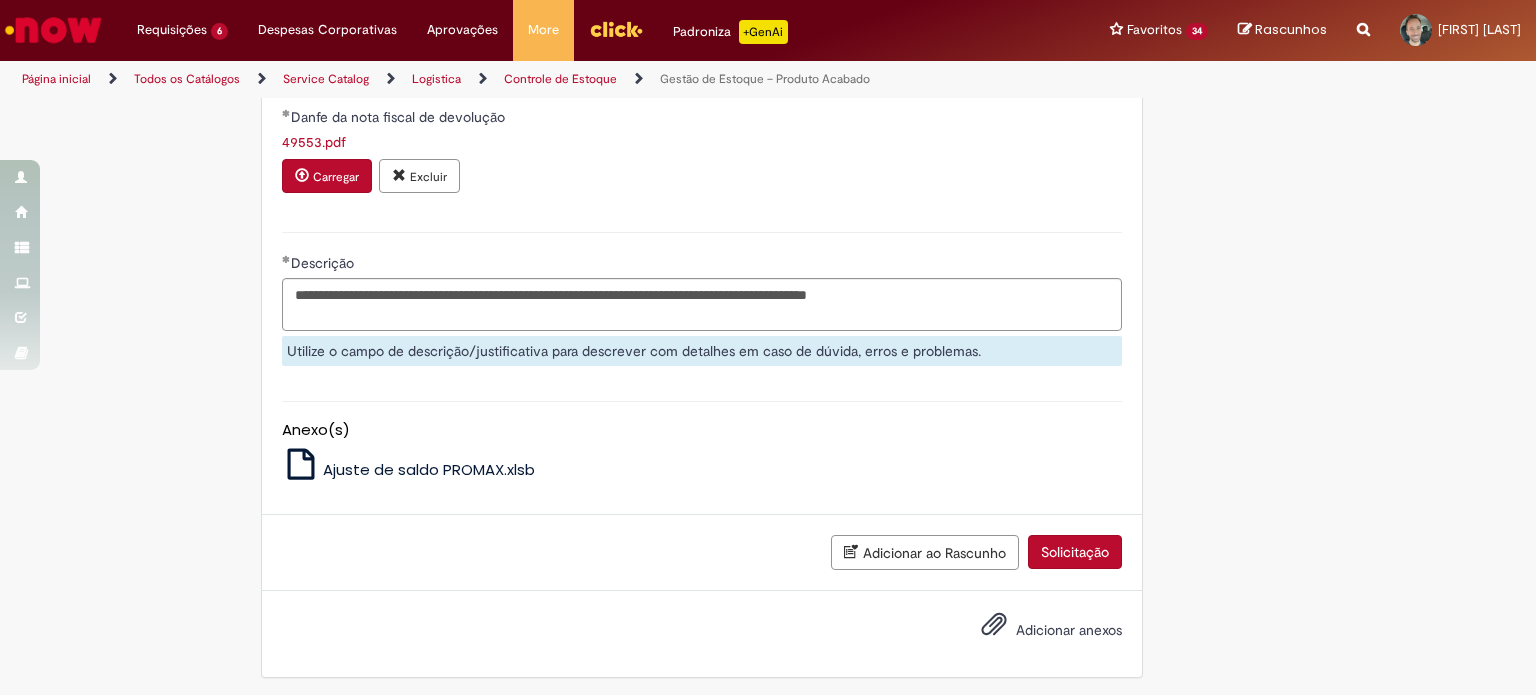 click on "Solicitação" at bounding box center (1075, 552) 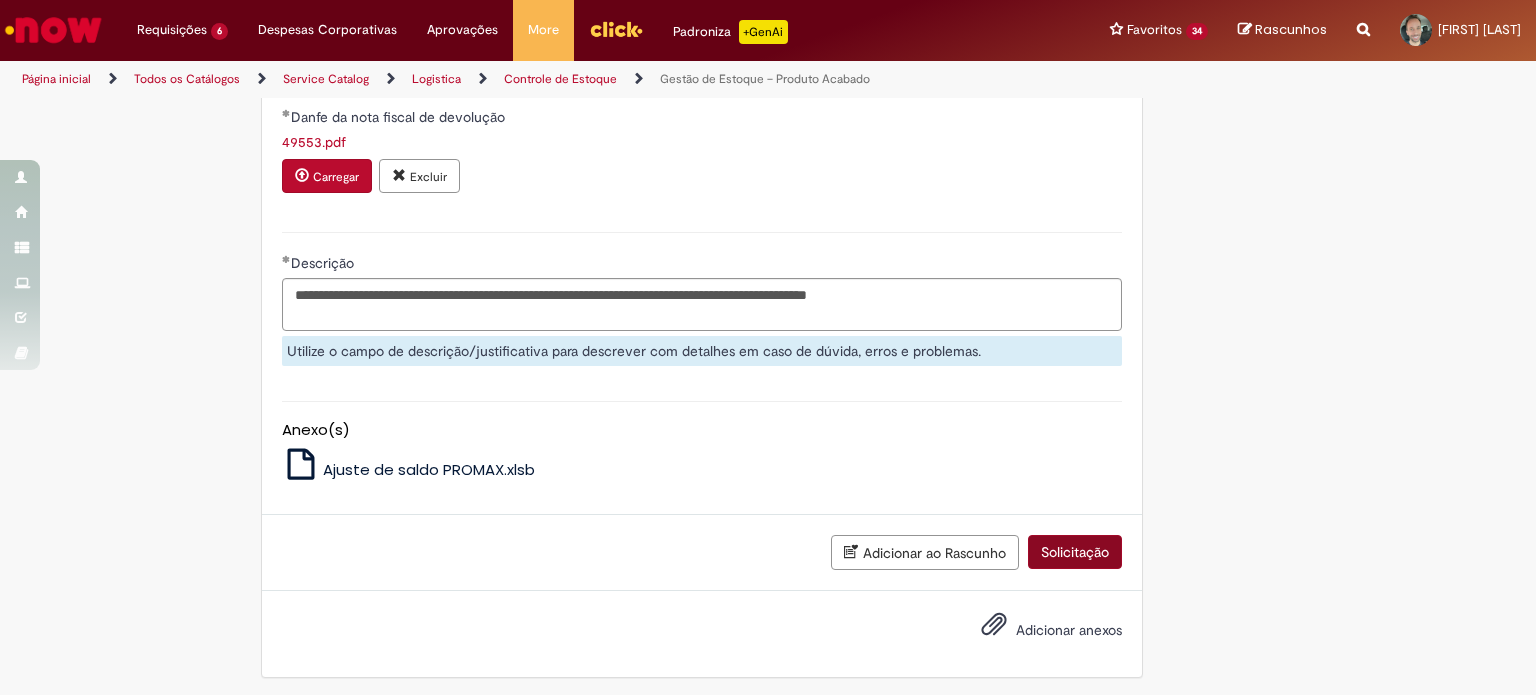 scroll, scrollTop: 884, scrollLeft: 0, axis: vertical 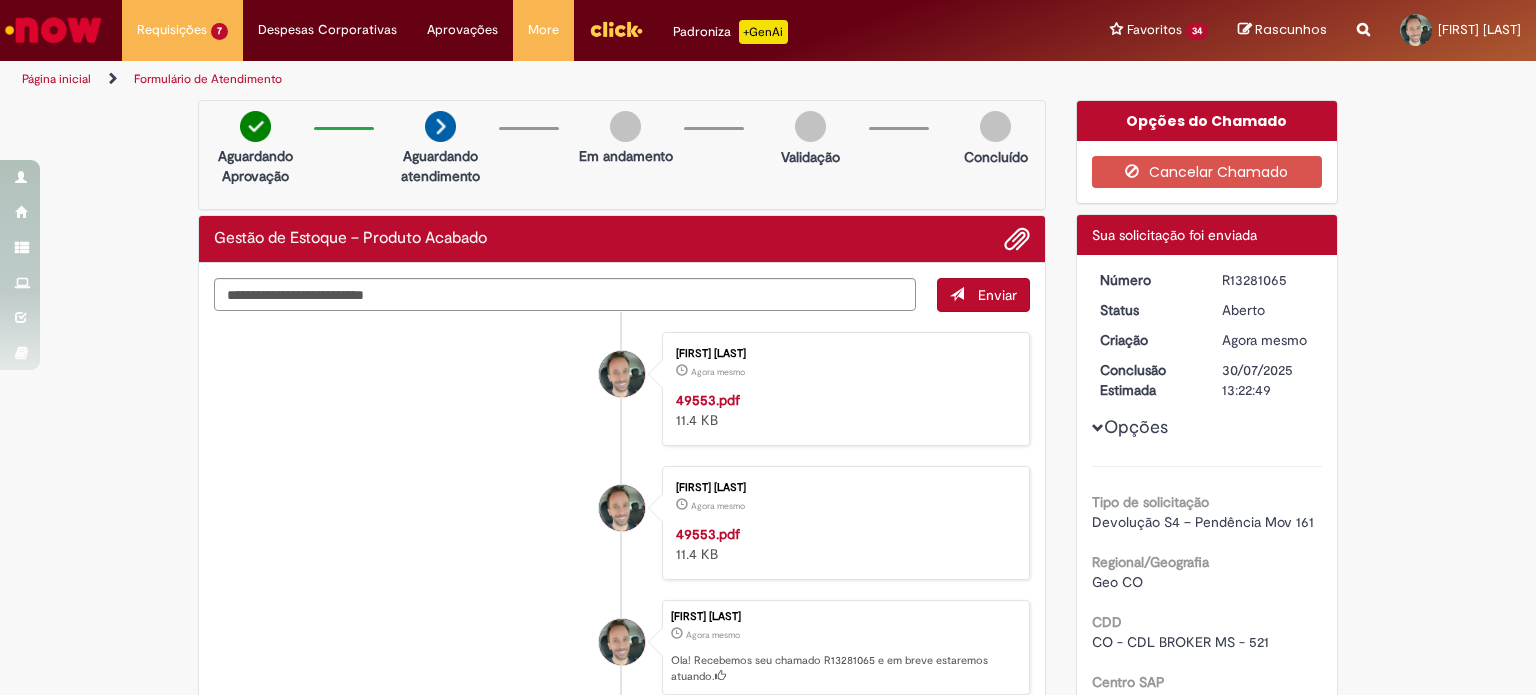 click on "R13281065" at bounding box center [1268, 280] 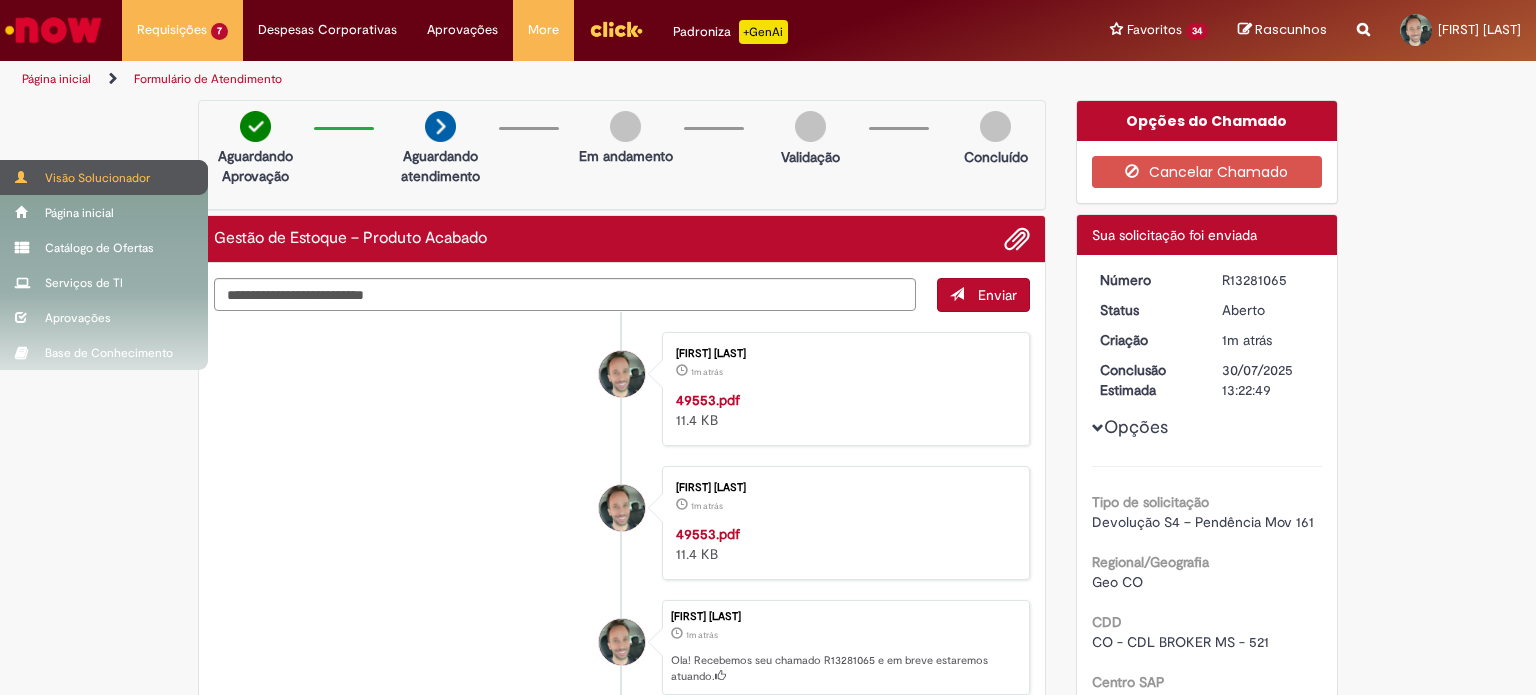 click on "Visão Solucionador" at bounding box center (104, 177) 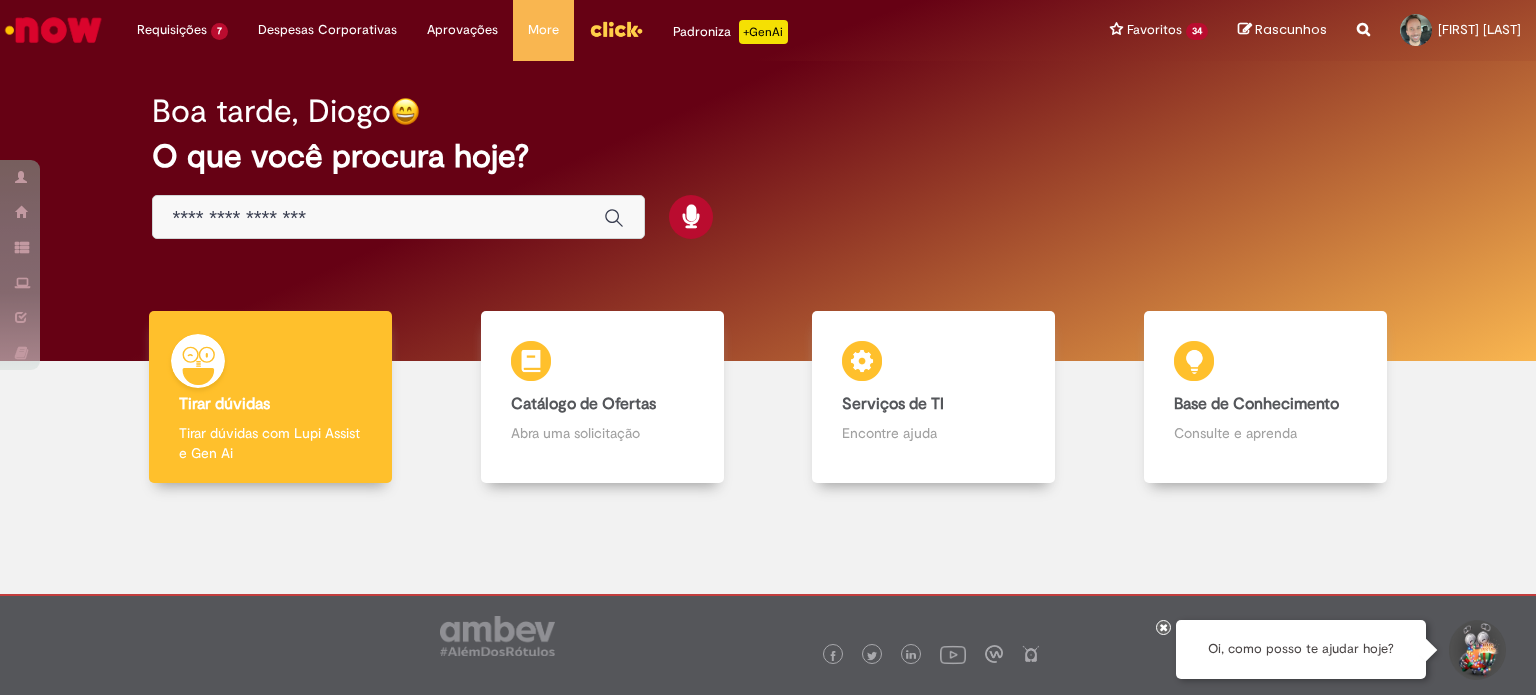 scroll, scrollTop: 0, scrollLeft: 0, axis: both 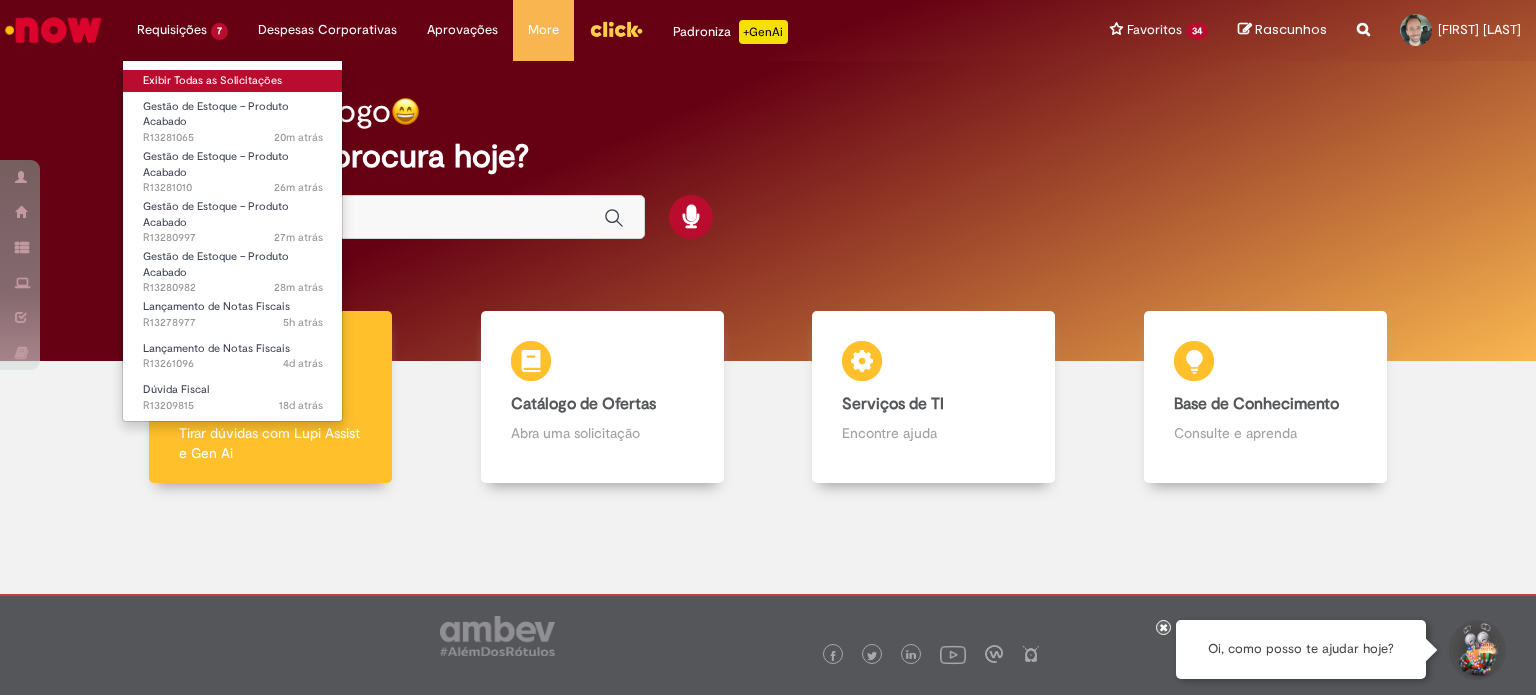 click on "Exibir Todas as Solicitações" at bounding box center (233, 81) 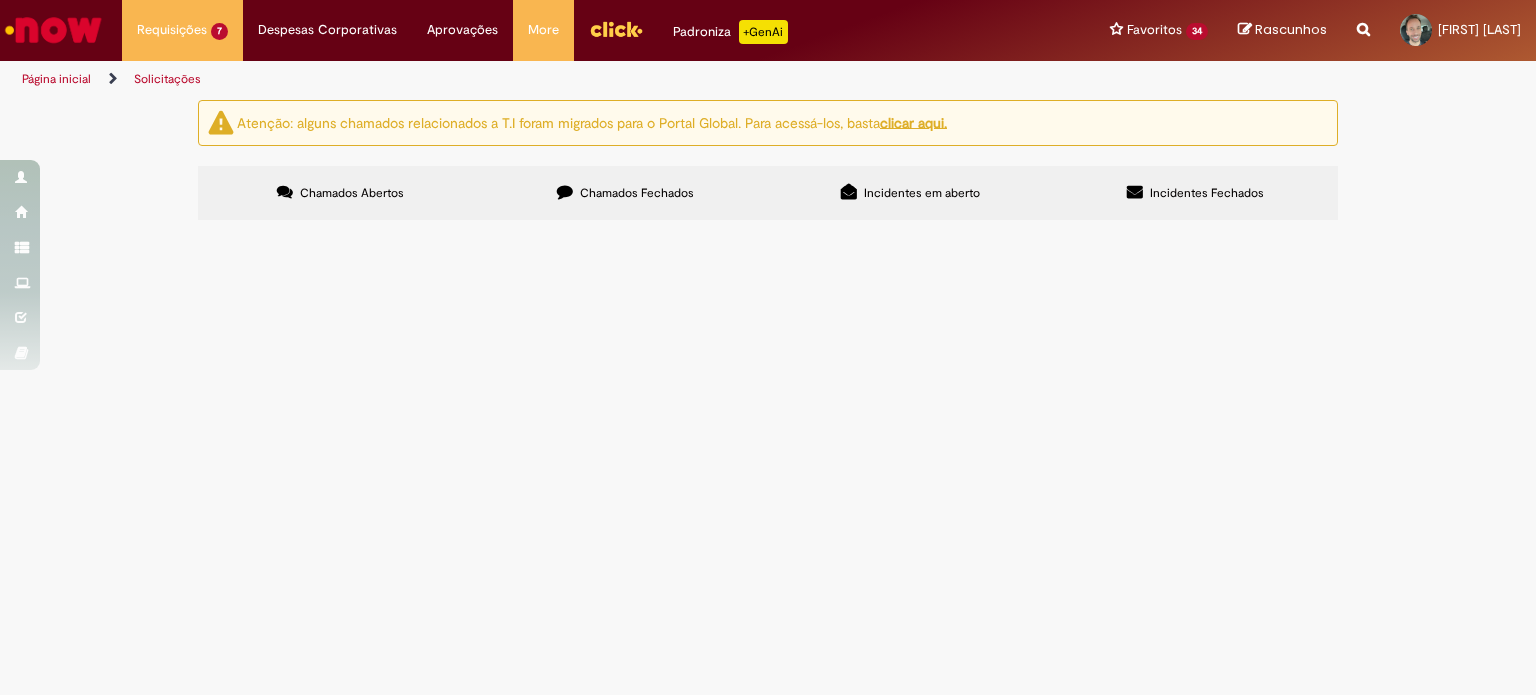 scroll, scrollTop: 57, scrollLeft: 0, axis: vertical 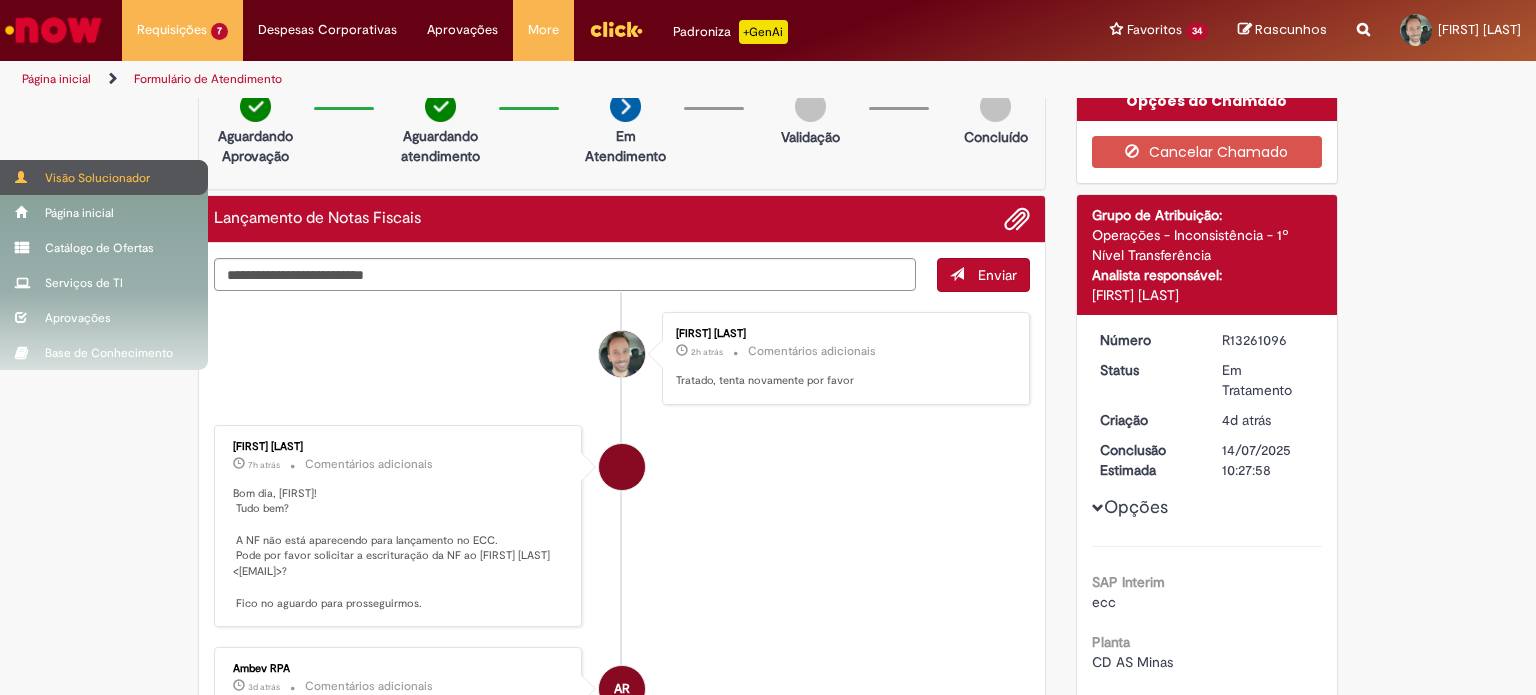 click on "Visão Solucionador" at bounding box center [104, 177] 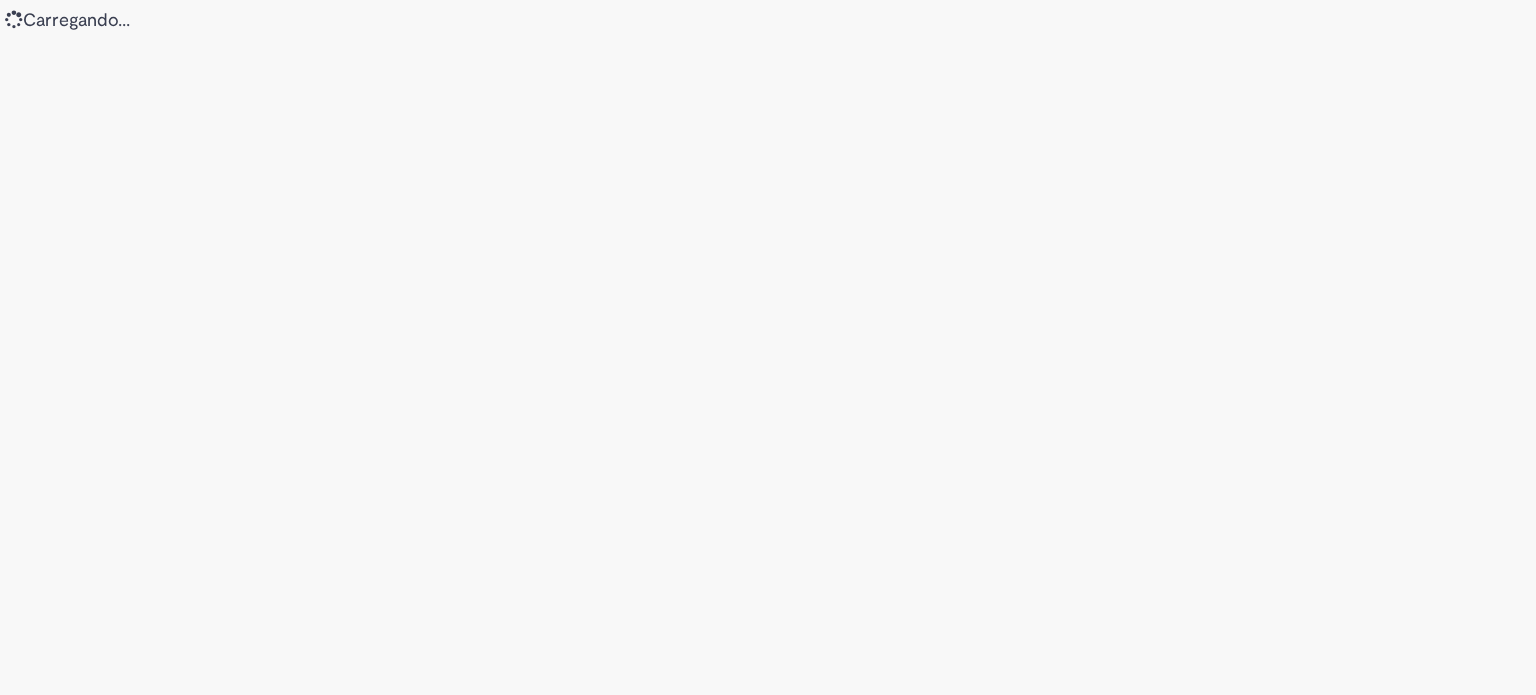 scroll, scrollTop: 0, scrollLeft: 0, axis: both 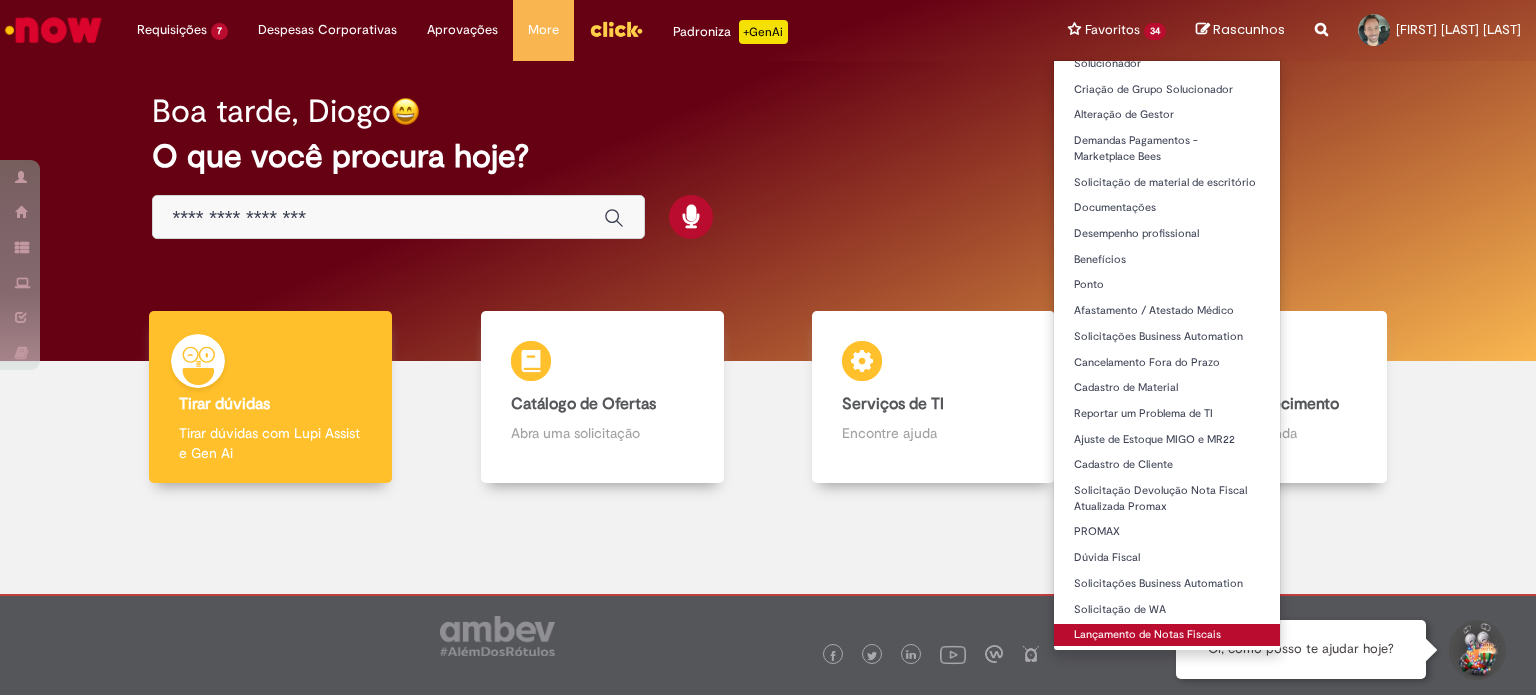 click on "Lançamento de Notas Fiscais" at bounding box center (1167, 635) 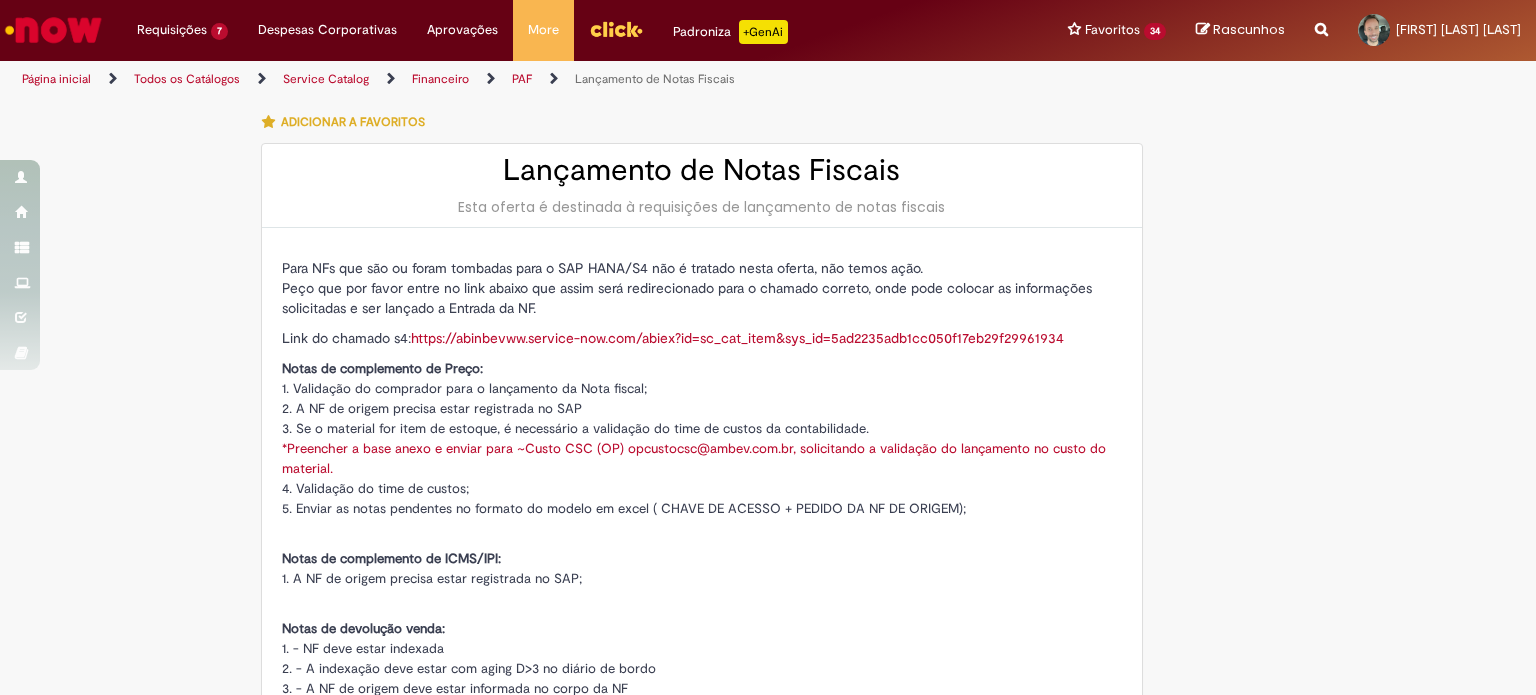 type on "********" 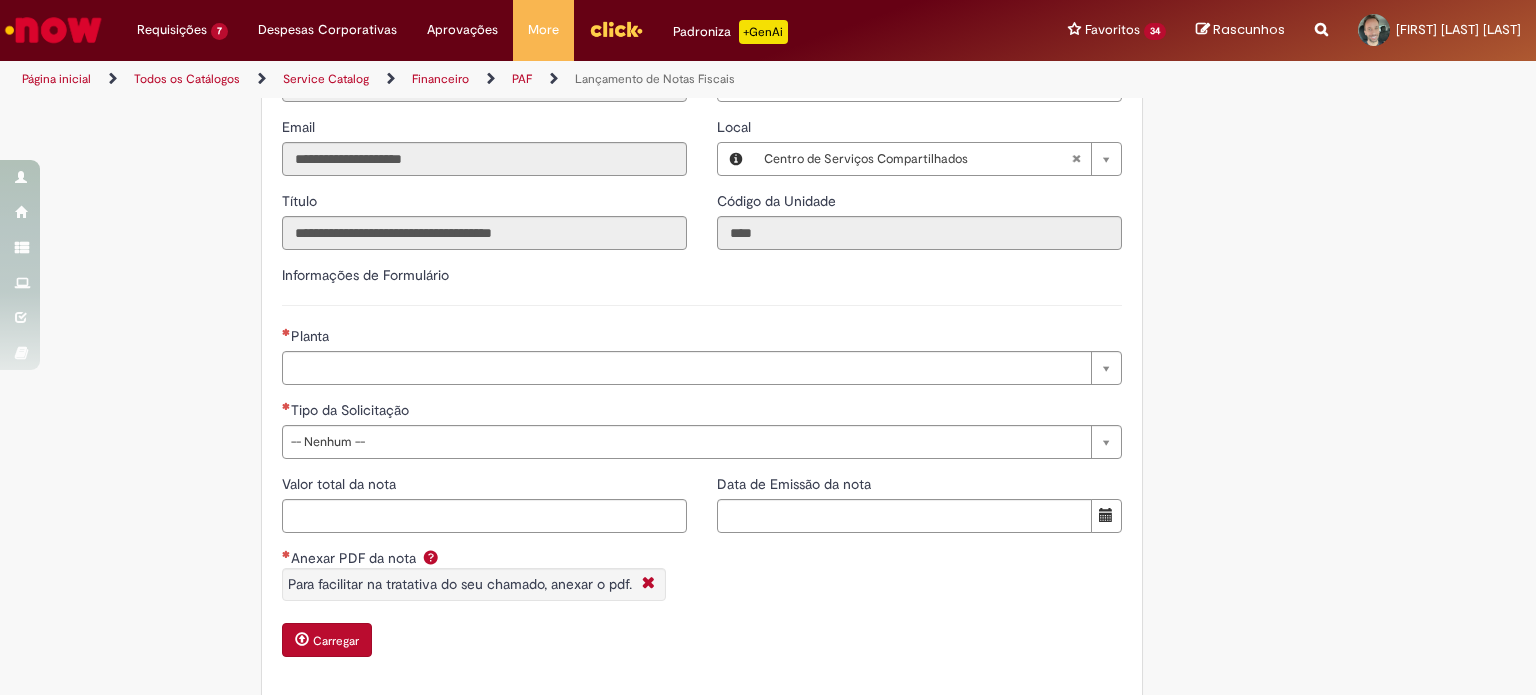 scroll, scrollTop: 1300, scrollLeft: 0, axis: vertical 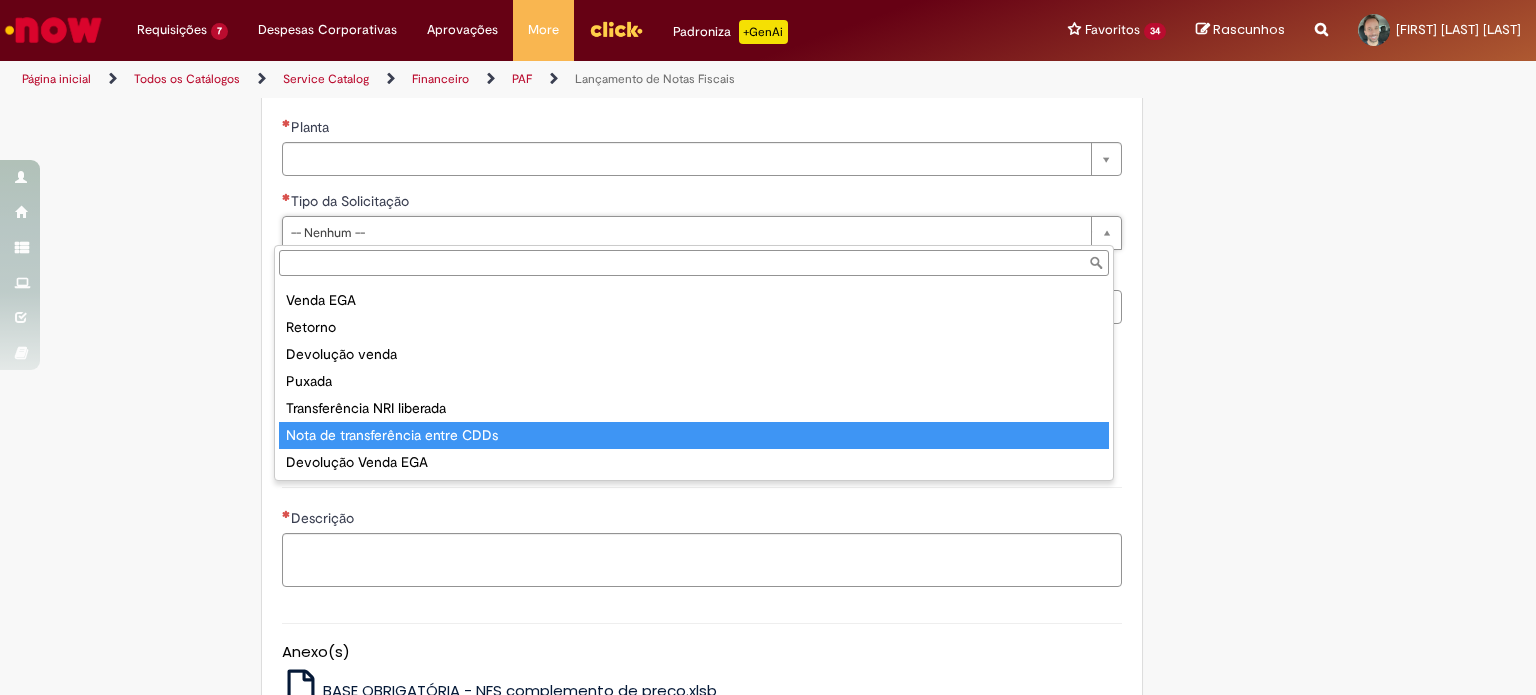 type on "**********" 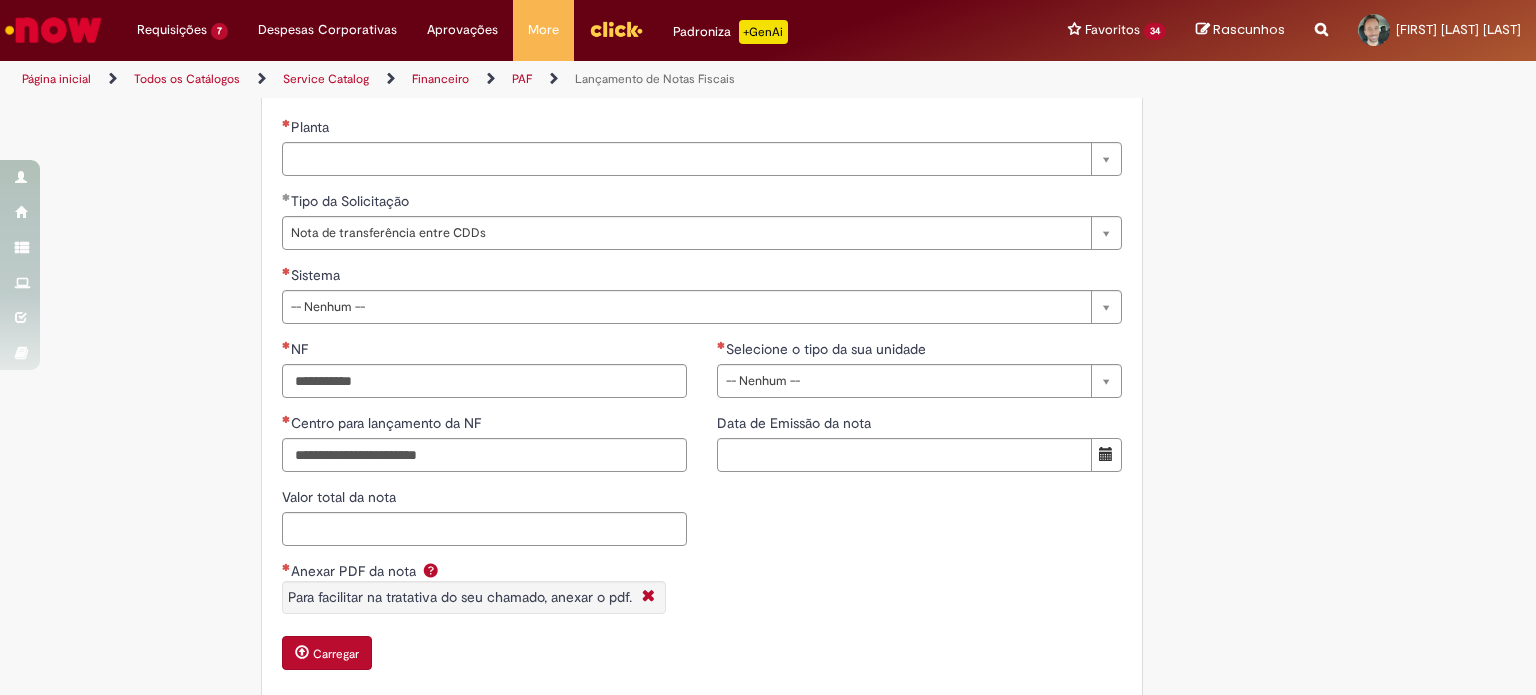 click on "Adicionar a Favoritos
Lançamento de Notas Fiscais
Esta oferta é destinada à requisições de lançamento de notas fiscais
Para NFs que são ou foram tombadas para o SAP HANA/S4 não é tratado nesta oferta, não temos ação. Peço que por favor entre no link abaixo que assim será redirecionado para o chamado correto, onde pode colocar as informações solicitadas e ser lançado a Entrada da NF.
Link do chamado s4: https://abinbevww.service-now.com/abiex?id=sc_cat_item&sys_id=5ad2235adb1cc050f17eb29f29961934
Notas de complemento de Preço: 1. Validação do comprador para o lançamento da Nota fiscal; 2. A NF de origem precisa estar registrada no SAP 3. Se o material for item de estoque, é necessário a validação do time de custos da contabilidade. 4. Validação do time de custos; 5. Enviar as notas pendentes no formato do modelo em excel ( CHAVE DE ACESSO + PEDIDO DA NF DE ORIGEM);" at bounding box center [768, 4] 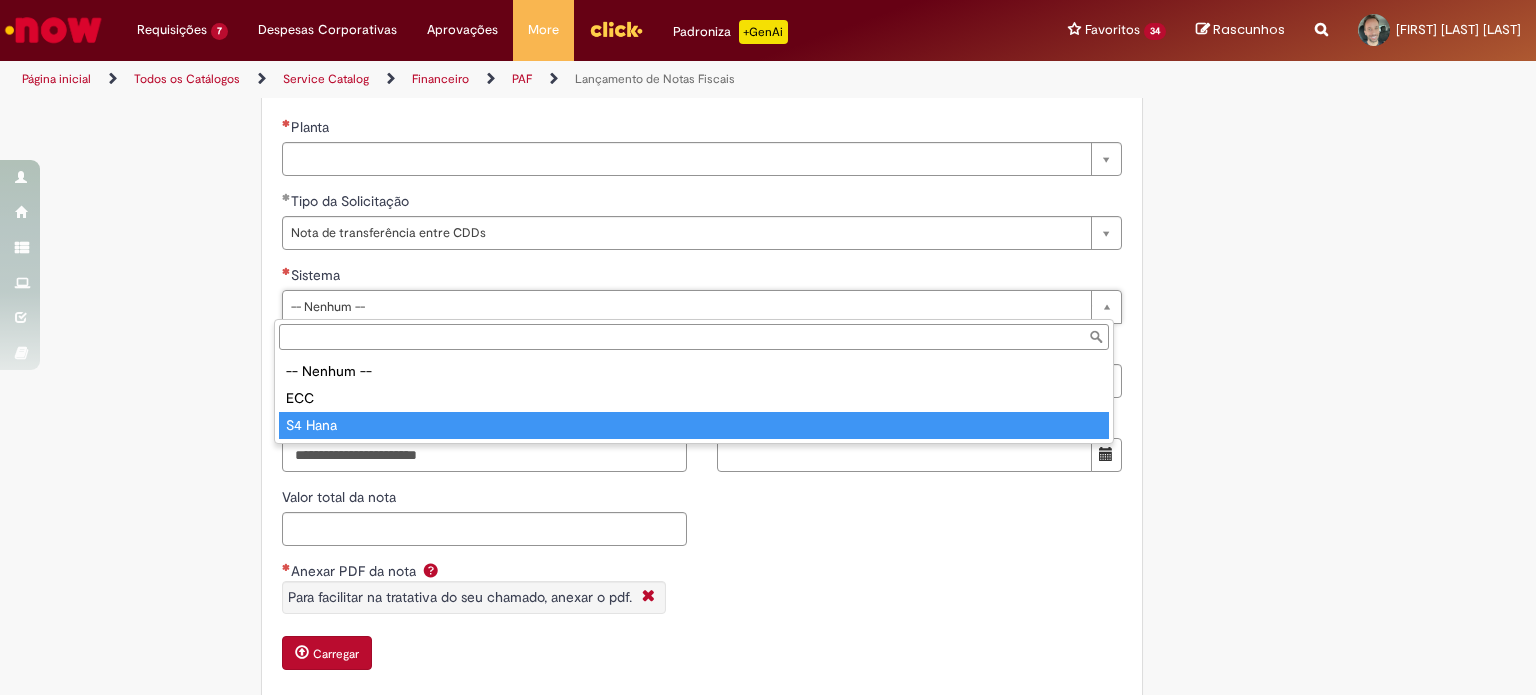 type on "*******" 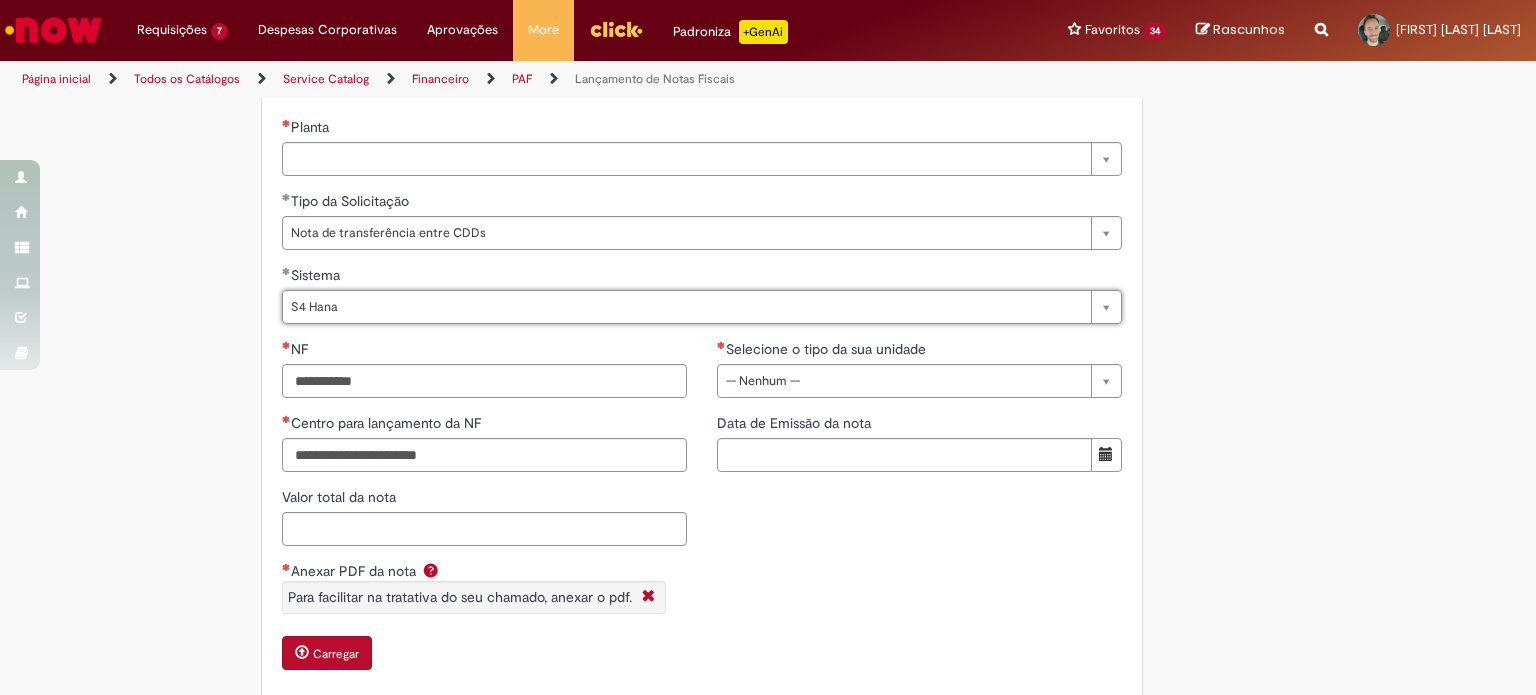click on "Adicionar a Favoritos
Lançamento de Notas Fiscais
Esta oferta é destinada à requisições de lançamento de notas fiscais
Para NFs que são ou foram tombadas para o SAP HANA/S4 não é tratado nesta oferta, não temos ação. Peço que por favor entre no link abaixo que assim será redirecionado para o chamado correto, onde pode colocar as informações solicitadas e ser lançado a Entrada da NF.
Link do chamado s4: https://abinbevww.service-now.com/abiex?id=sc_cat_item&sys_id=5ad2235adb1cc050f17eb29f29961934
Notas de complemento de Preço: 1. Validação do comprador para o lançamento da Nota fiscal; 2. A NF de origem precisa estar registrada no SAP 3. Se o material for item de estoque, é necessário a validação do time de custos da contabilidade. 4. Validação do time de custos; 5. Enviar as notas pendentes no formato do modelo em excel ( CHAVE DE ACESSO + PEDIDO DA NF DE ORIGEM);" at bounding box center [768, 4] 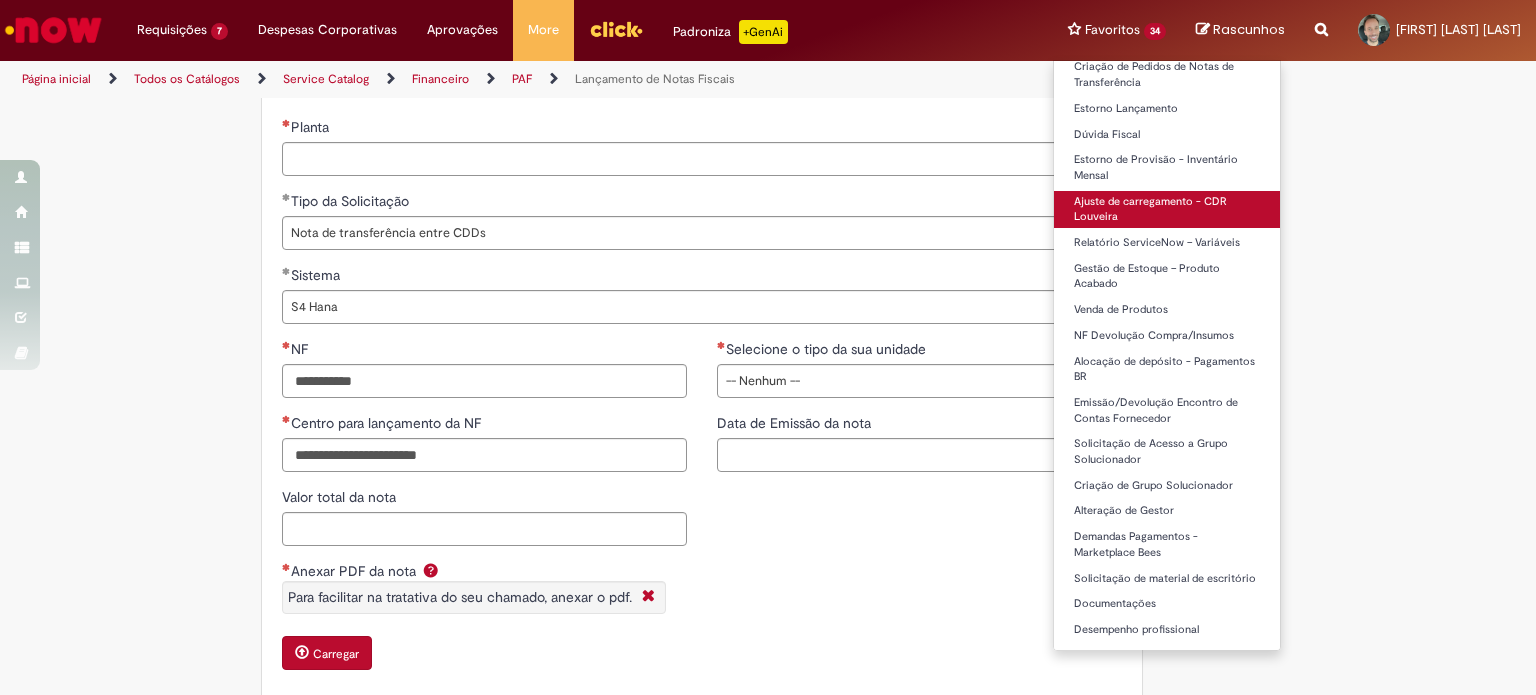 scroll, scrollTop: 0, scrollLeft: 0, axis: both 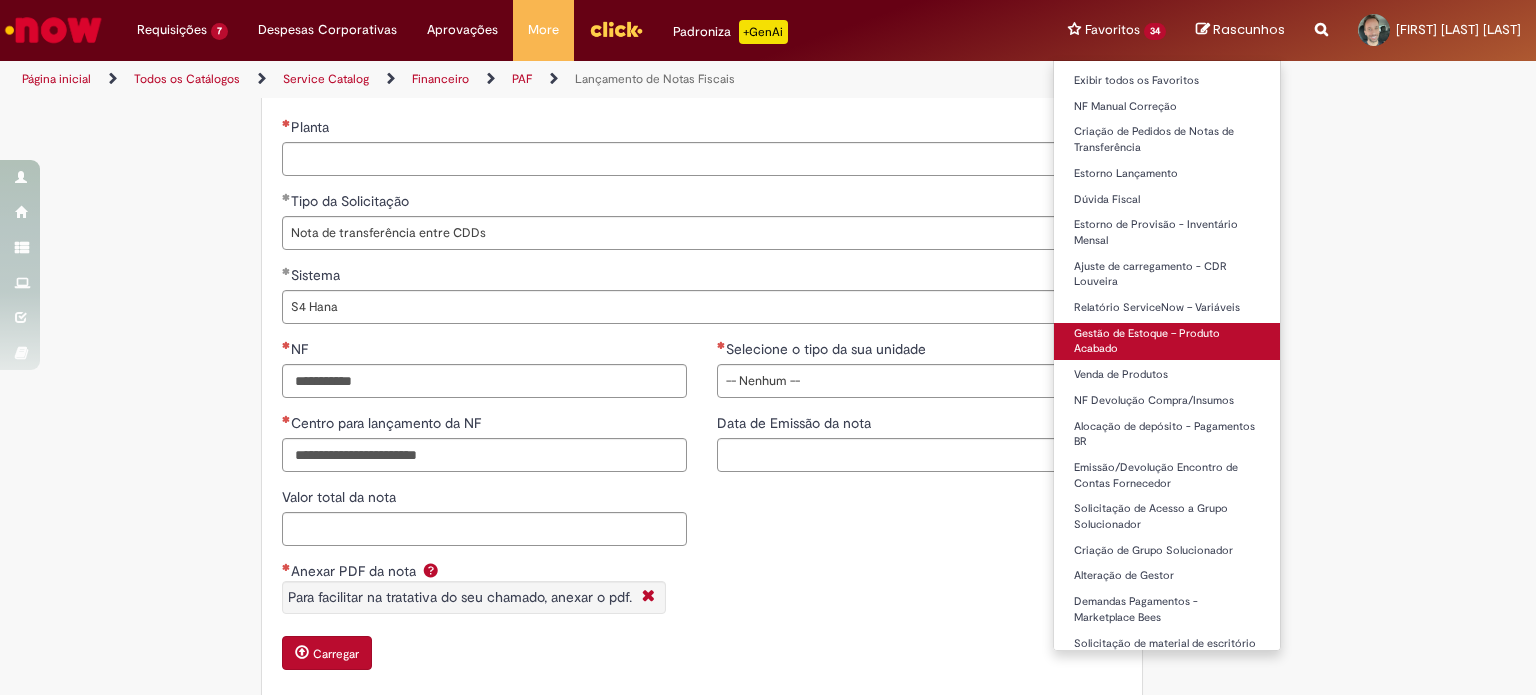 click on "Gestão de Estoque – Produto Acabado" at bounding box center (1167, 341) 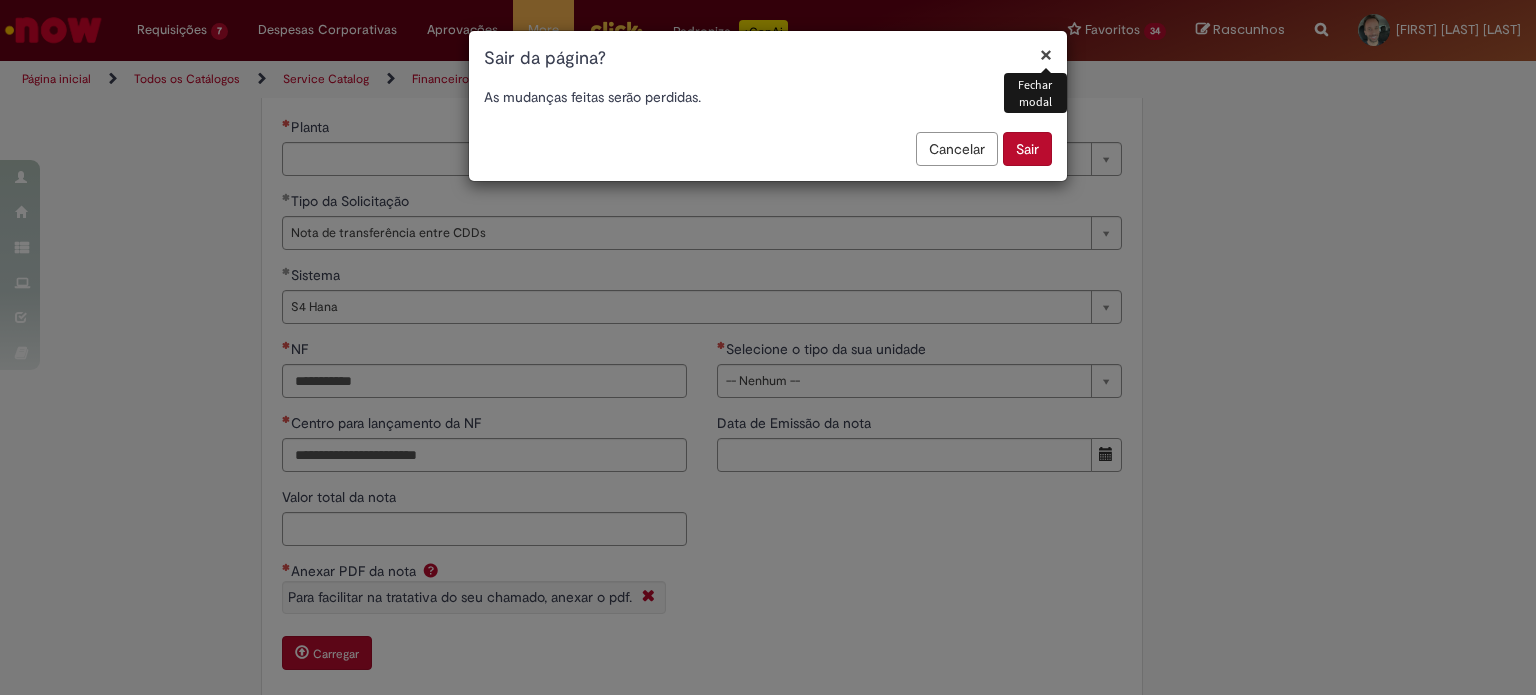 click on "Sair" at bounding box center (1027, 149) 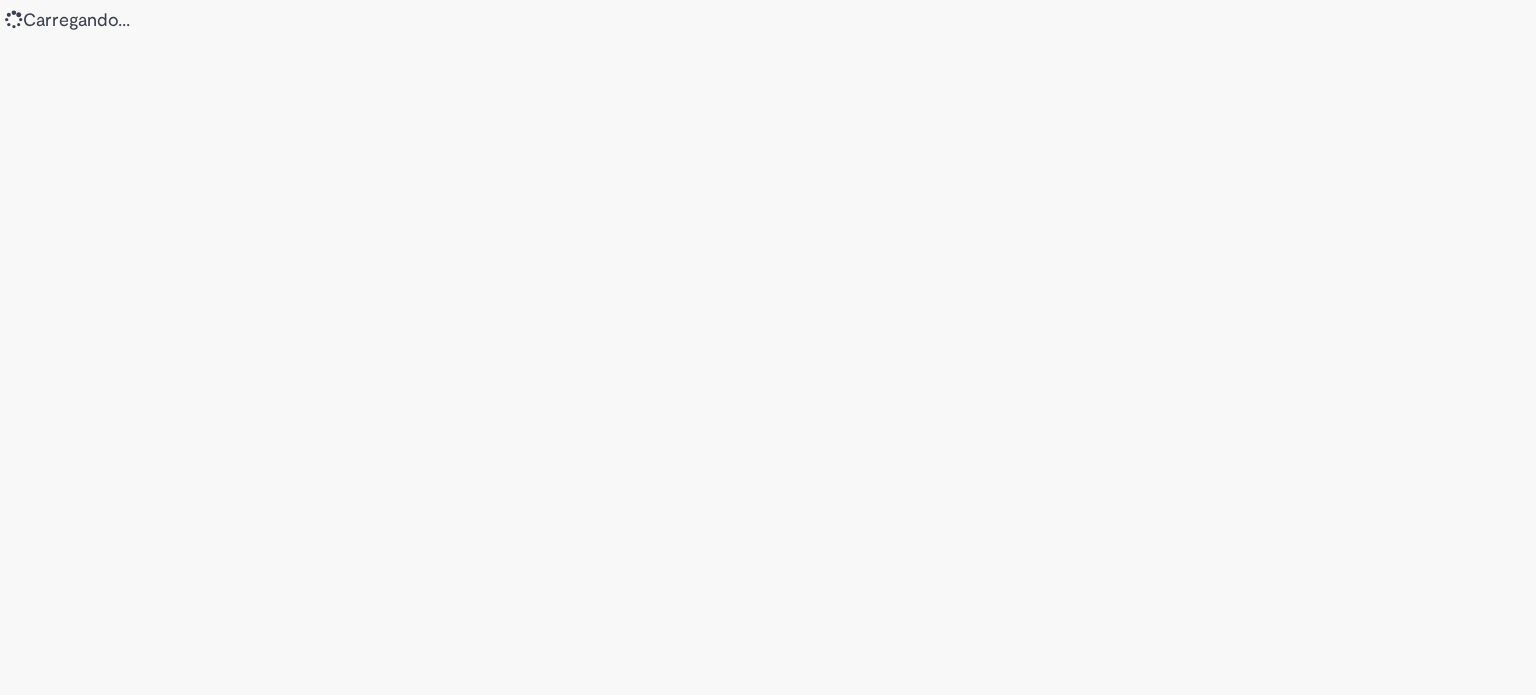 scroll, scrollTop: 0, scrollLeft: 0, axis: both 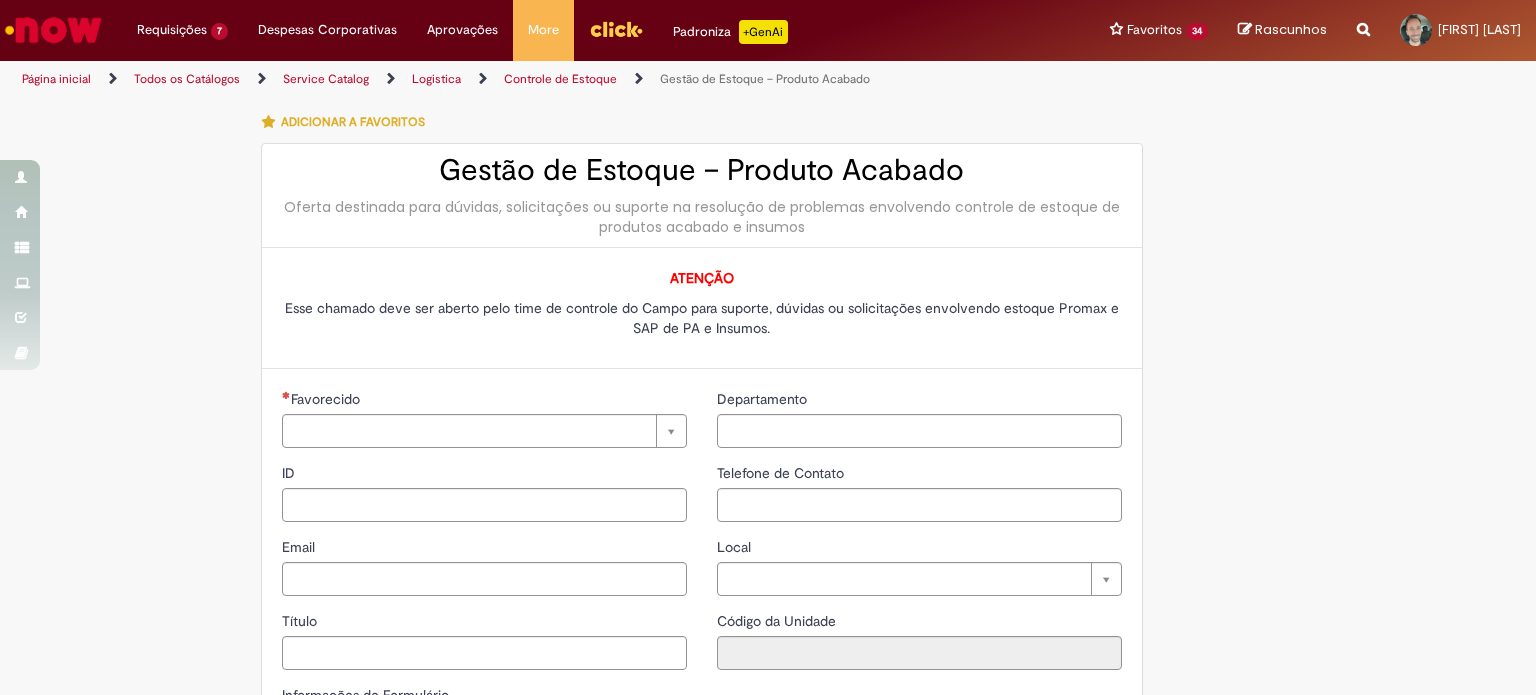 type on "********" 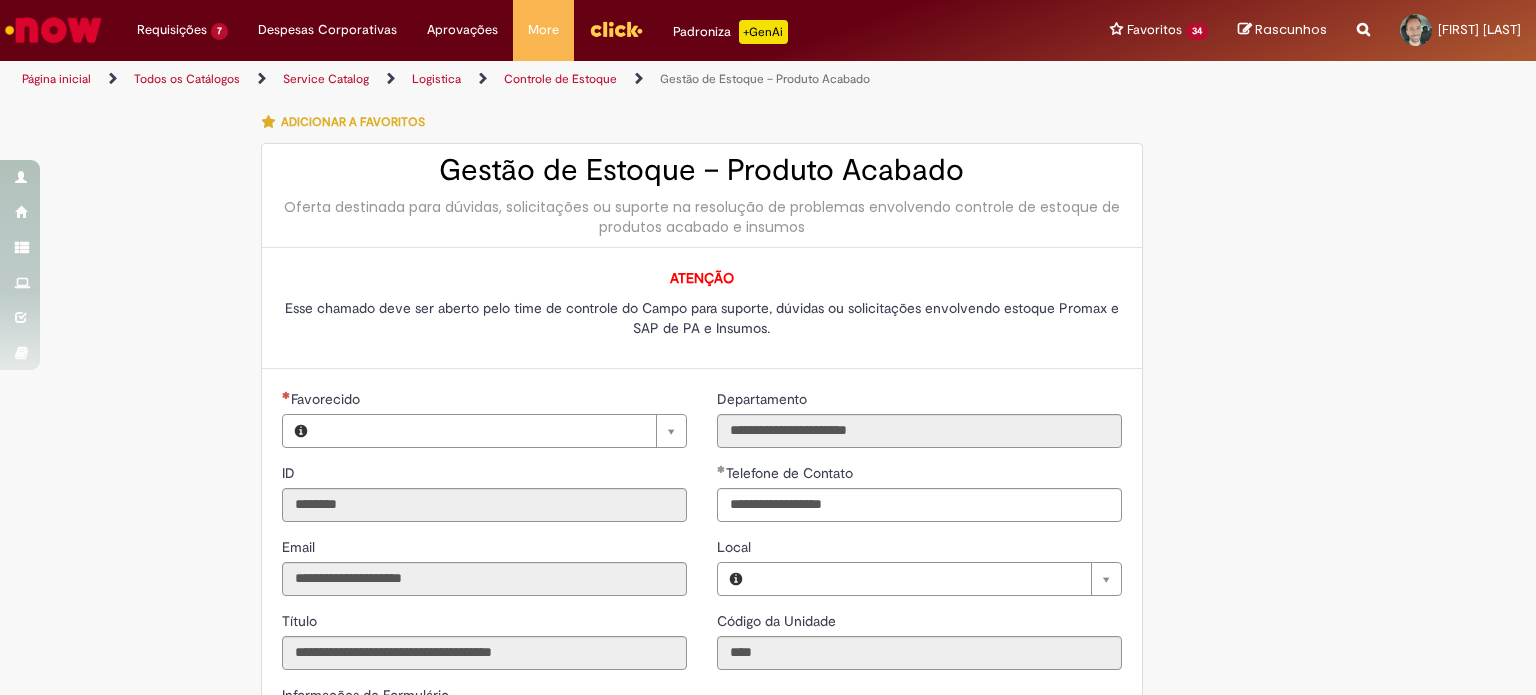 type on "**********" 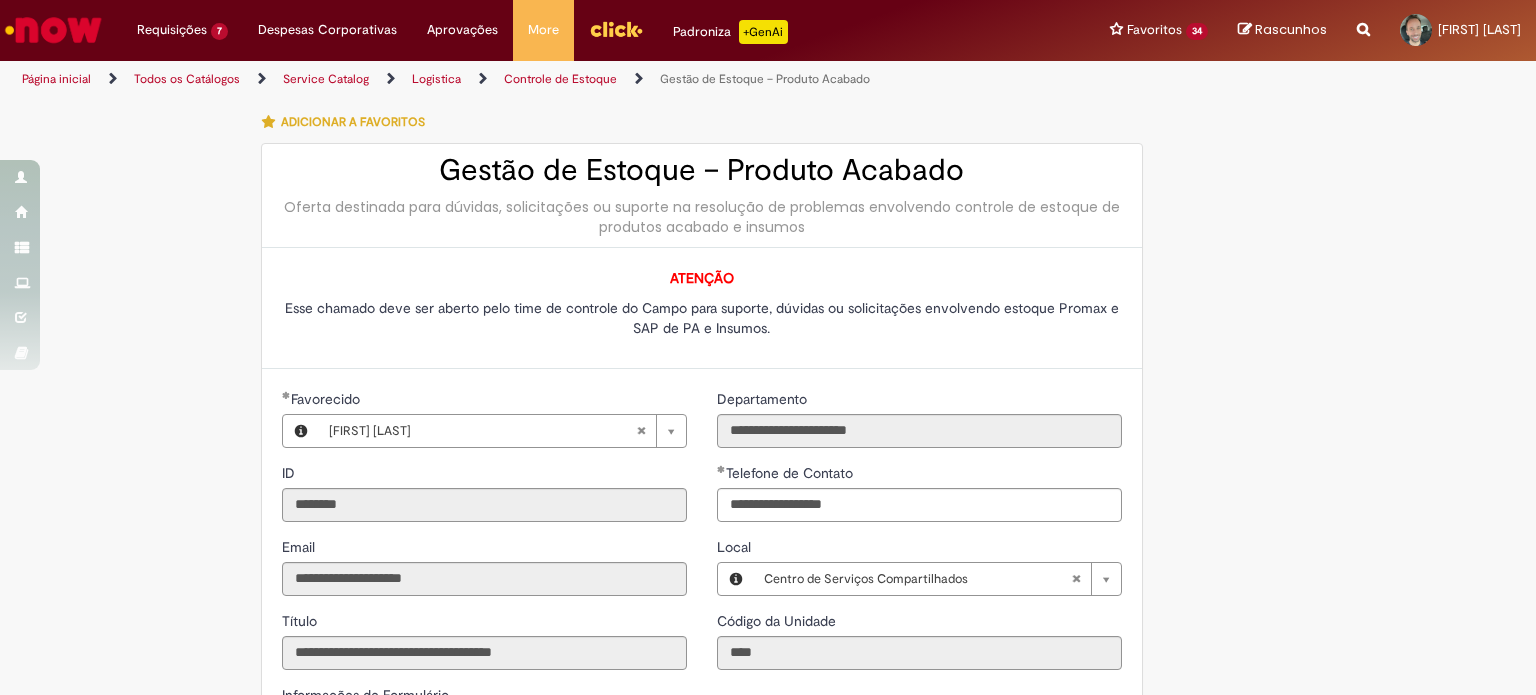type on "**********" 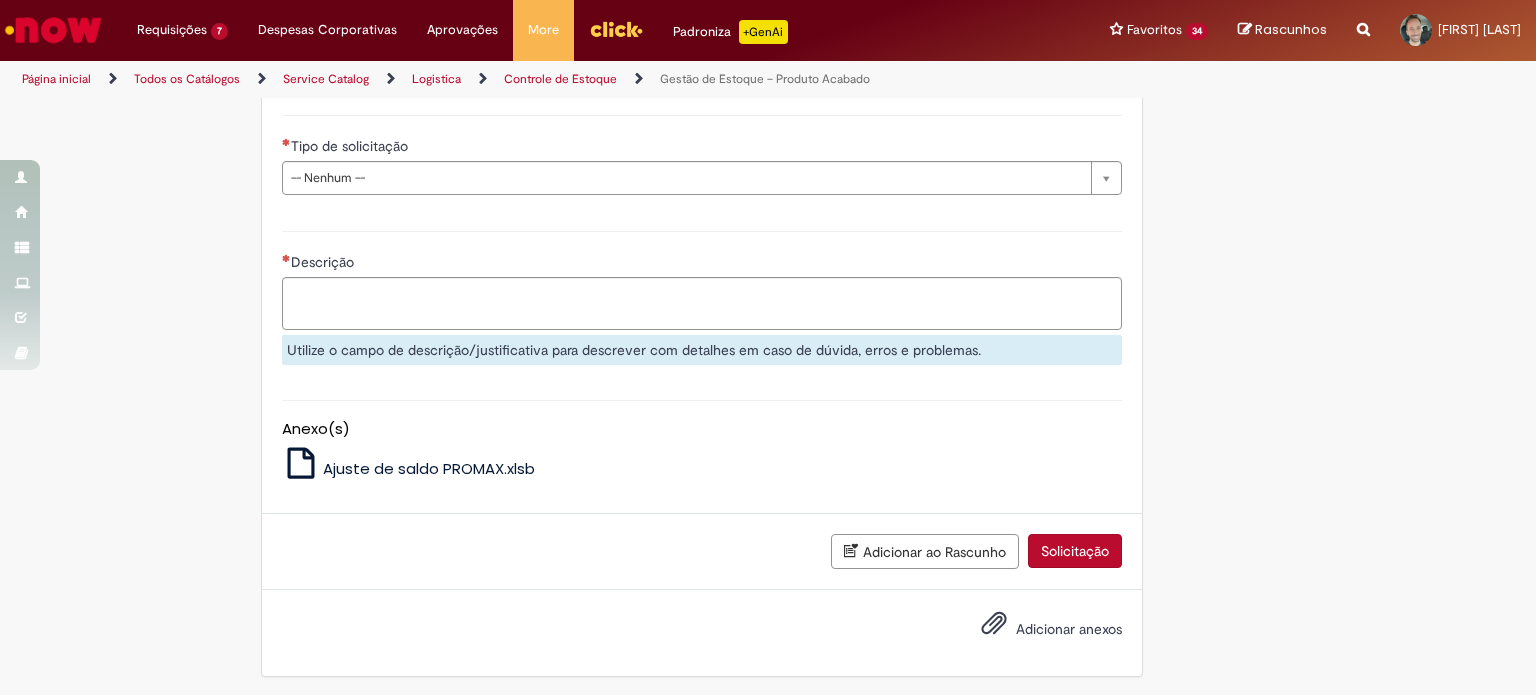 scroll, scrollTop: 210, scrollLeft: 0, axis: vertical 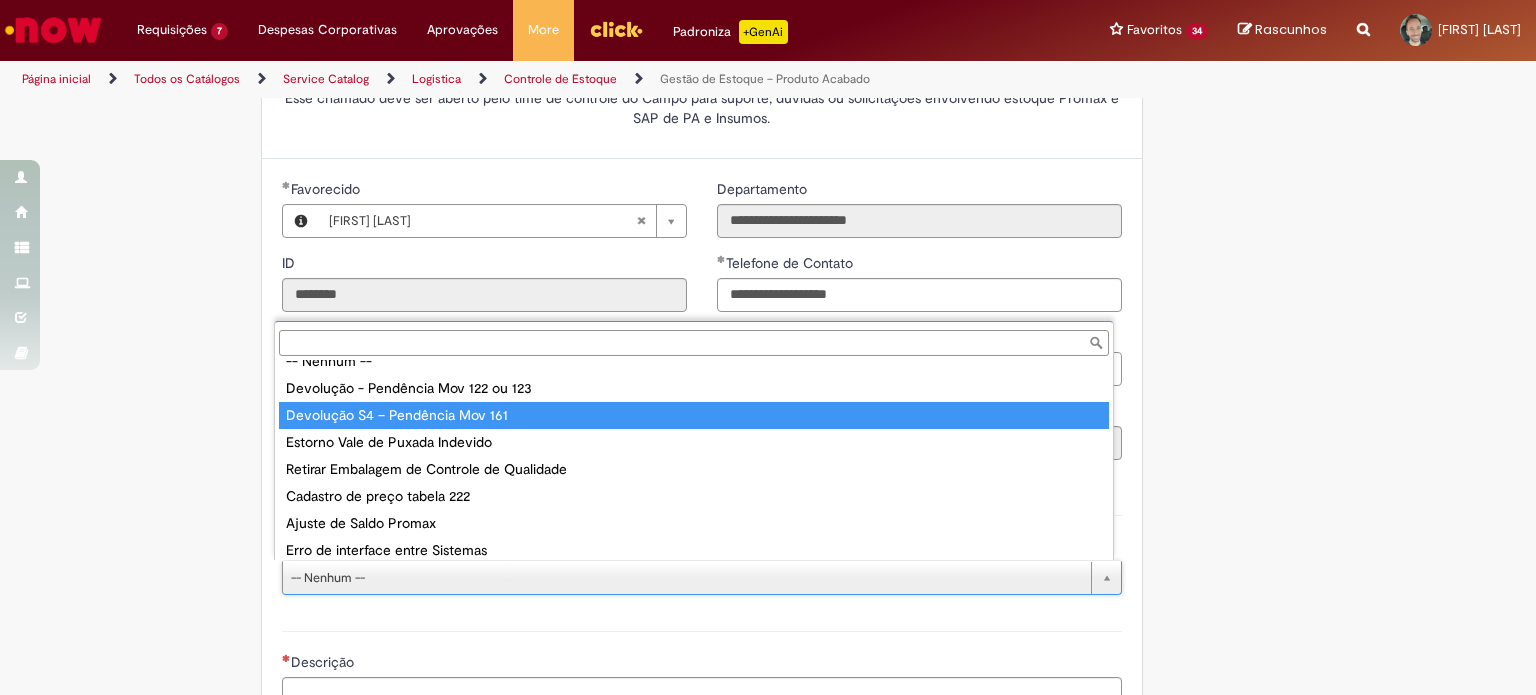 type on "**********" 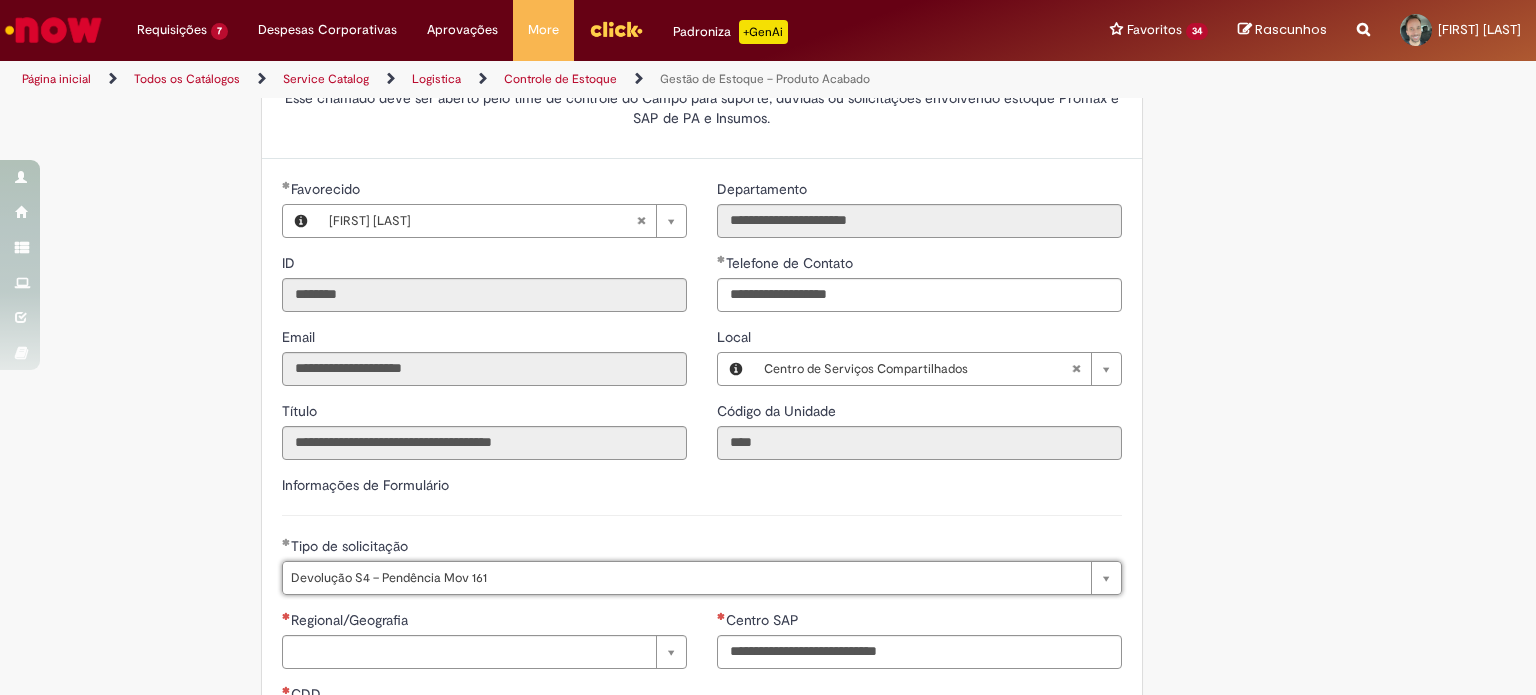 click on "**********" at bounding box center (768, 669) 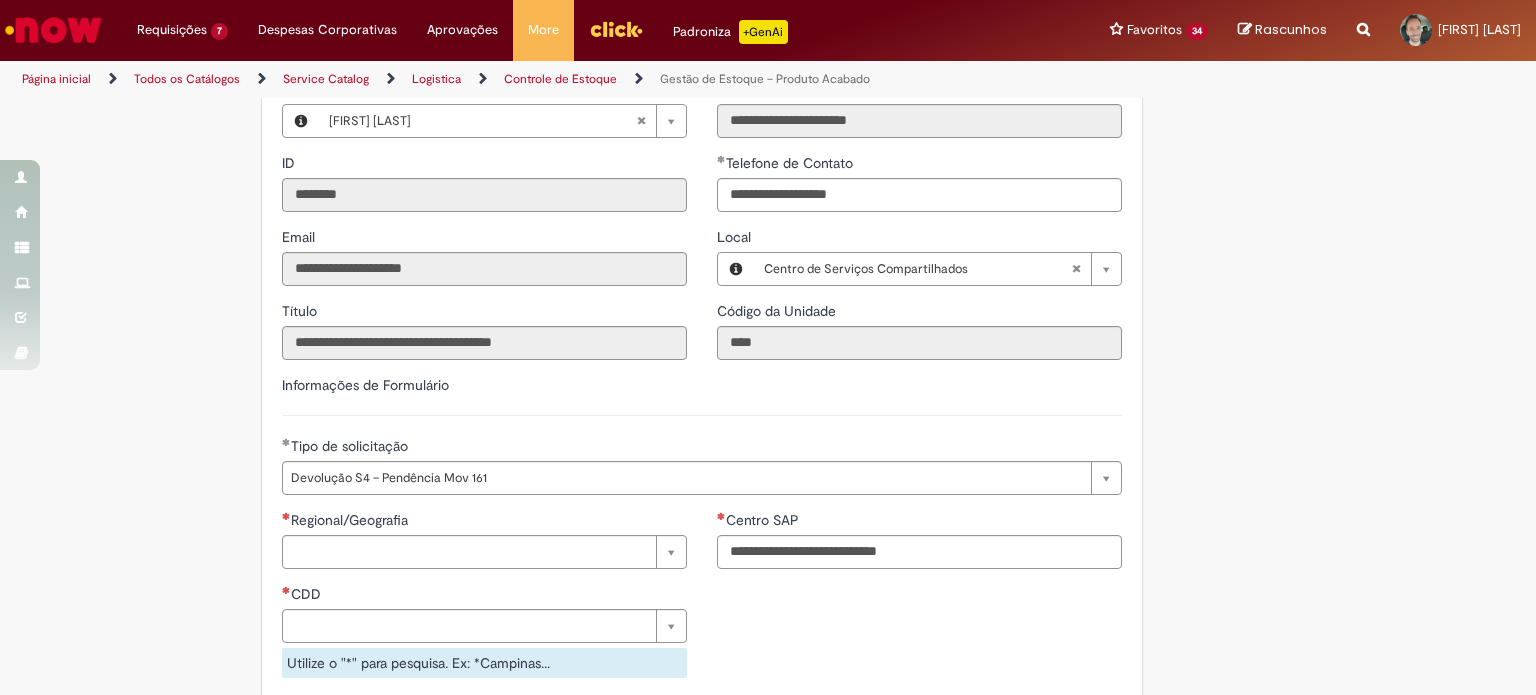 scroll, scrollTop: 410, scrollLeft: 0, axis: vertical 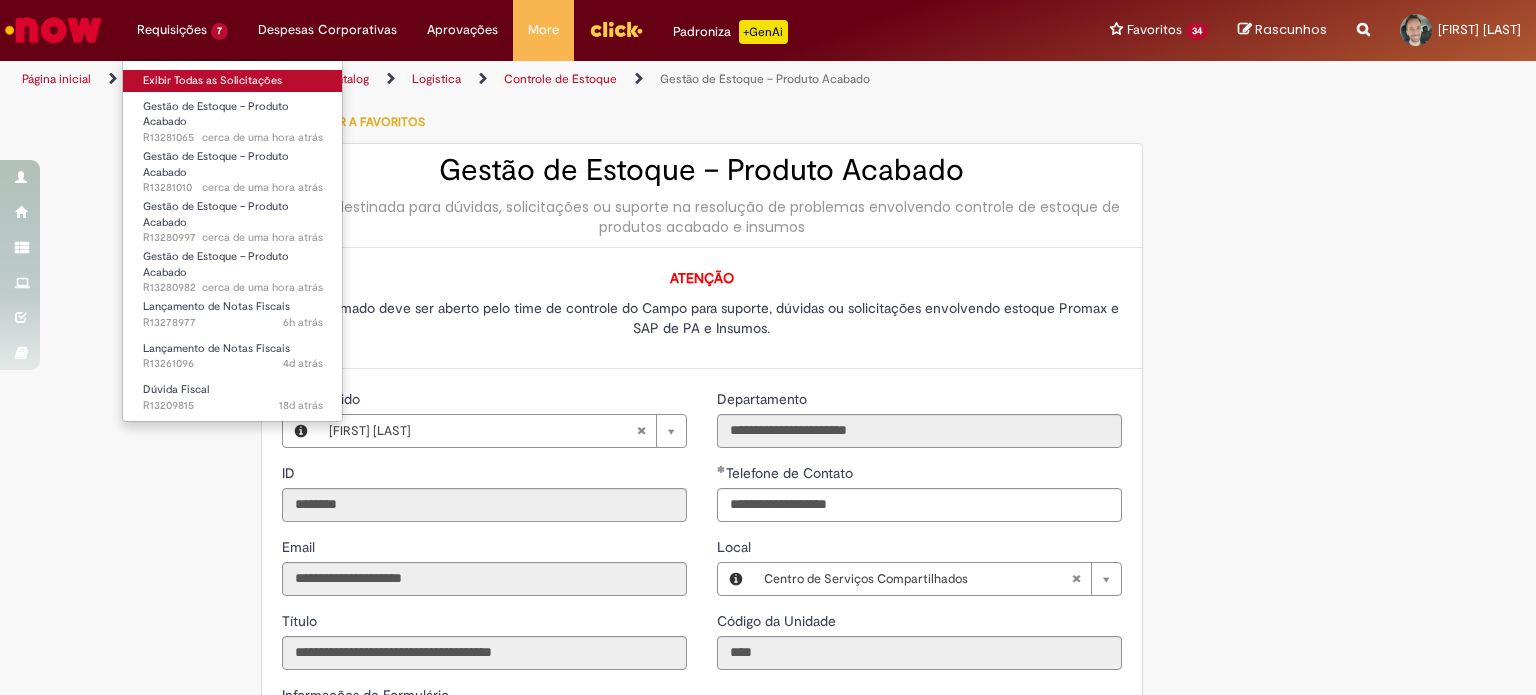 click on "Exibir Todas as Solicitações" at bounding box center [233, 81] 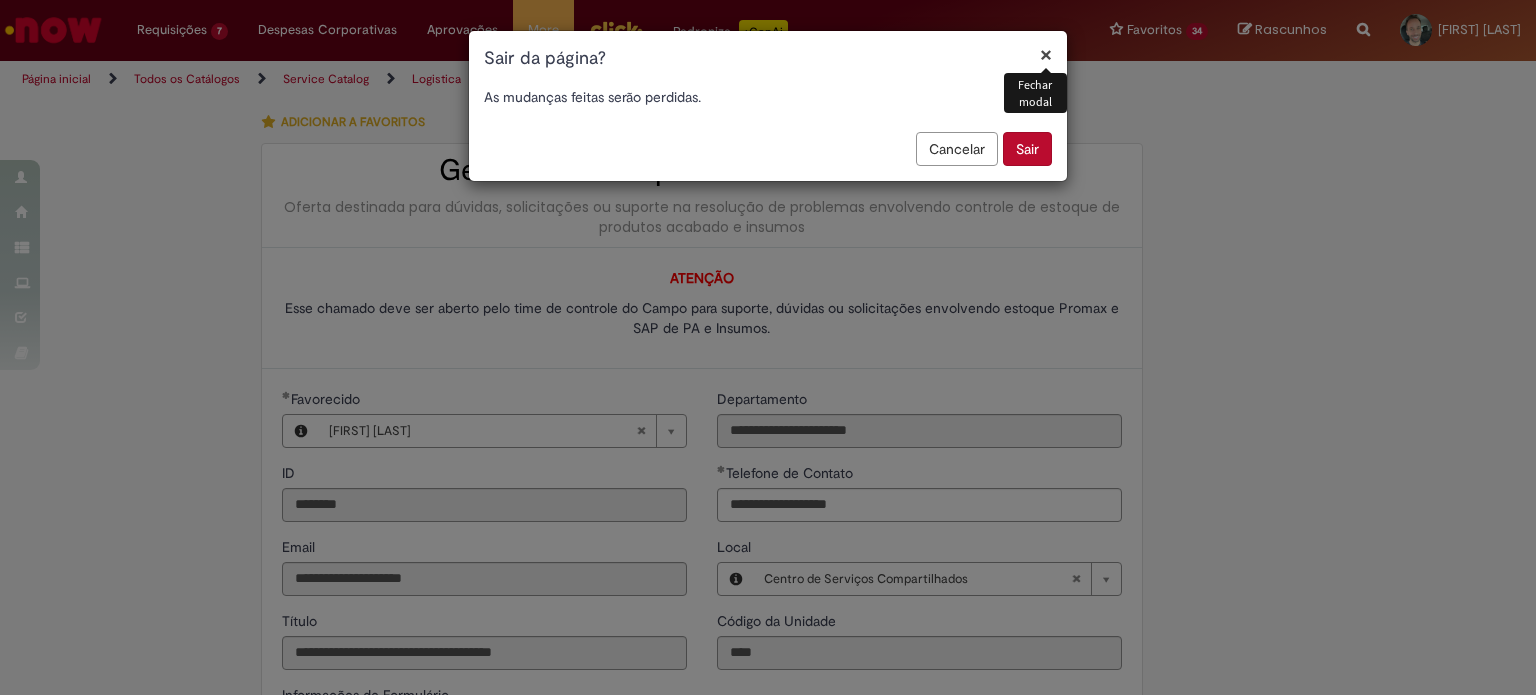 click on "Sair" at bounding box center [1027, 149] 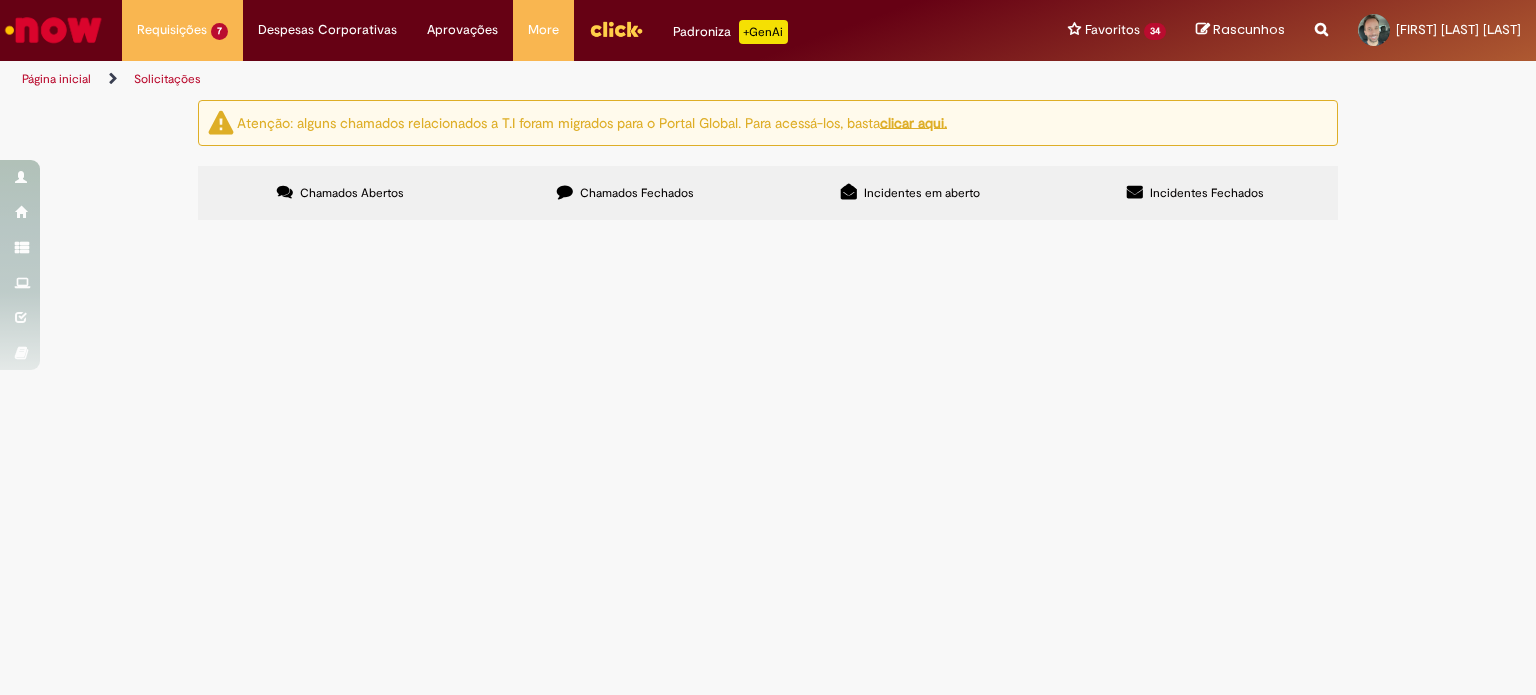 scroll, scrollTop: 0, scrollLeft: 0, axis: both 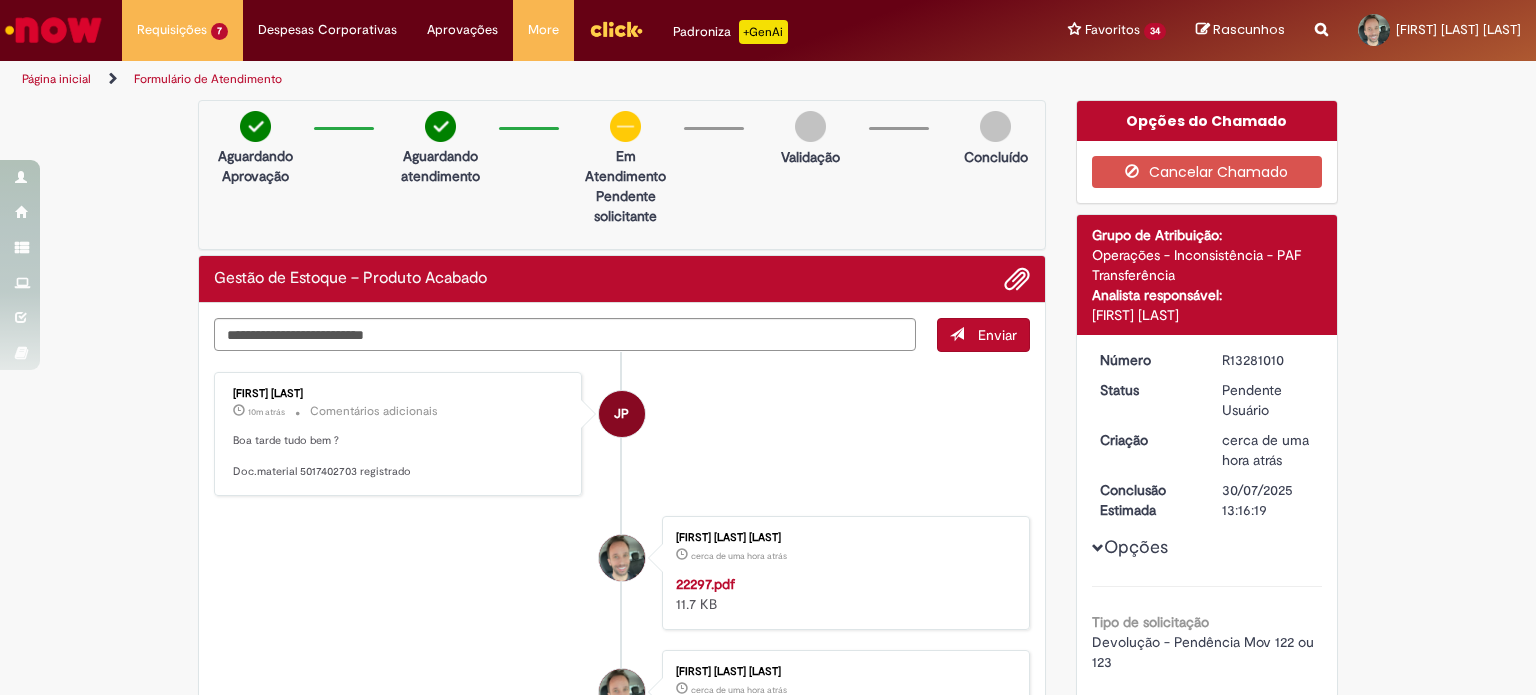 click on "Aguardando atendimento" at bounding box center (440, 166) 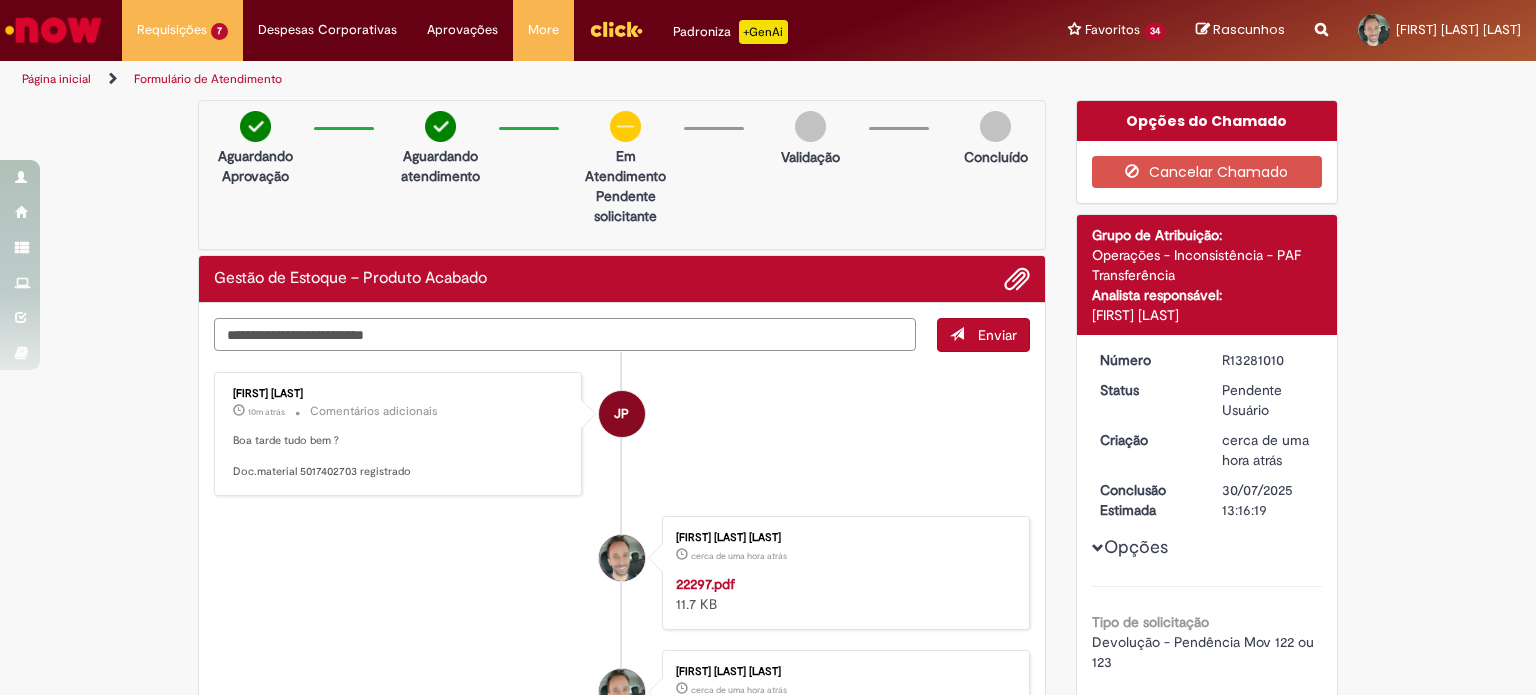 click at bounding box center (565, 335) 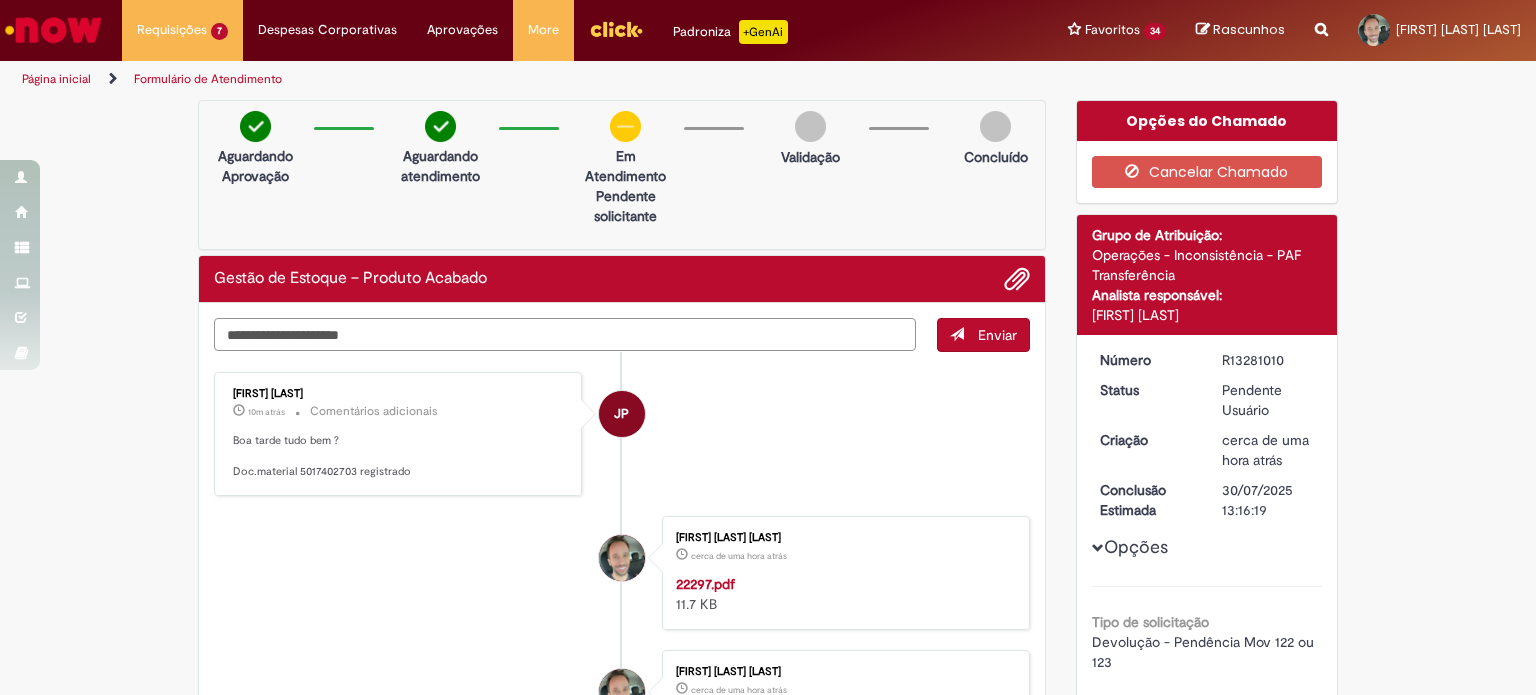 type on "**********" 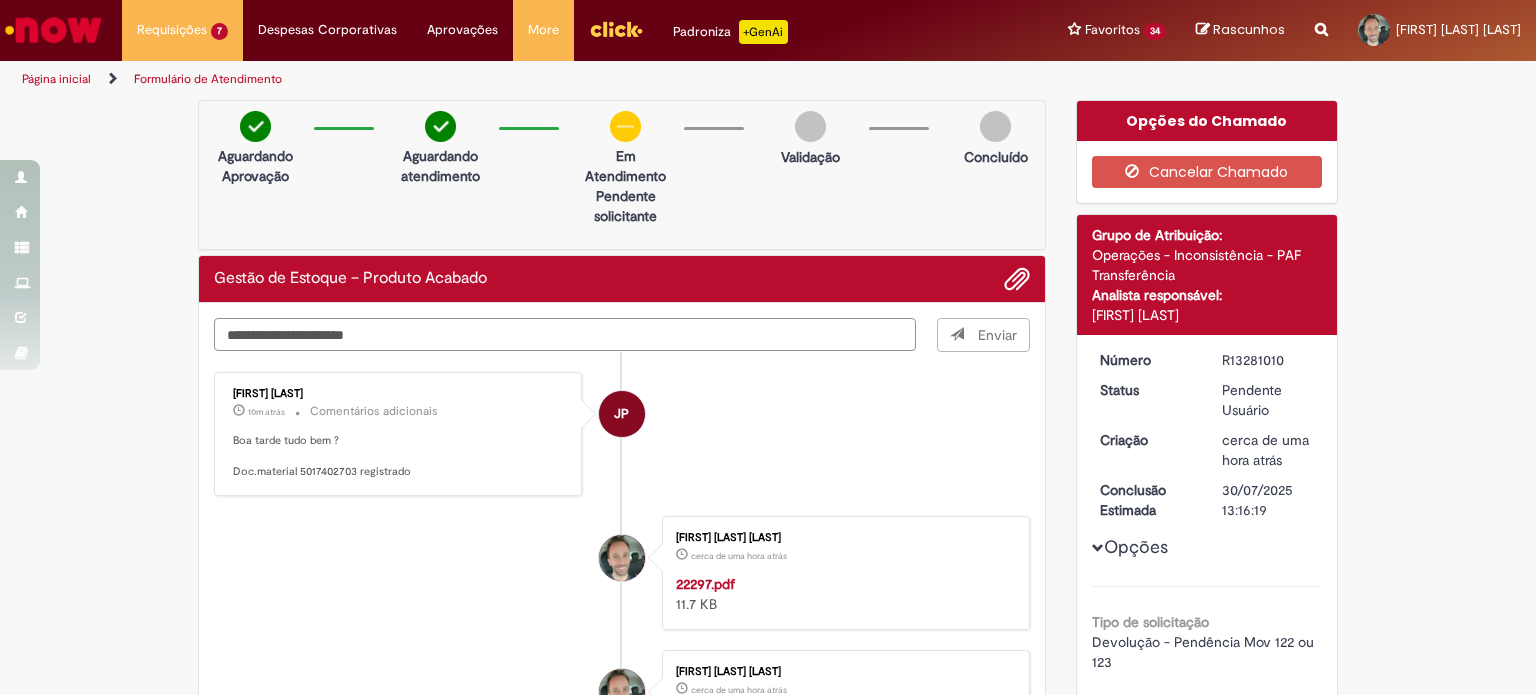 type 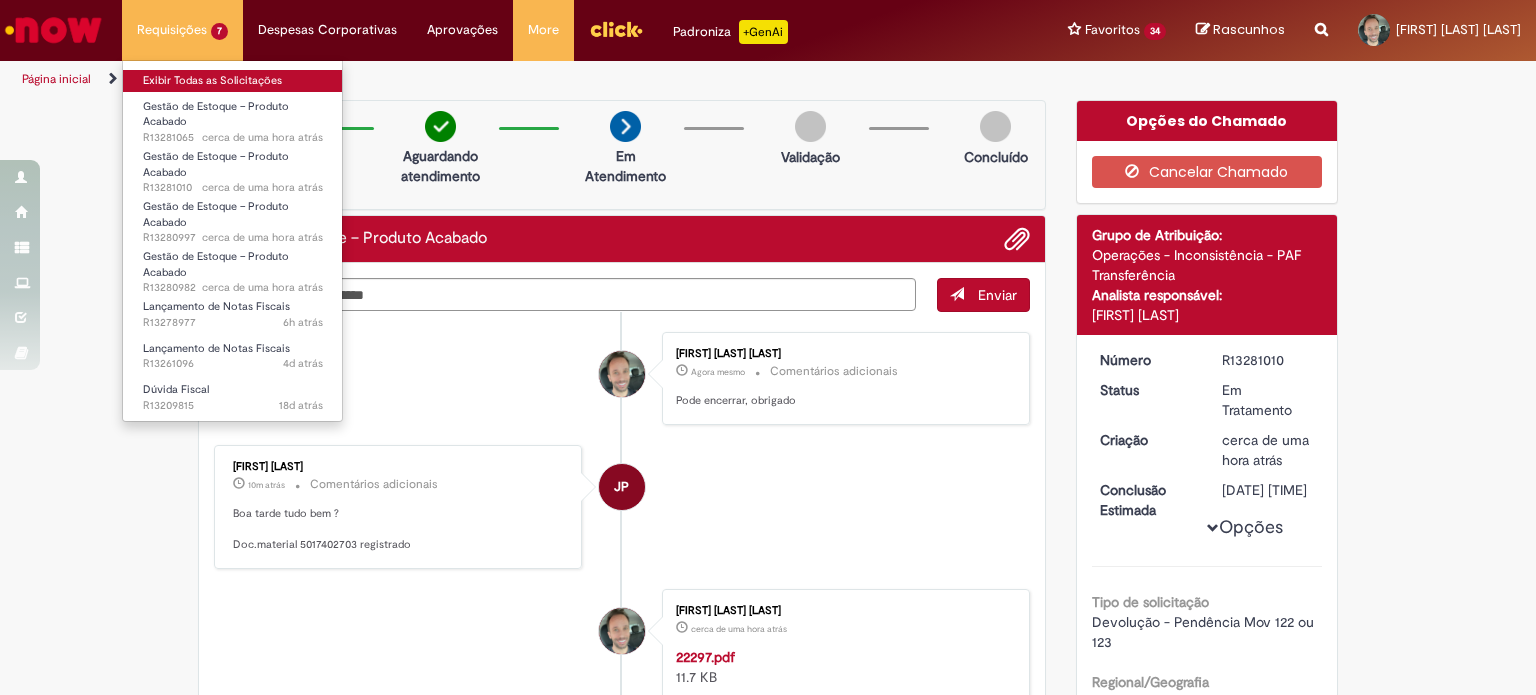click on "Exibir Todas as Solicitações" at bounding box center [233, 81] 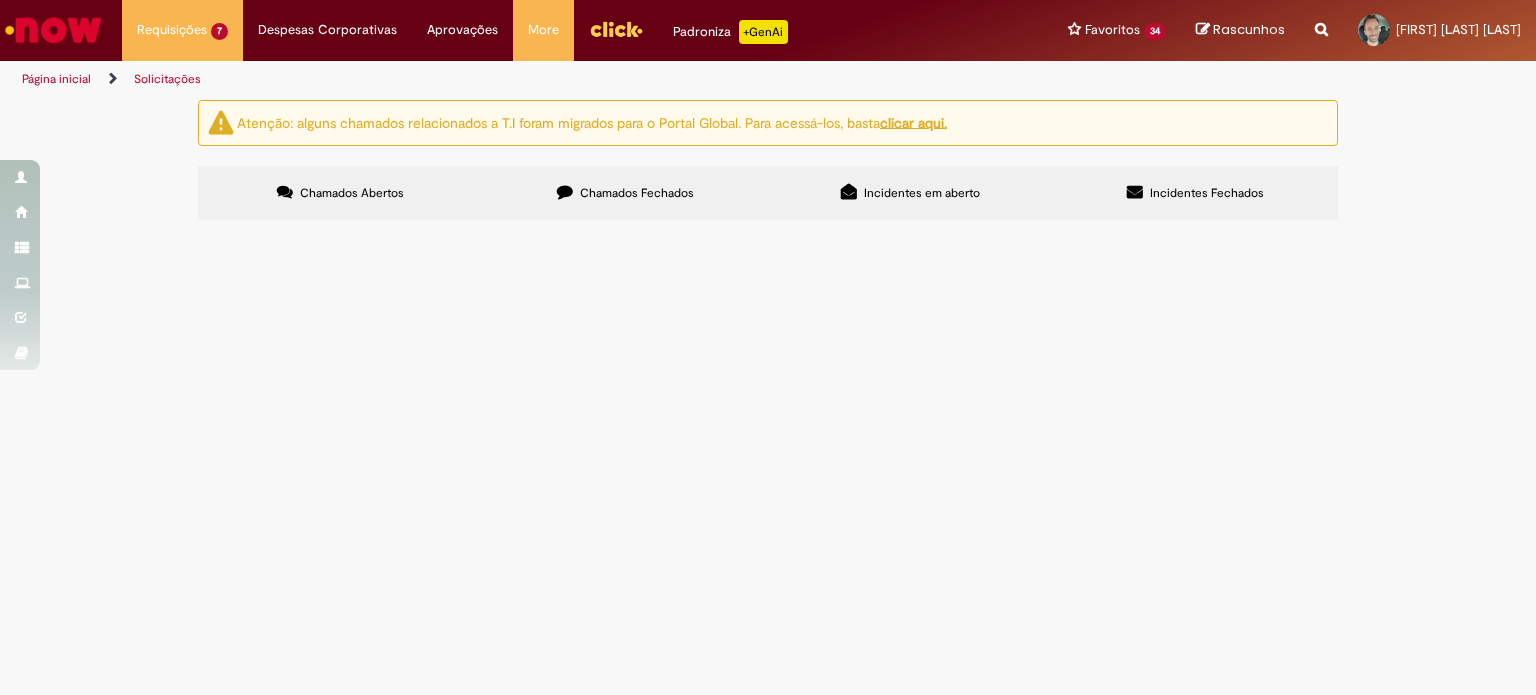 click on "Boa tarde! Por favor, realizar movimento 122 para a nota fiscal anexo. Obrigado" at bounding box center (0, 0) 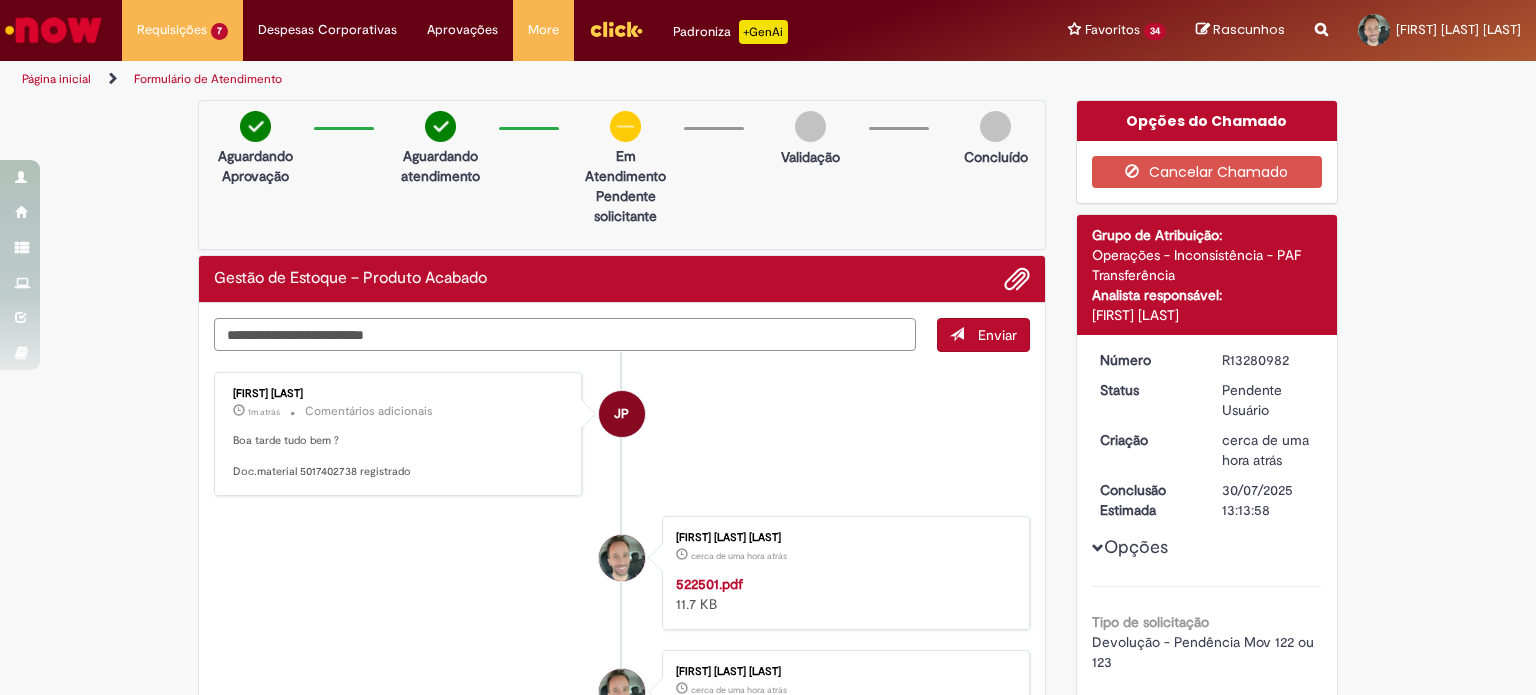 click at bounding box center [565, 335] 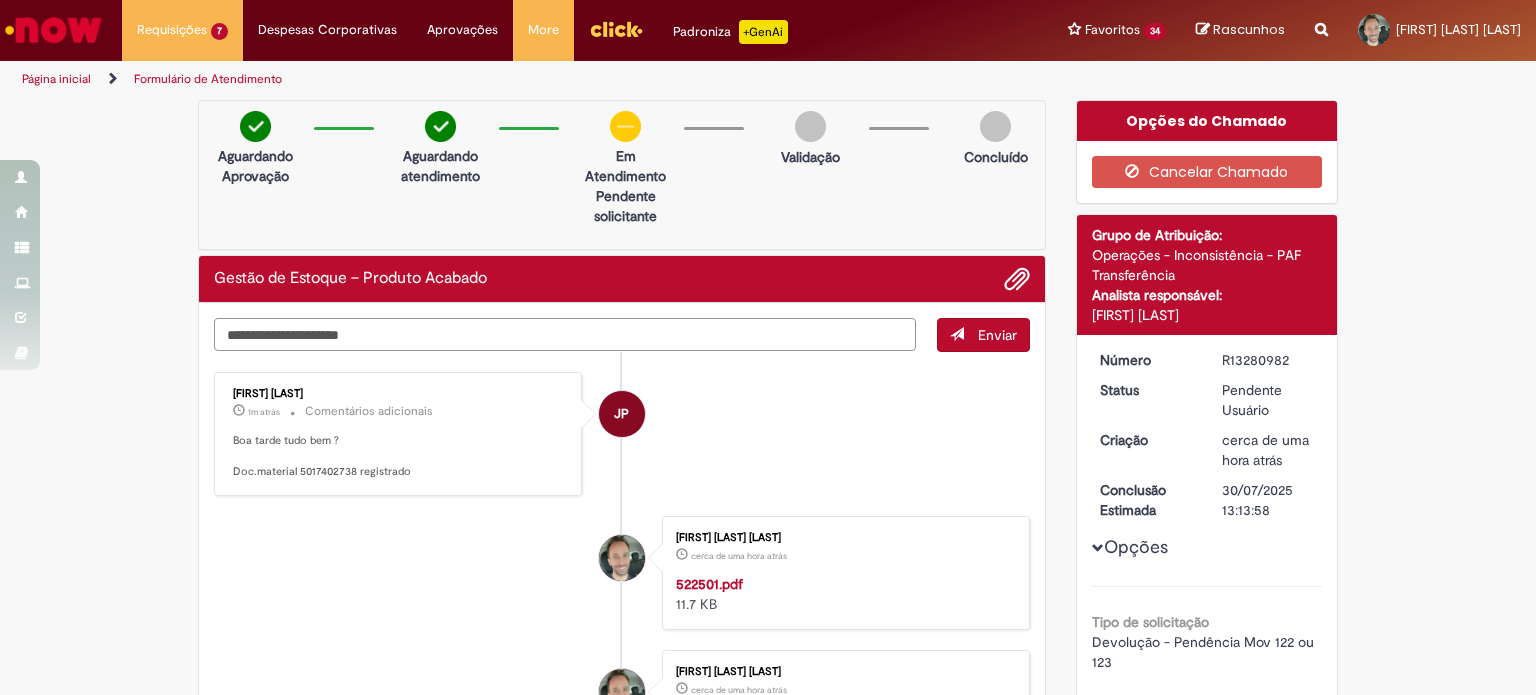 type on "**********" 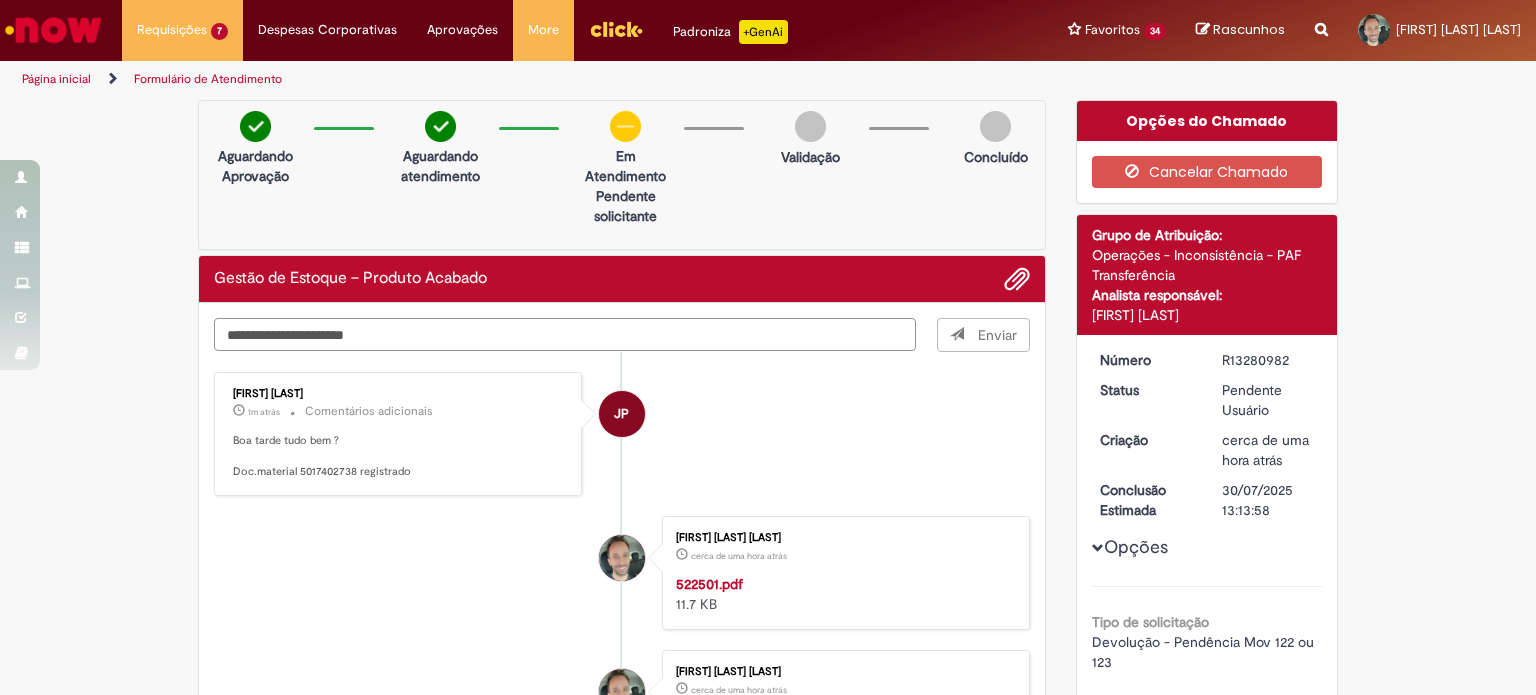 type 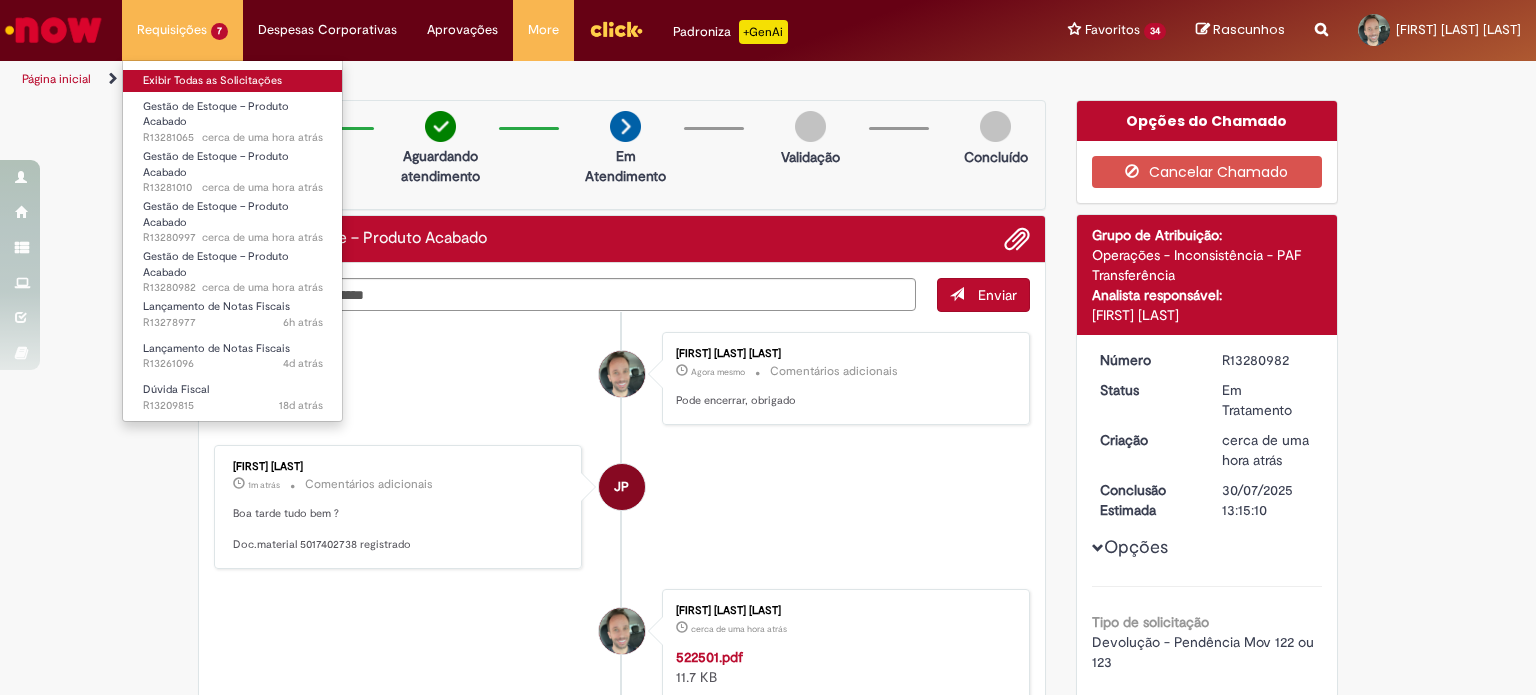 click on "Exibir Todas as Solicitações" at bounding box center [233, 81] 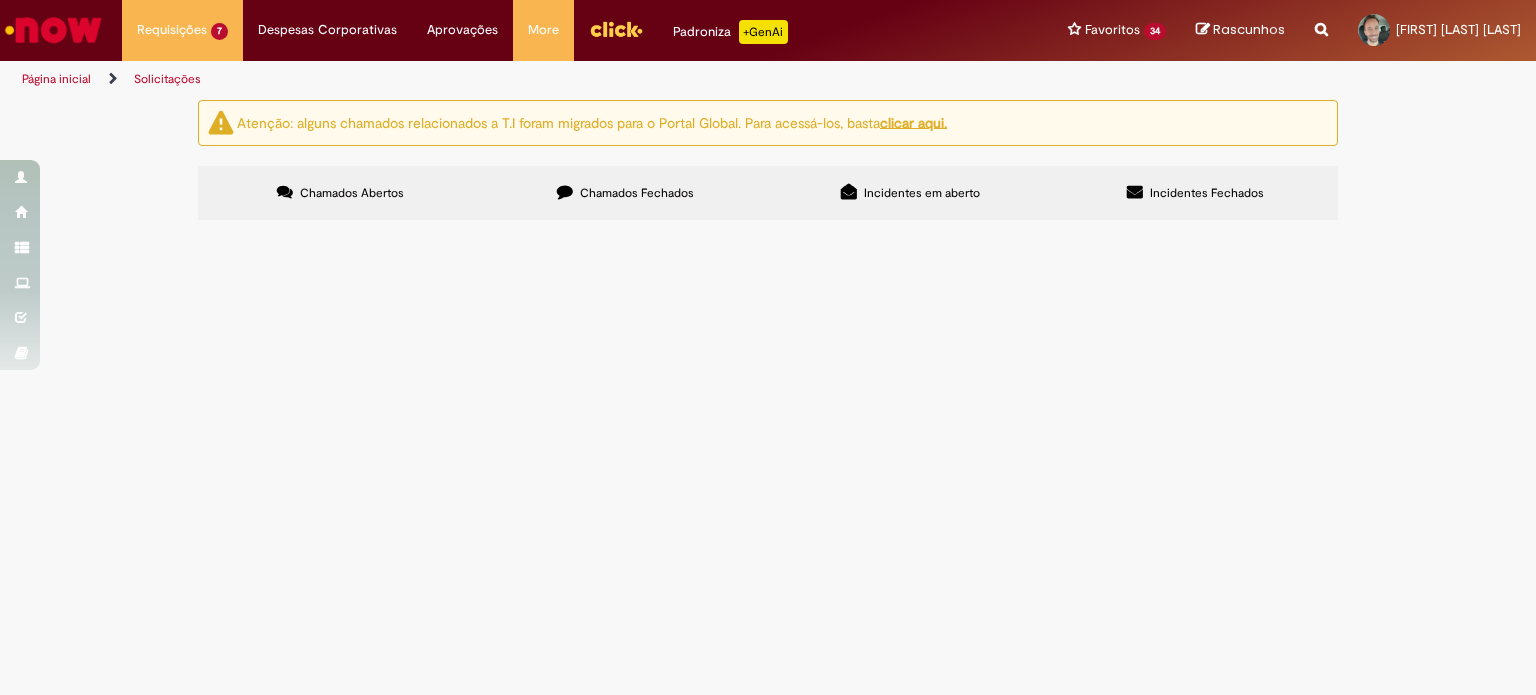 click on "Boa tarde! Por favor, realizar movimento 122 da nota fiscal anexo. Obrigado" at bounding box center [0, 0] 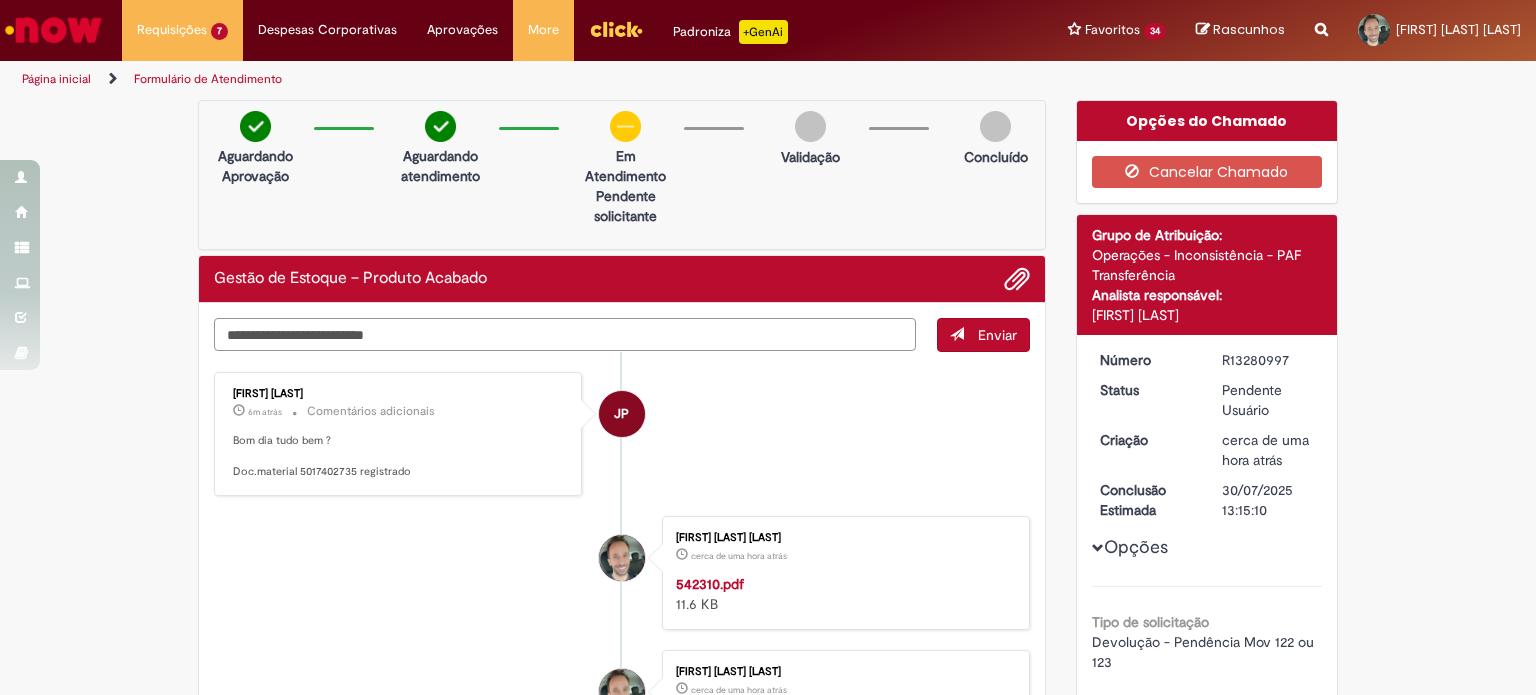 click at bounding box center [565, 335] 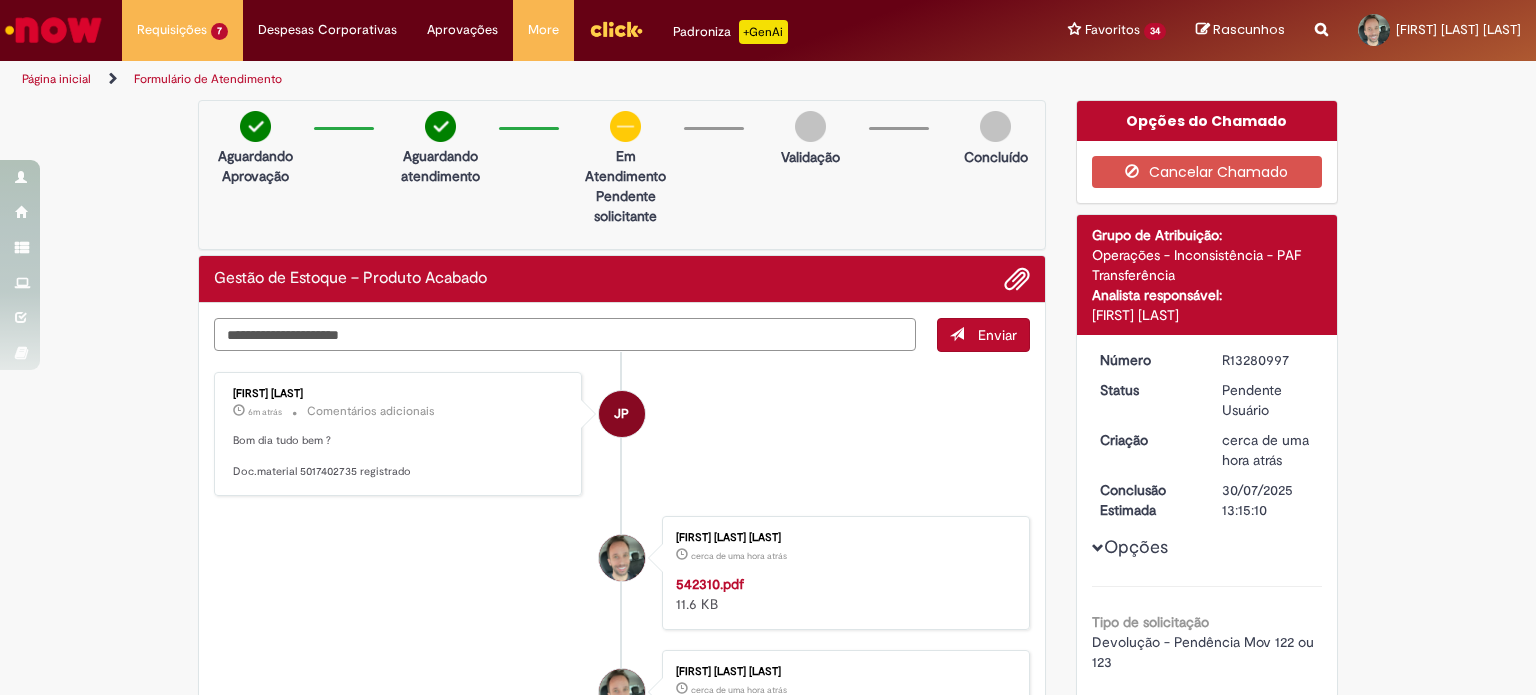 type on "**********" 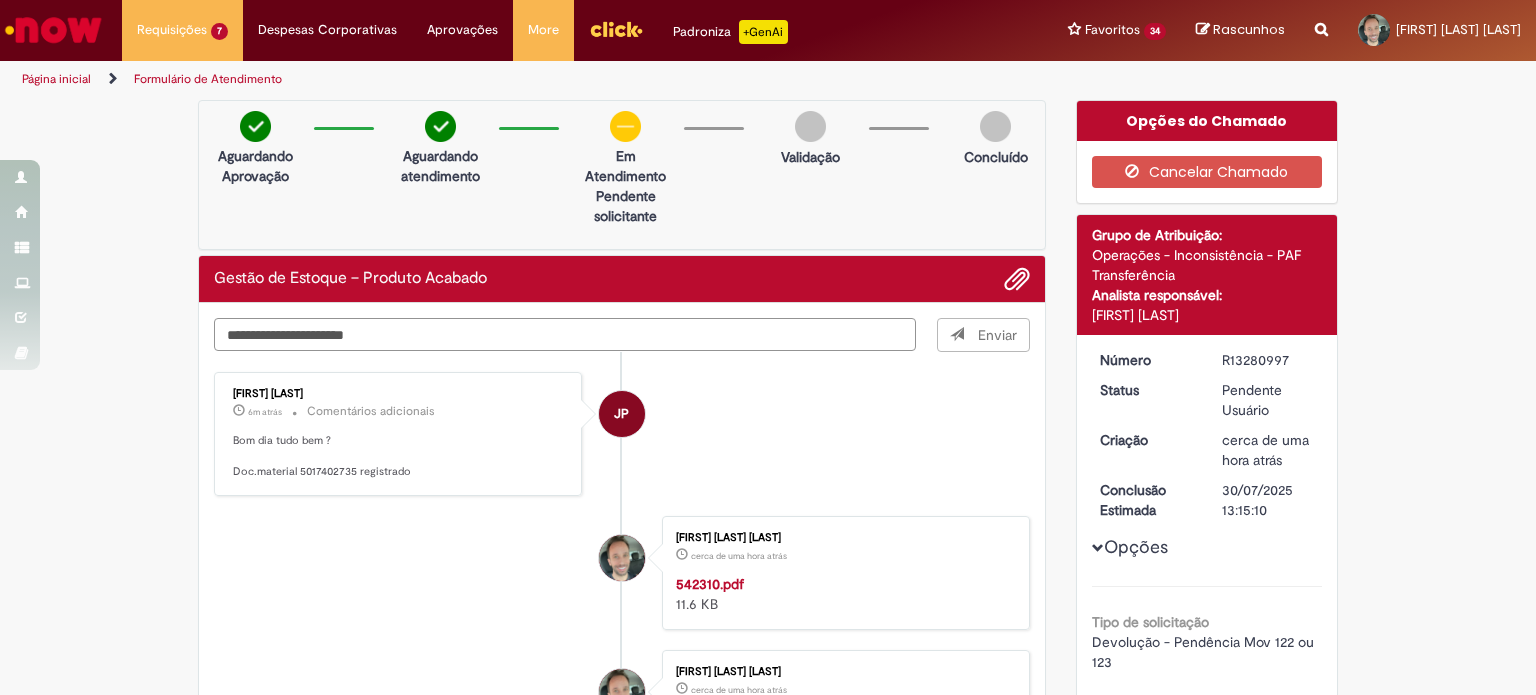 type 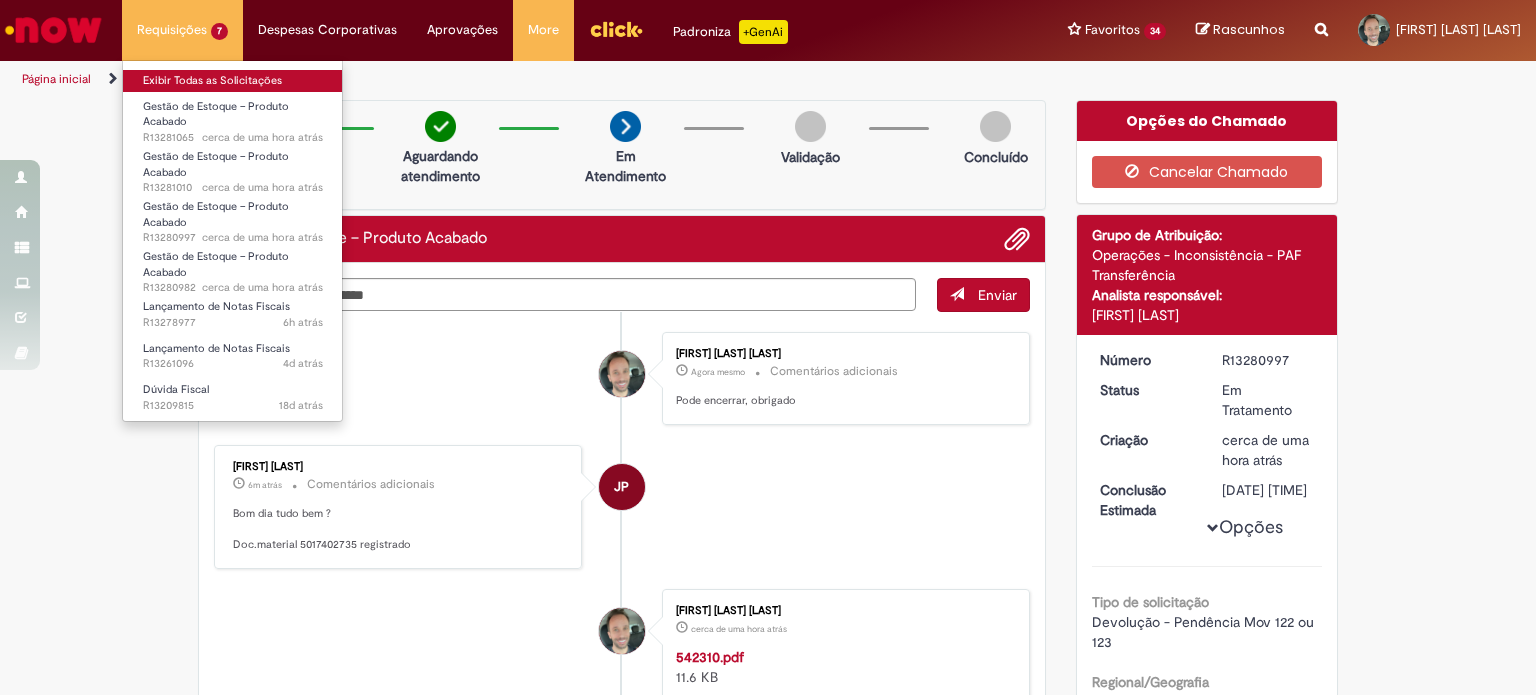 click on "Exibir Todas as Solicitações" at bounding box center [233, 81] 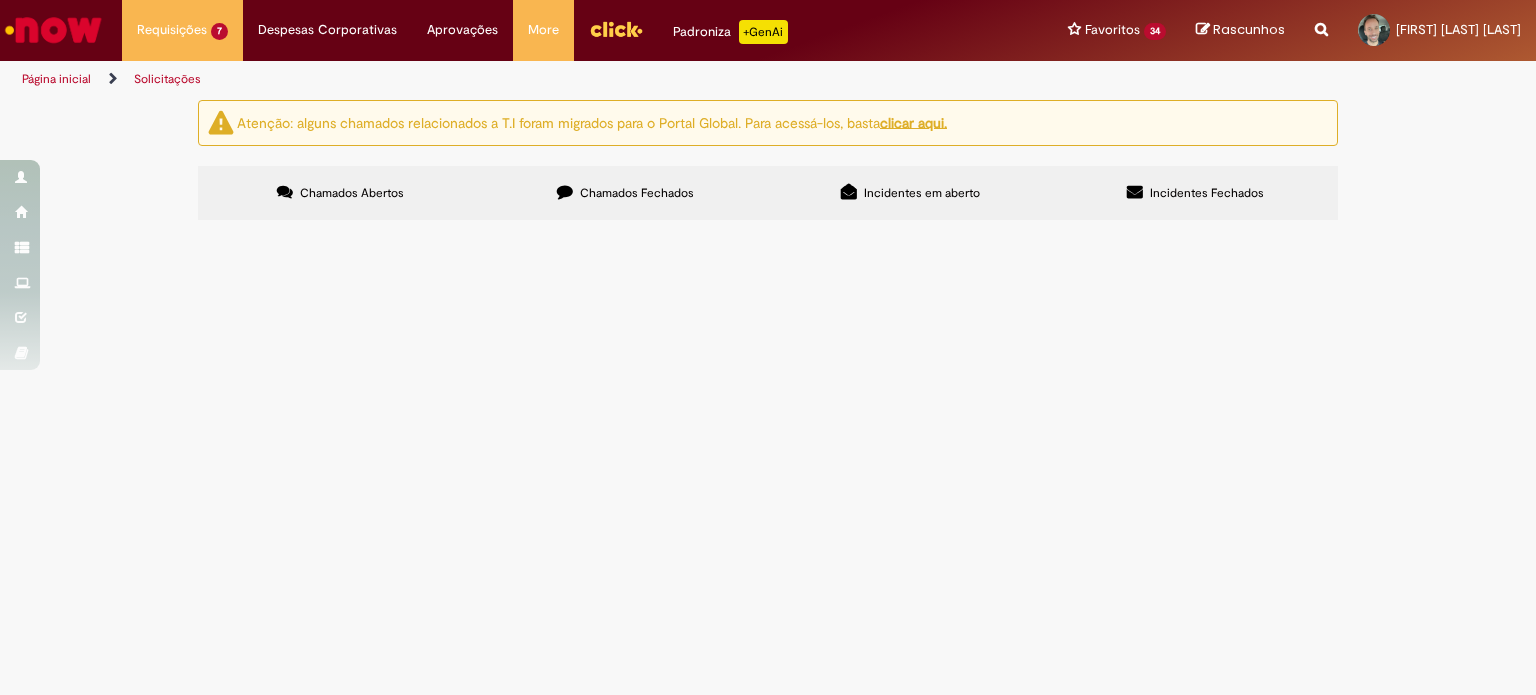 click on "Boa tarde! Por favor, realizar movimento 161 para a nota fiscal anexo. Unidade já está no S4. Obrigado" at bounding box center (0, 0) 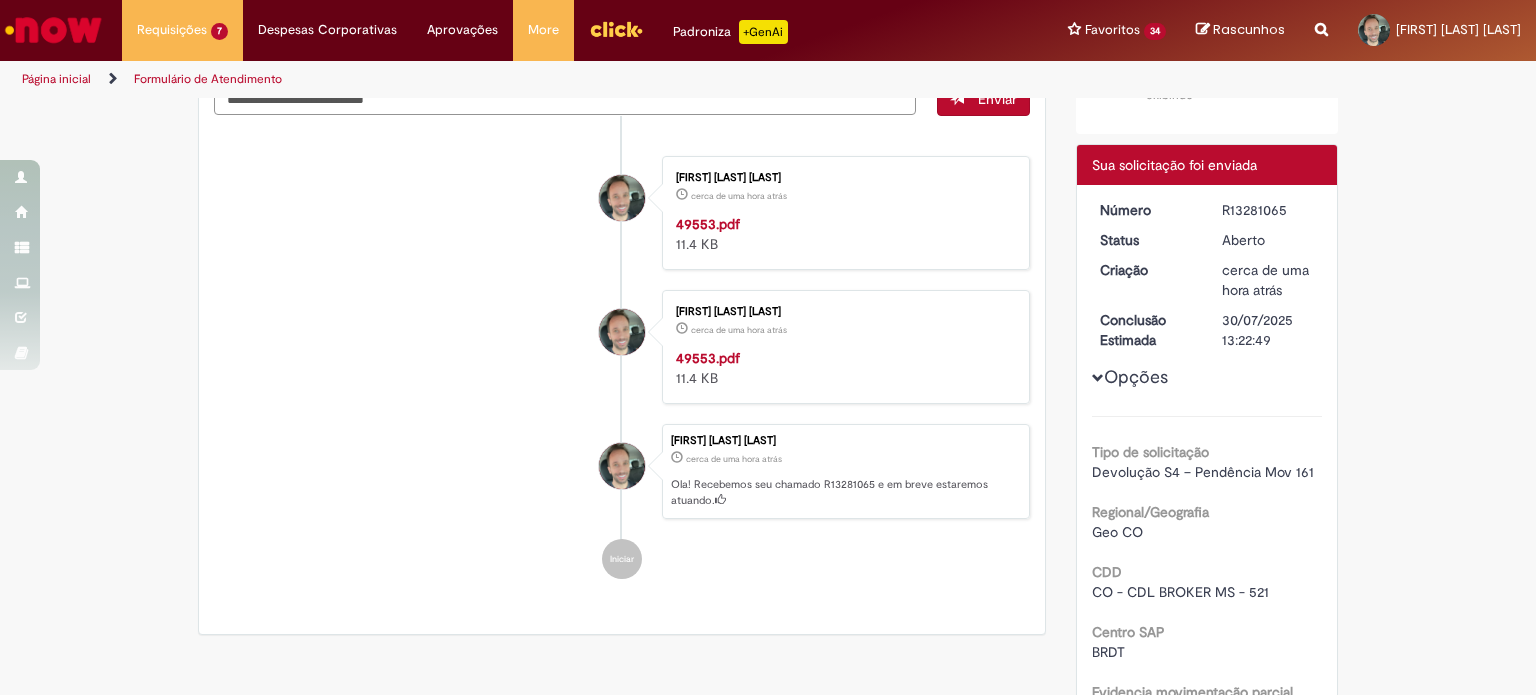 scroll, scrollTop: 0, scrollLeft: 0, axis: both 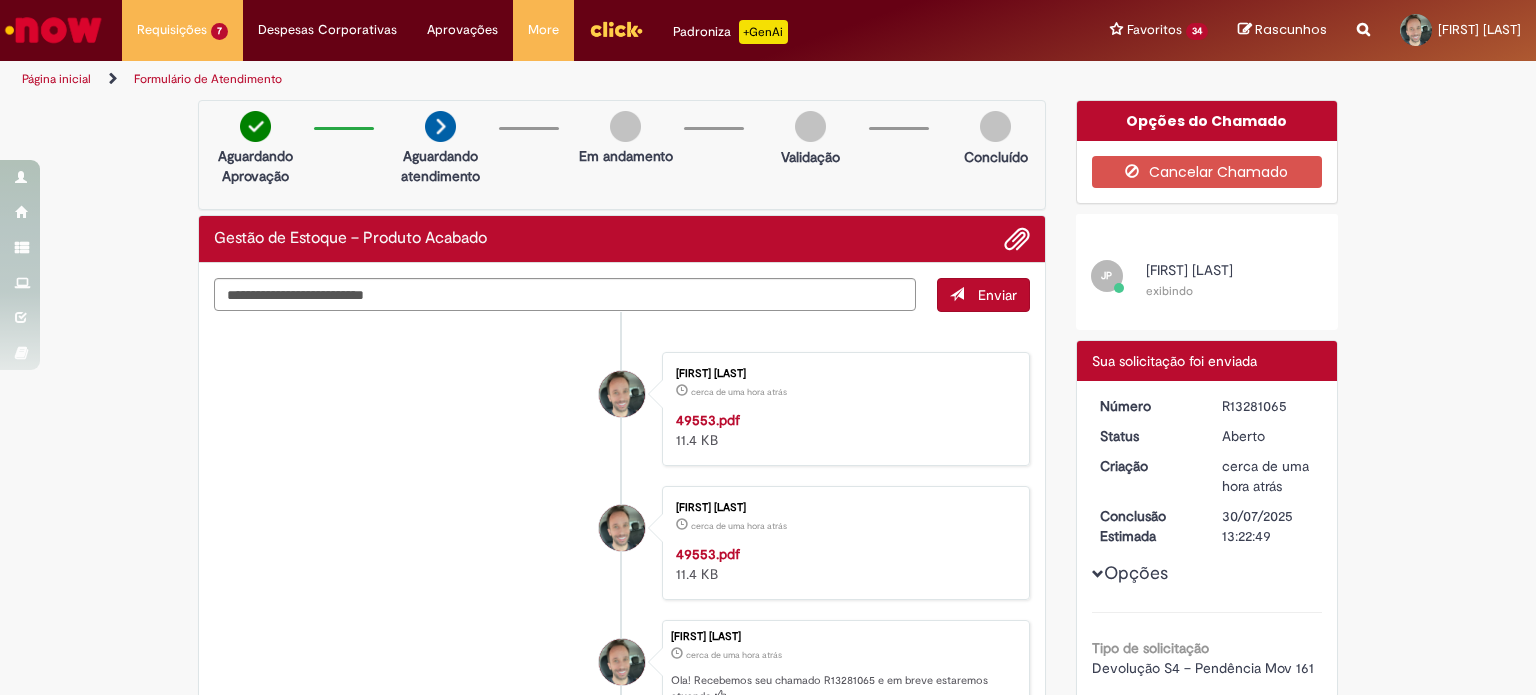 click on "R13281065" at bounding box center (1268, 406) 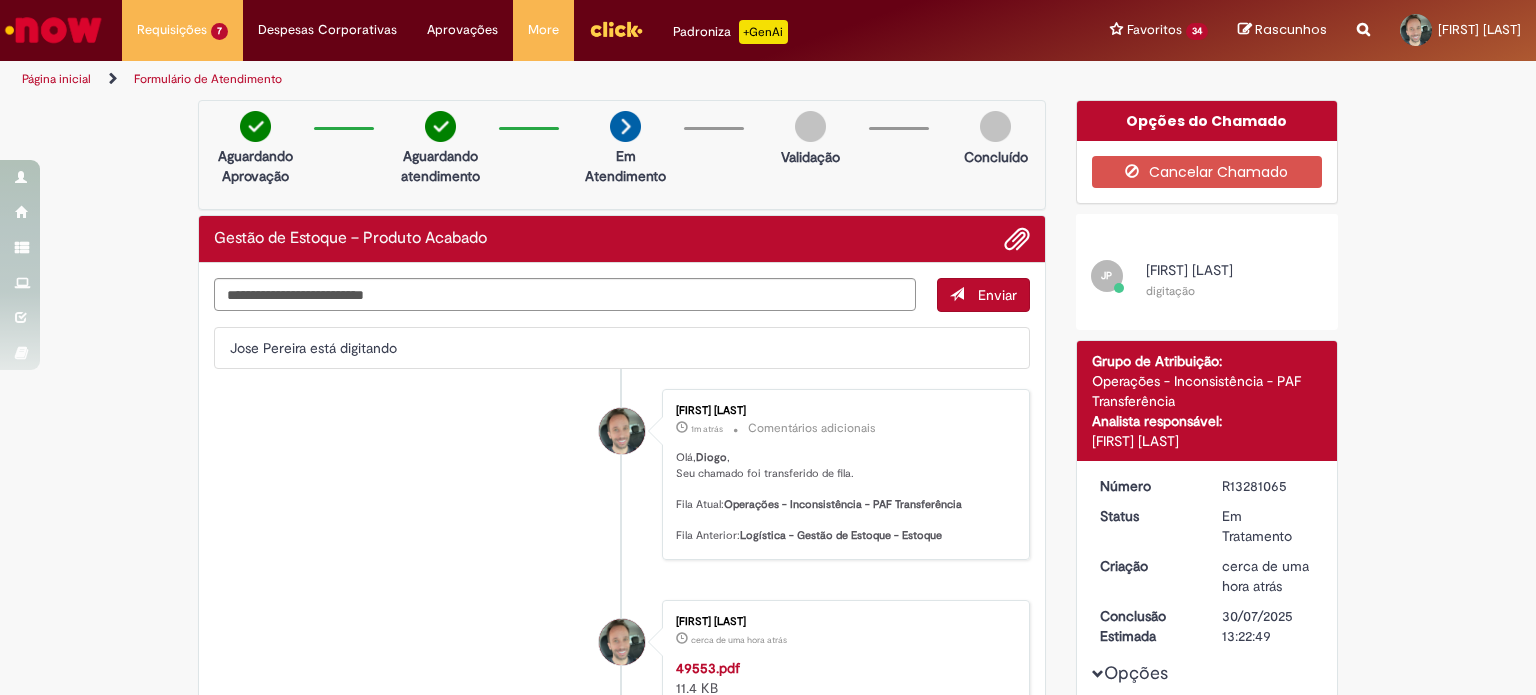 click on "Verificar Código de Barras
Aguardando Aprovação
Aguardando atendimento
Em Atendimento
Em Atendimento
Validação
Concluído
Gestão de Estoque – Produto Acabado
Enviar
Jose Pereira está digitando
[FIRST] [LAST]
1m atrás 1m atrás     Comentários adicionais
Olá,  [FIRST] ,  Seu chamado foi transferido de fila. Fila Atual:  Operações - Inconsistência - PAF Transferência" at bounding box center (768, 762) 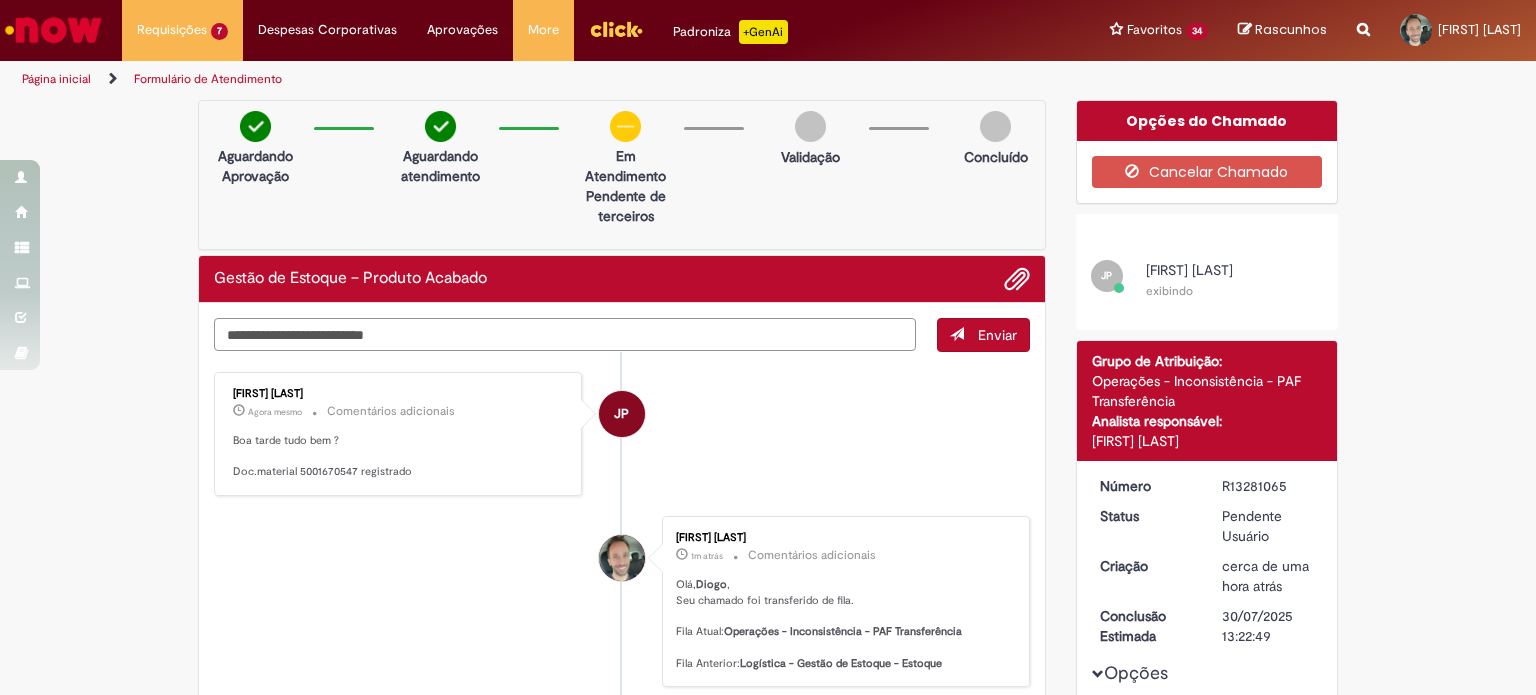 click at bounding box center (565, 335) 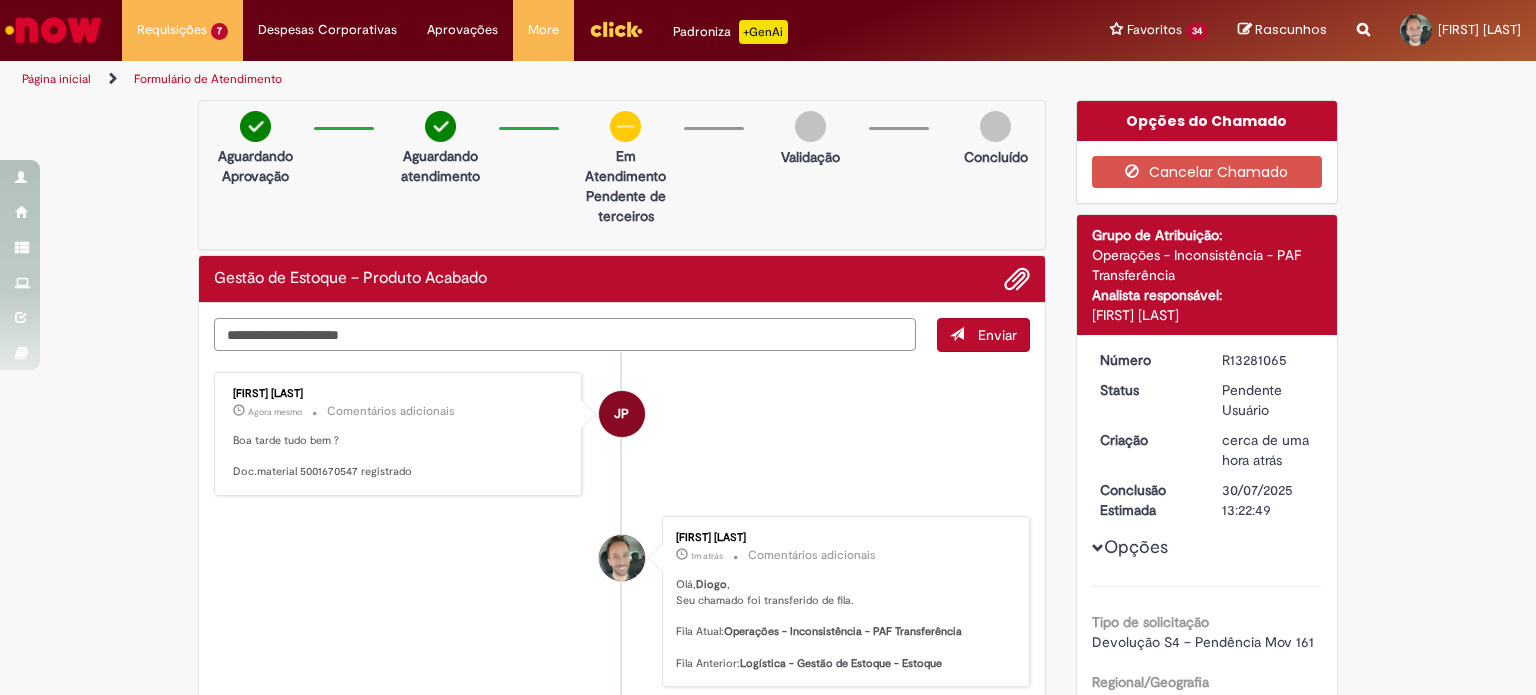 type on "**********" 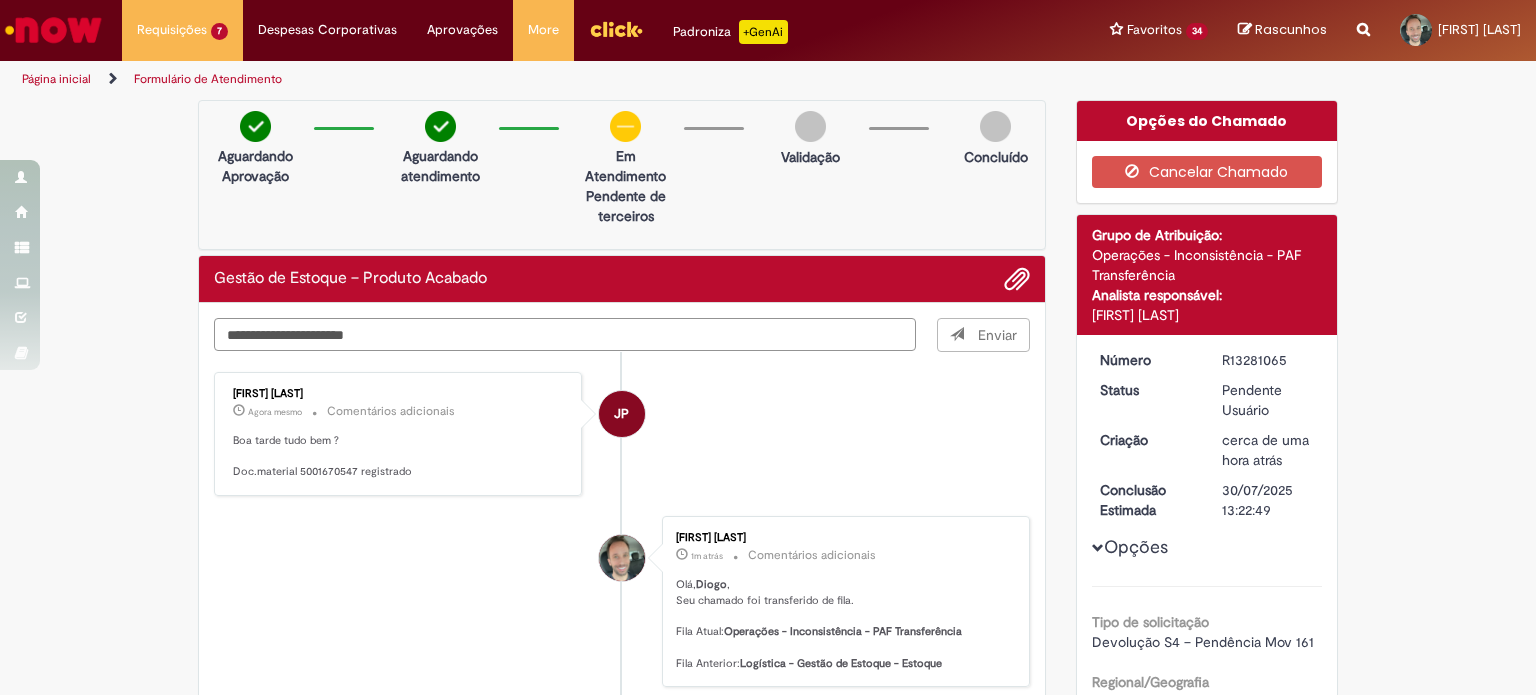 type 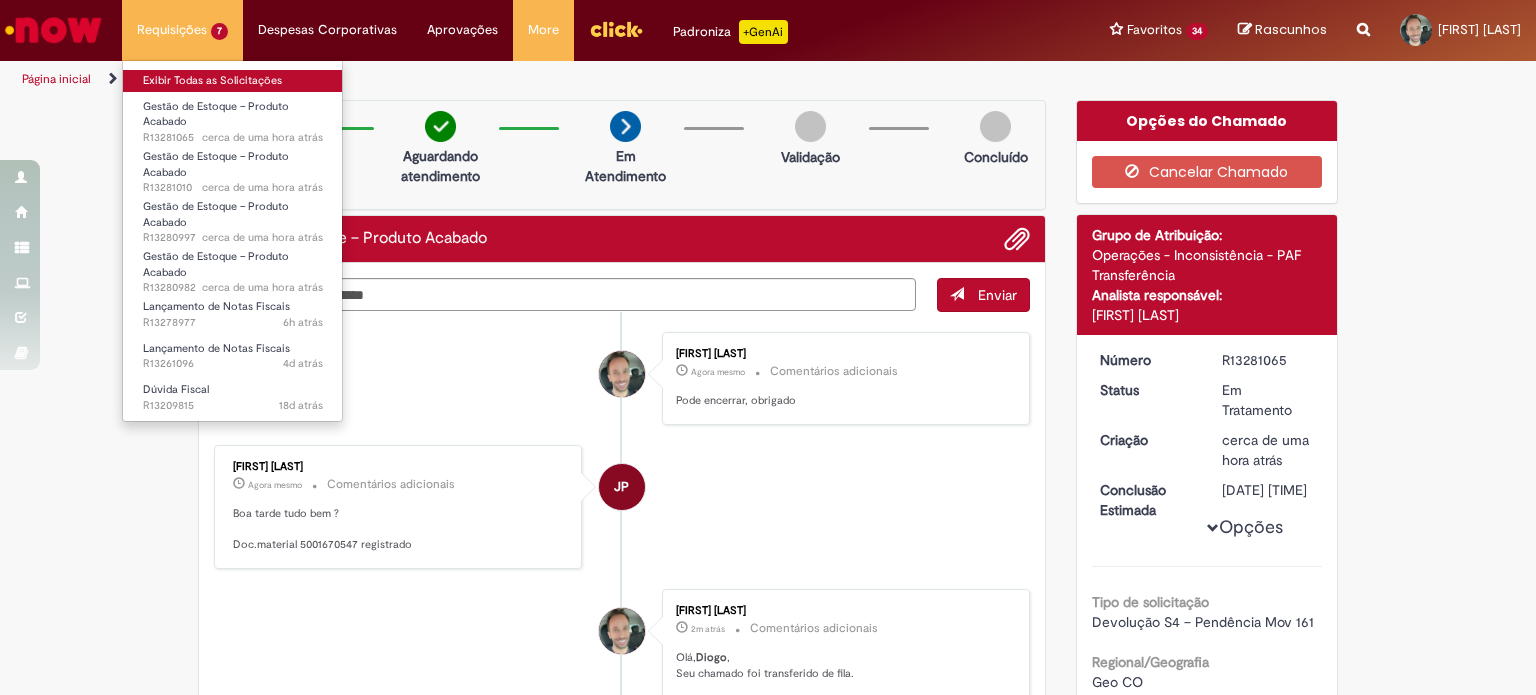 click on "Exibir Todas as Solicitações" at bounding box center [233, 81] 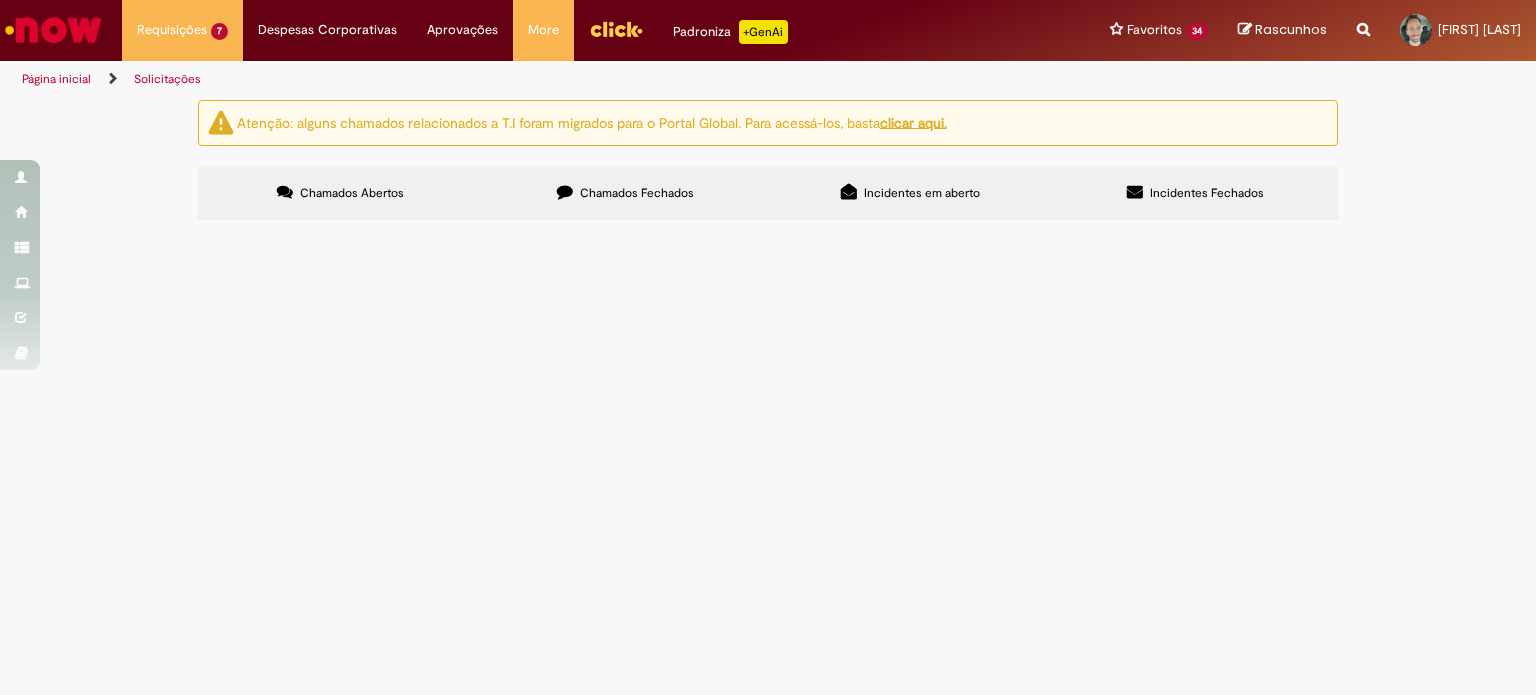 scroll, scrollTop: 100, scrollLeft: 0, axis: vertical 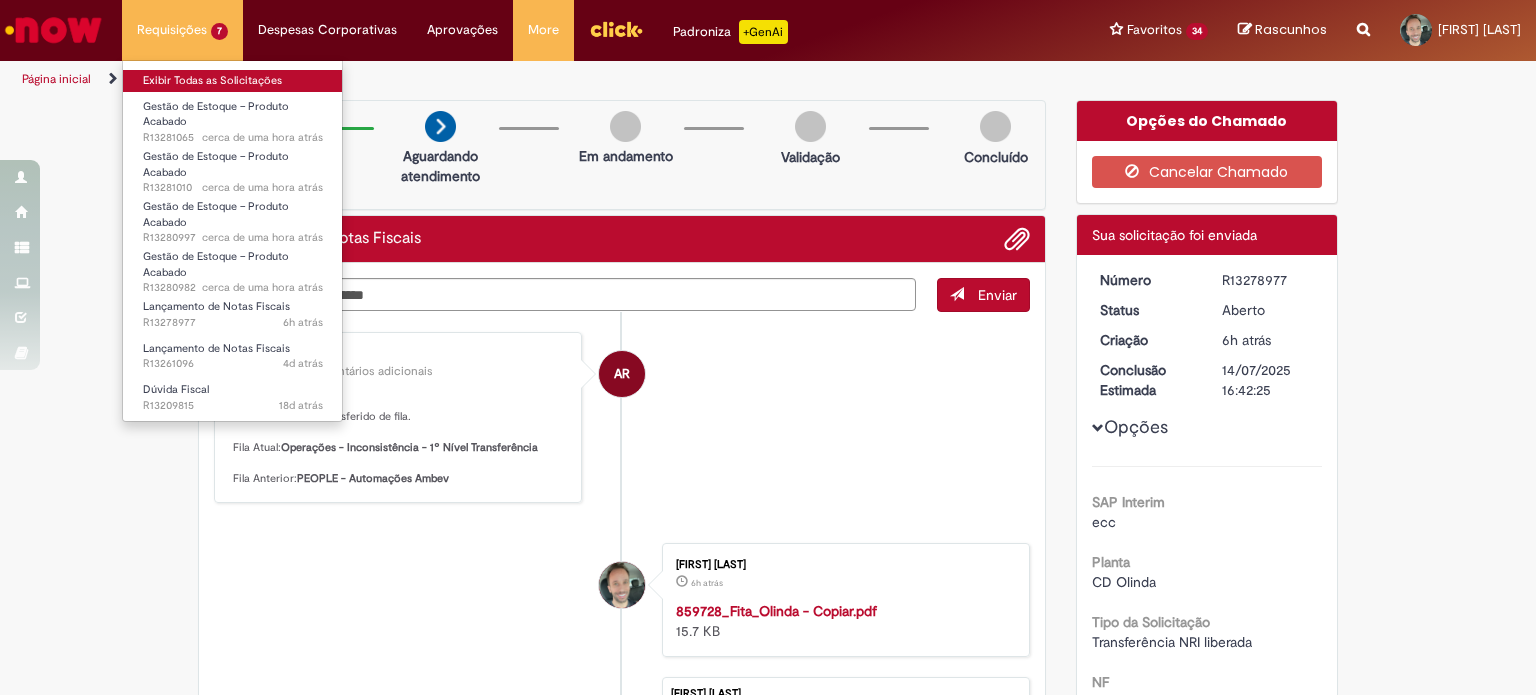 click on "Exibir Todas as Solicitações" at bounding box center (233, 81) 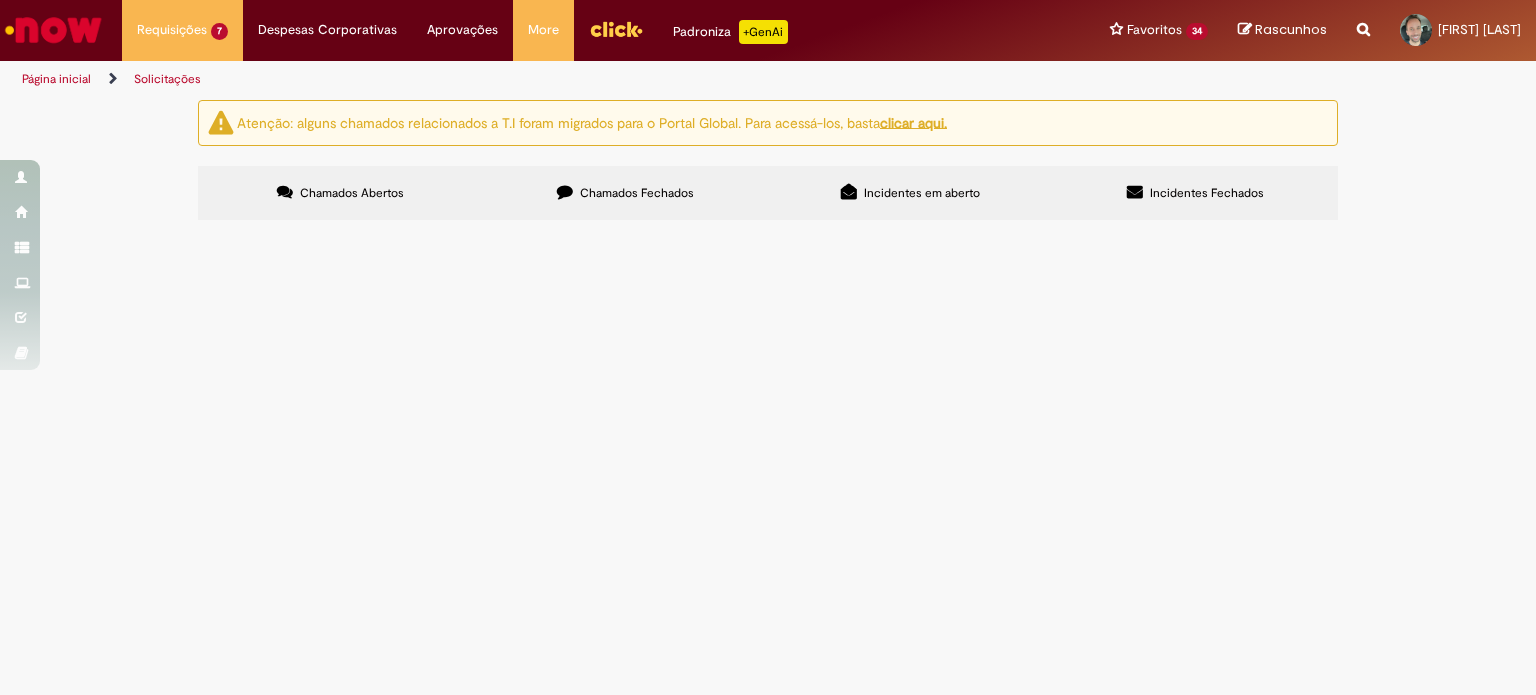 click on "Boa tarde! Por favor, realizar movimento 161 para a nota fiscal anexo. Unidade já está no S4. Obrigado" at bounding box center [0, 0] 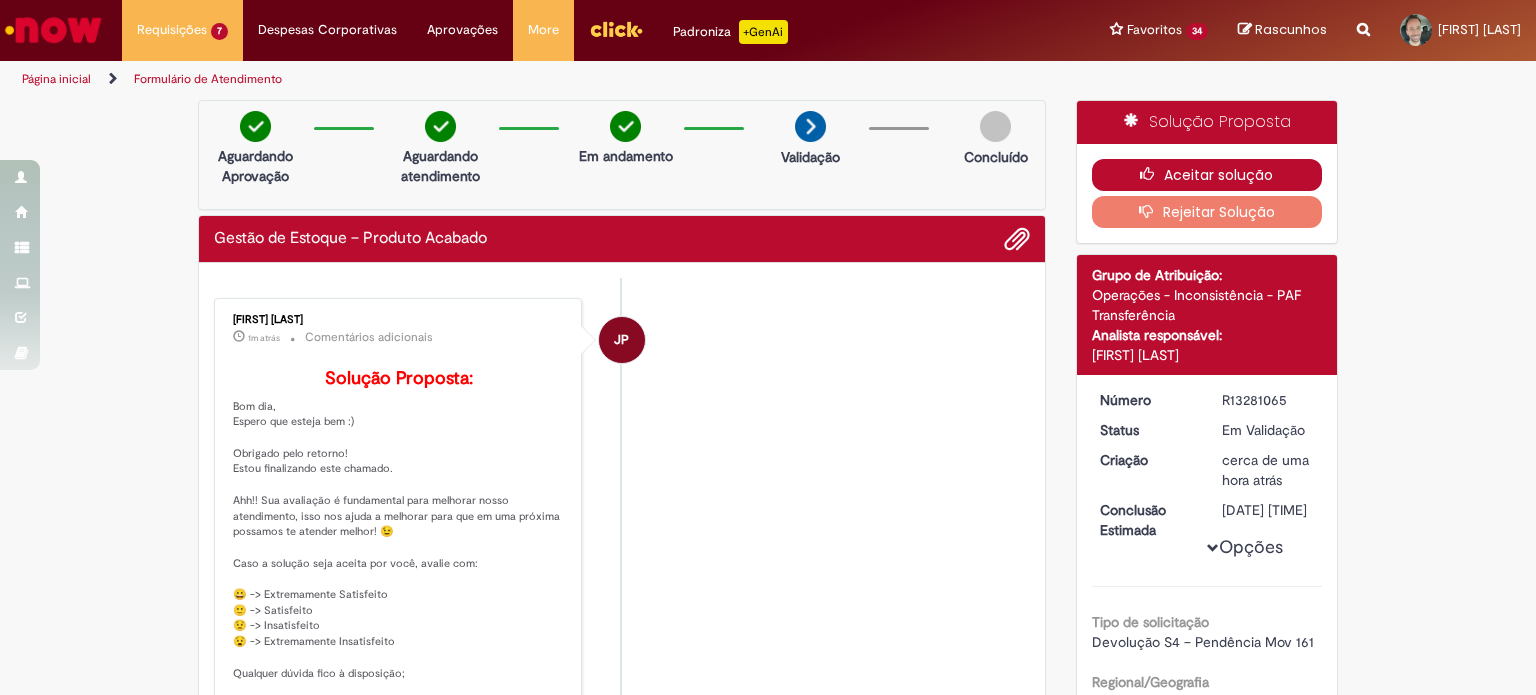 click on "Aceitar solução" at bounding box center (1207, 175) 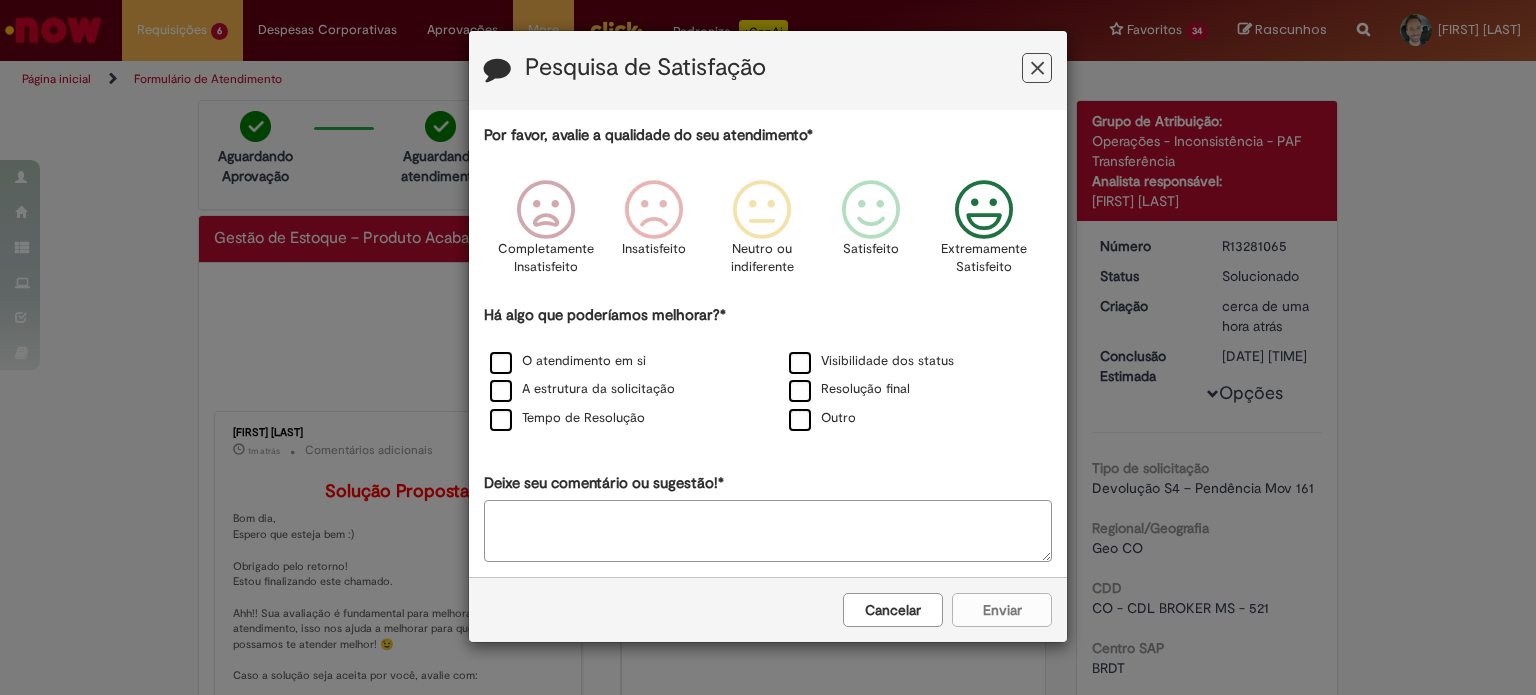 click at bounding box center (984, 210) 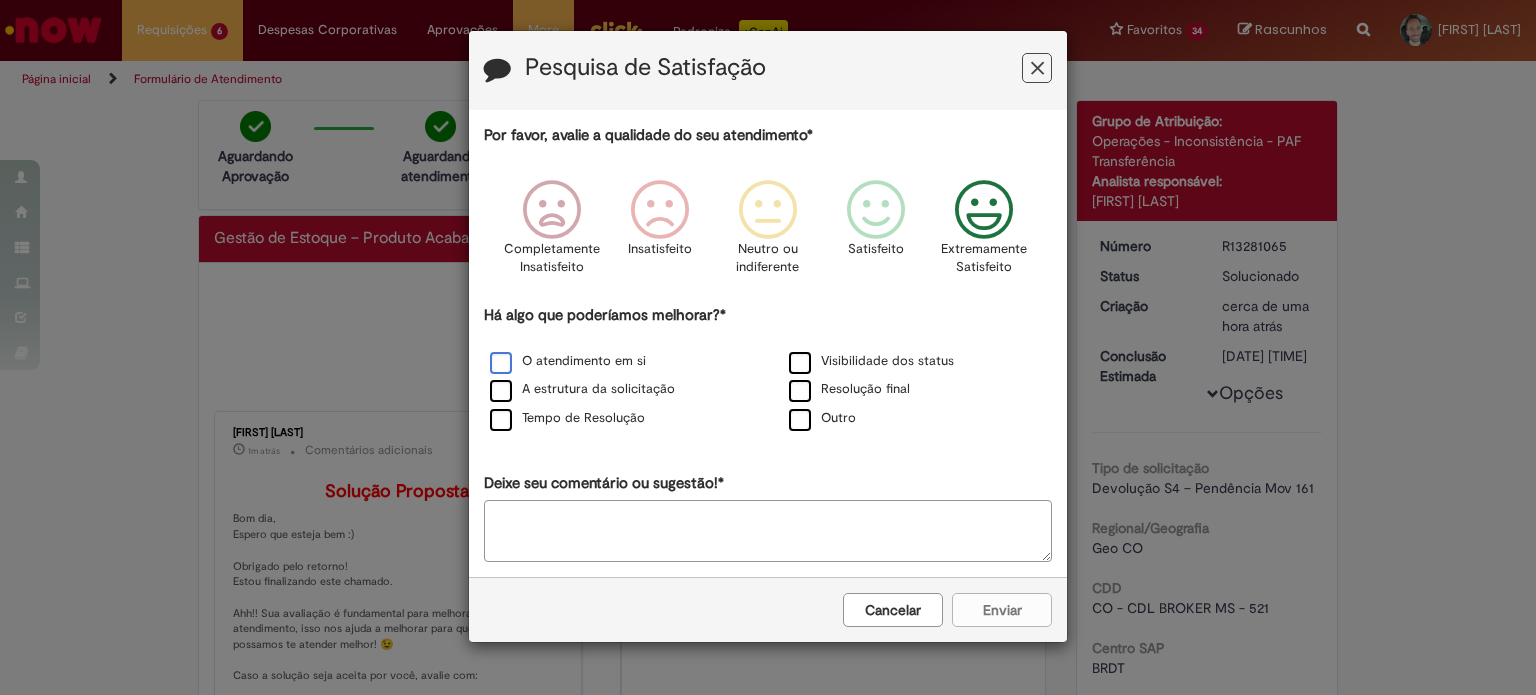 click on "O atendimento em si" at bounding box center (568, 361) 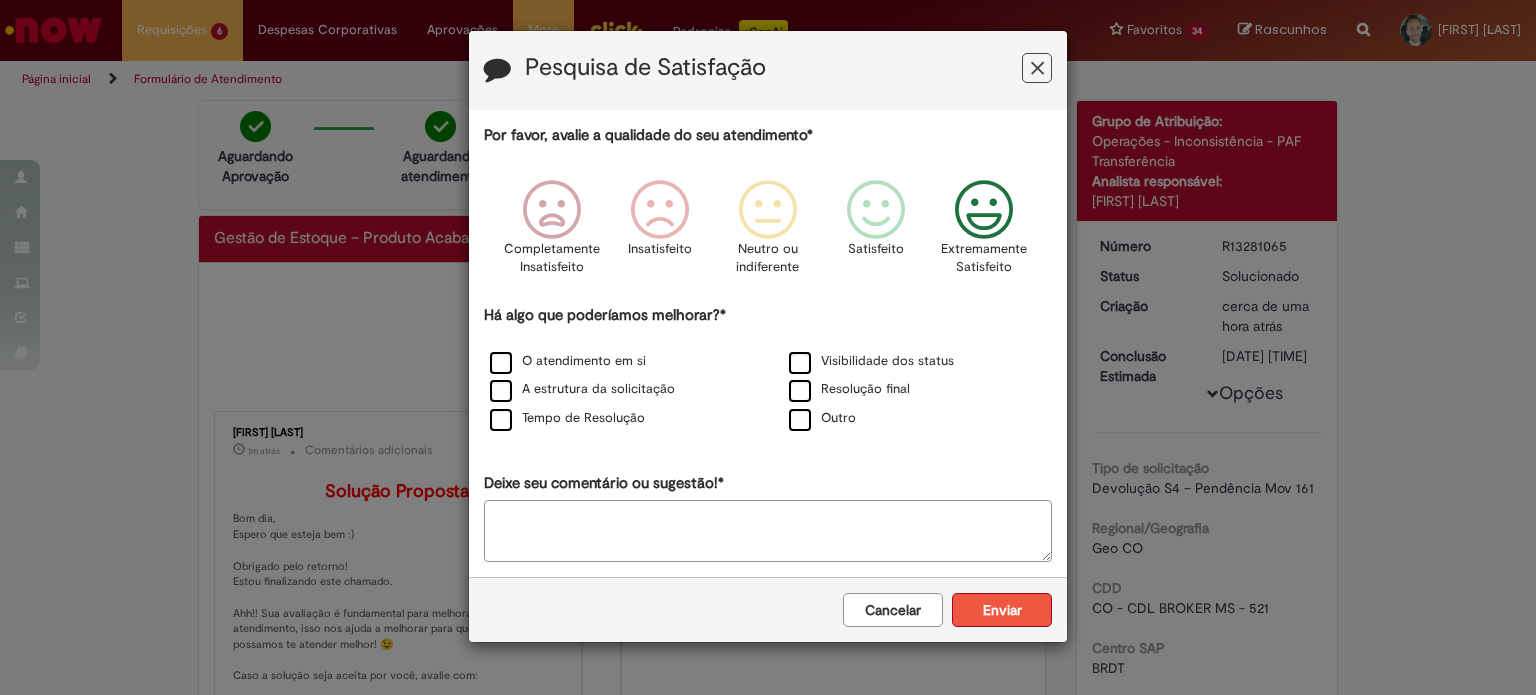 click on "Enviar" at bounding box center (1002, 610) 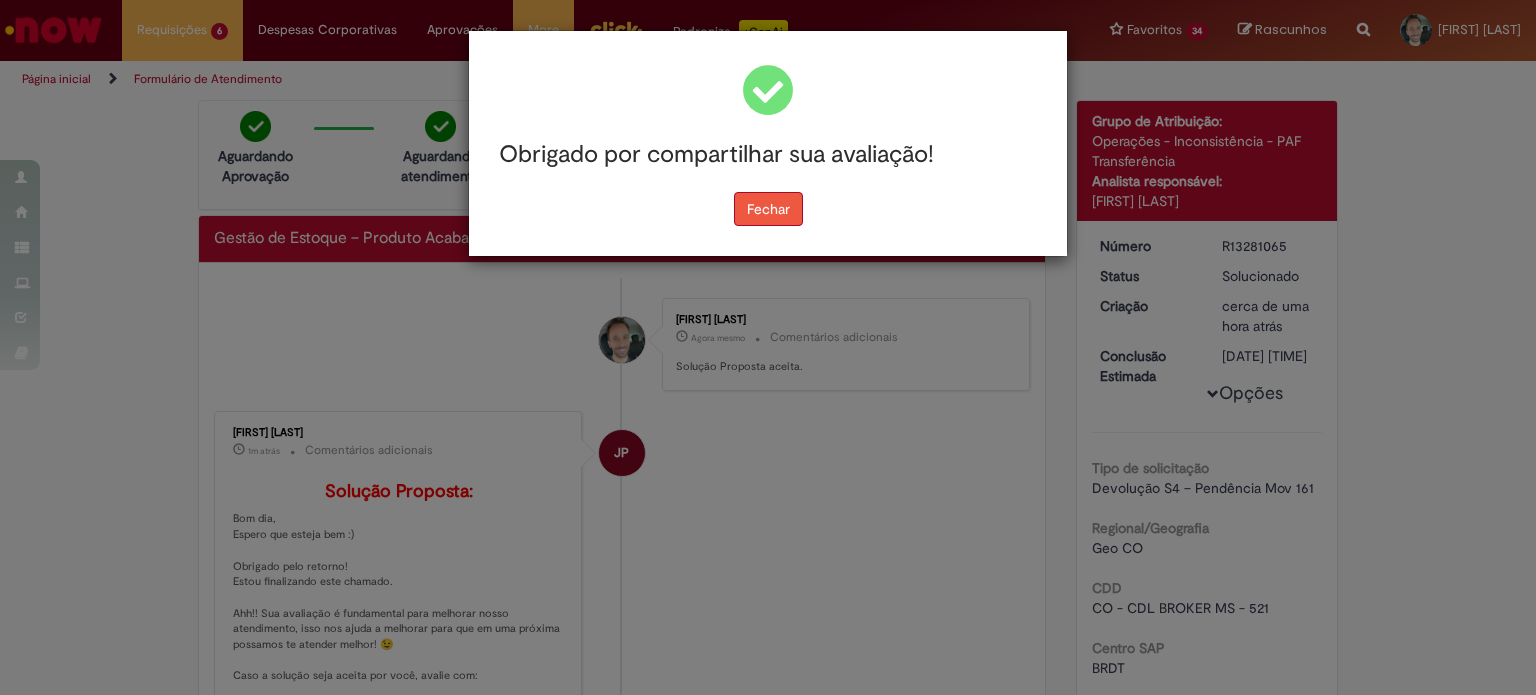 click on "Fechar" at bounding box center [768, 209] 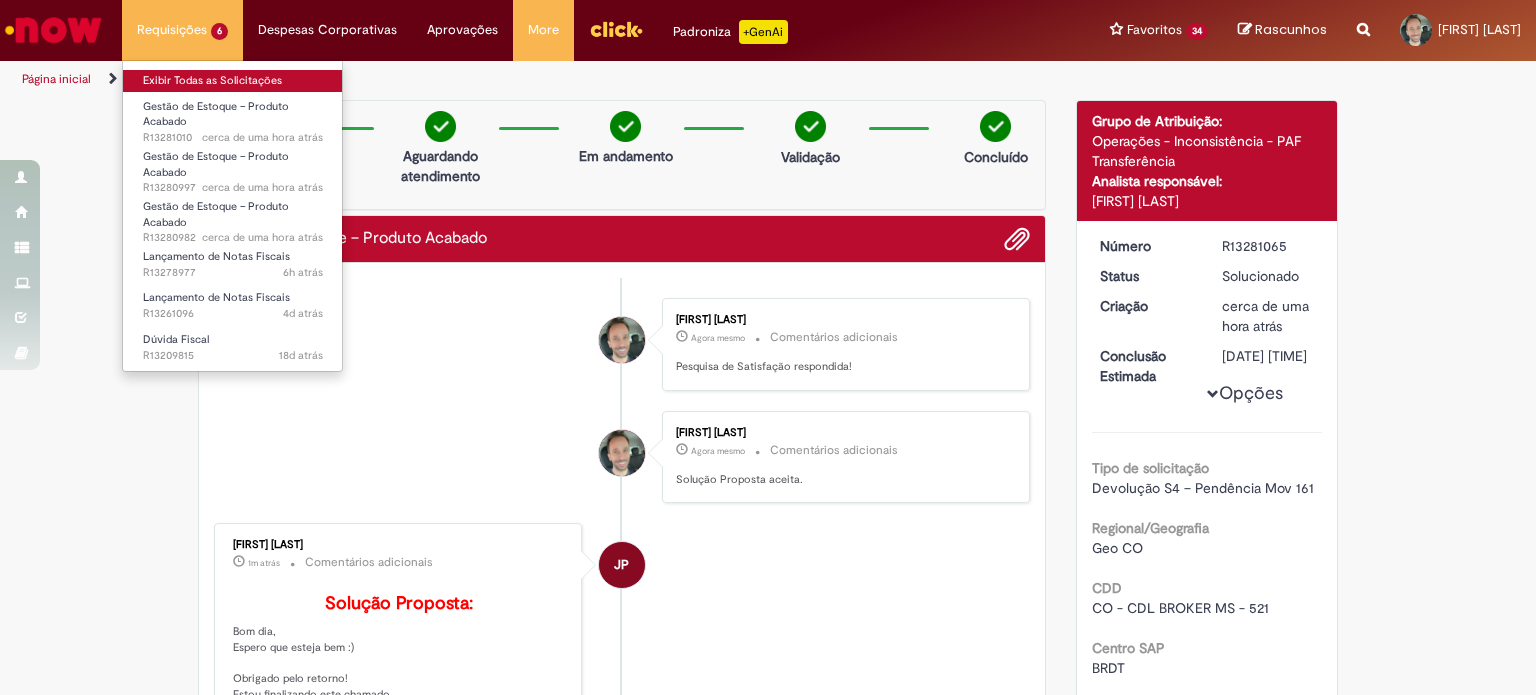 click on "Exibir Todas as Solicitações" at bounding box center (233, 81) 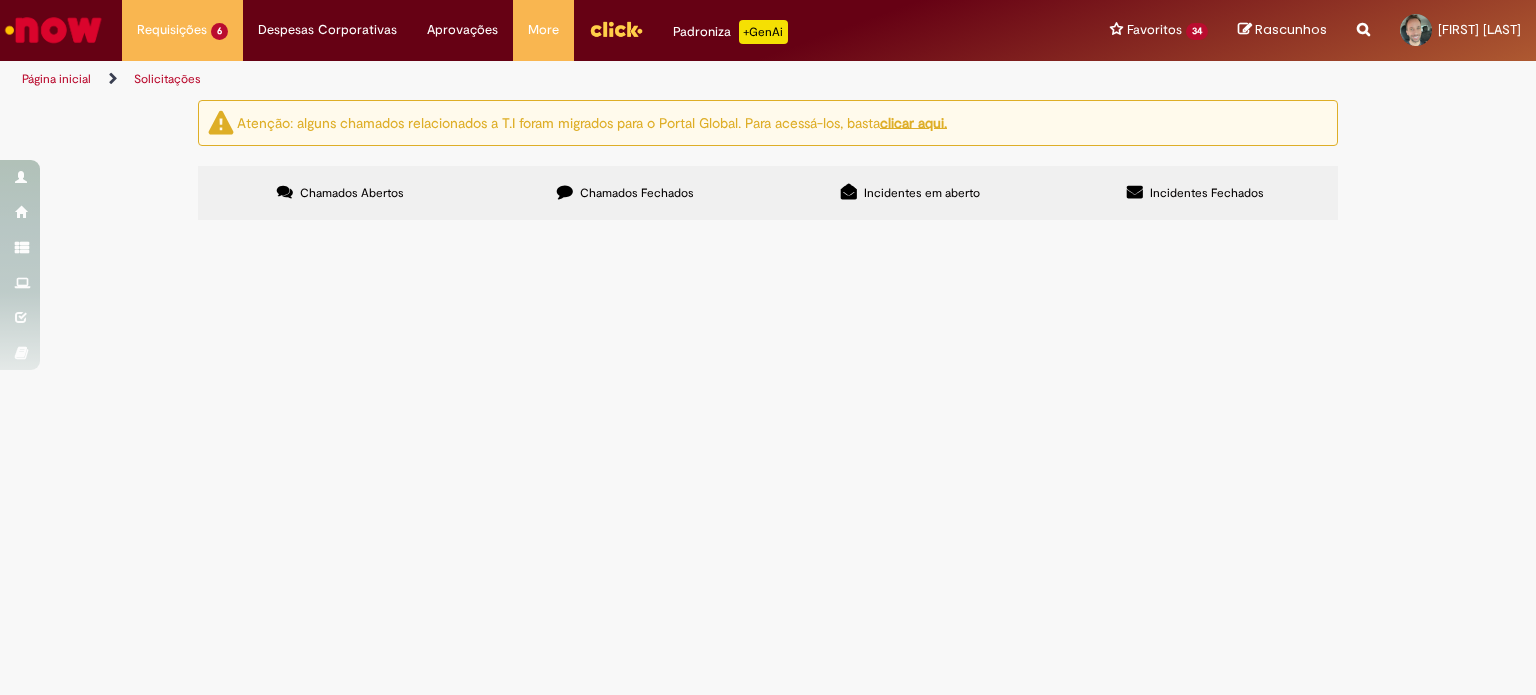 click on "R13280982" at bounding box center (0, 0) 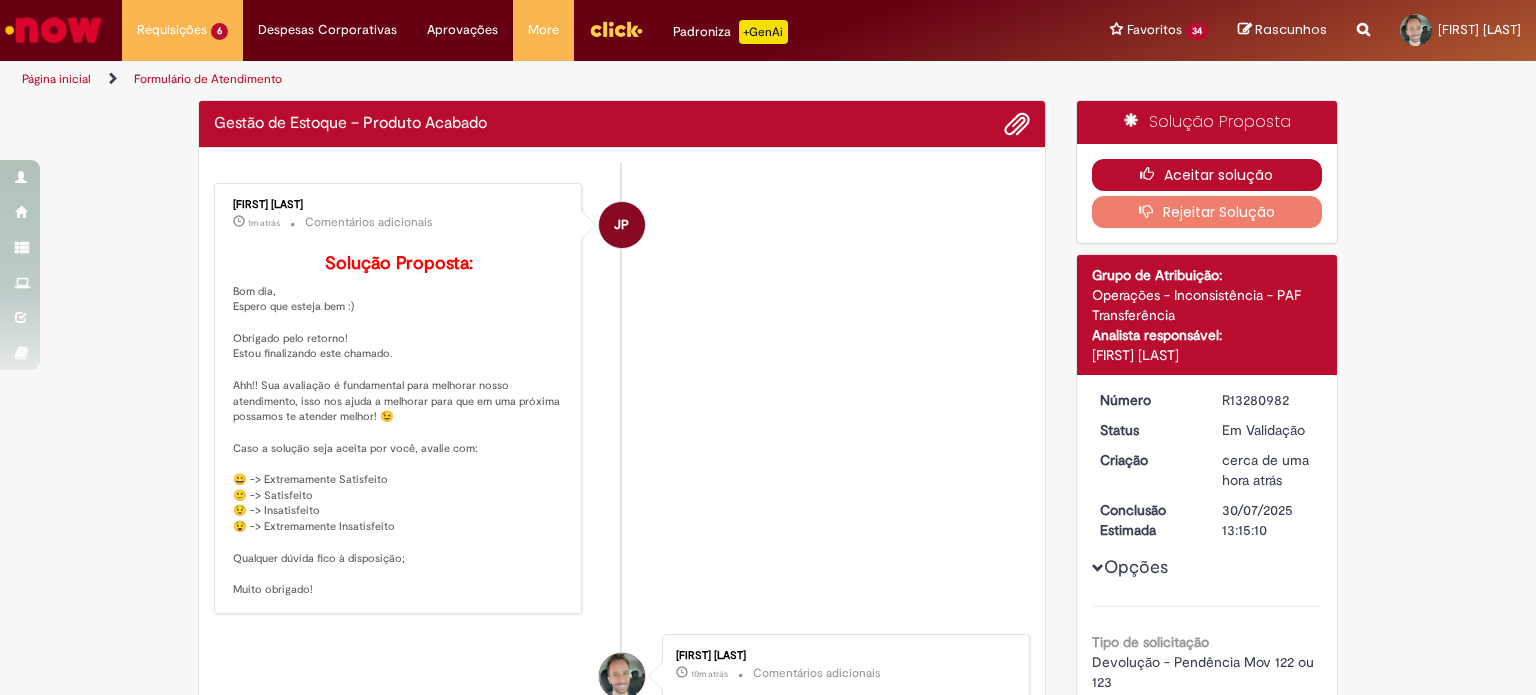 click on "Aceitar solução" at bounding box center [1207, 175] 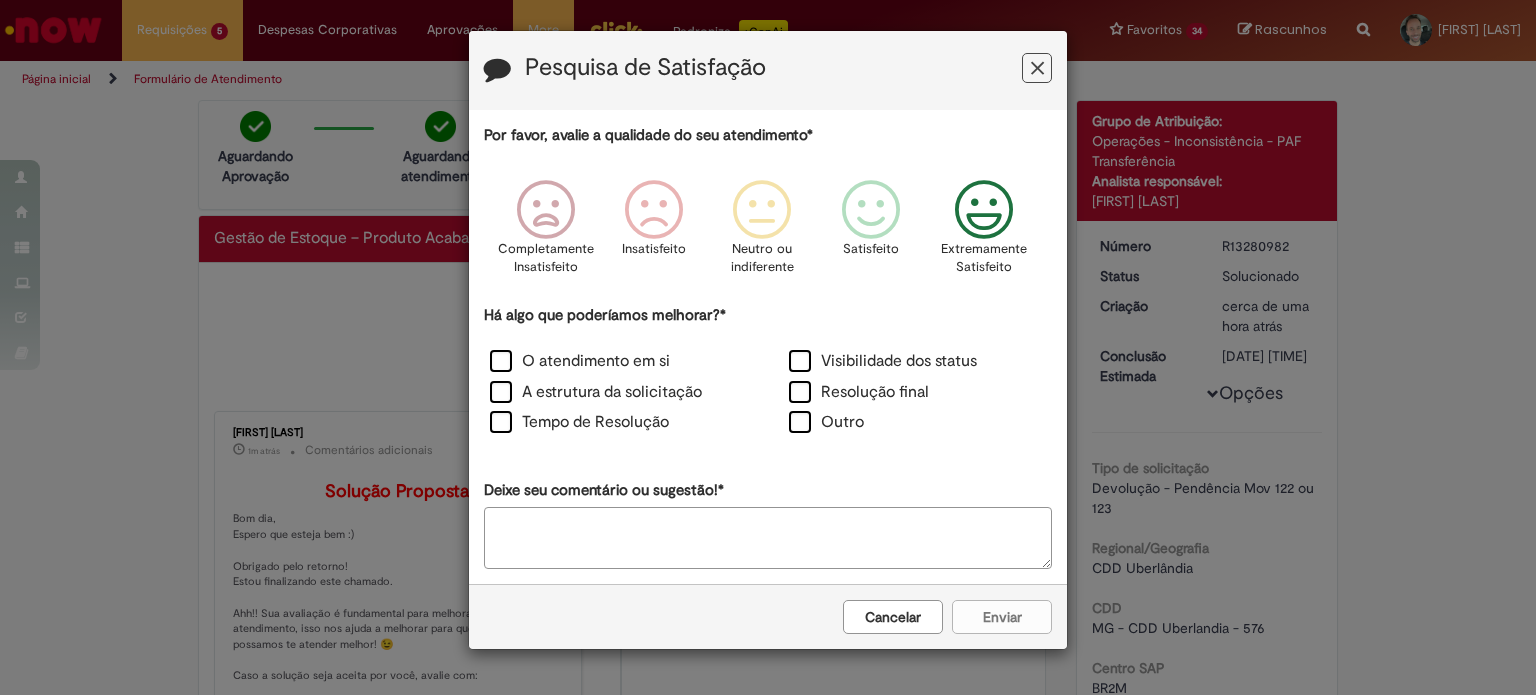 click at bounding box center (984, 210) 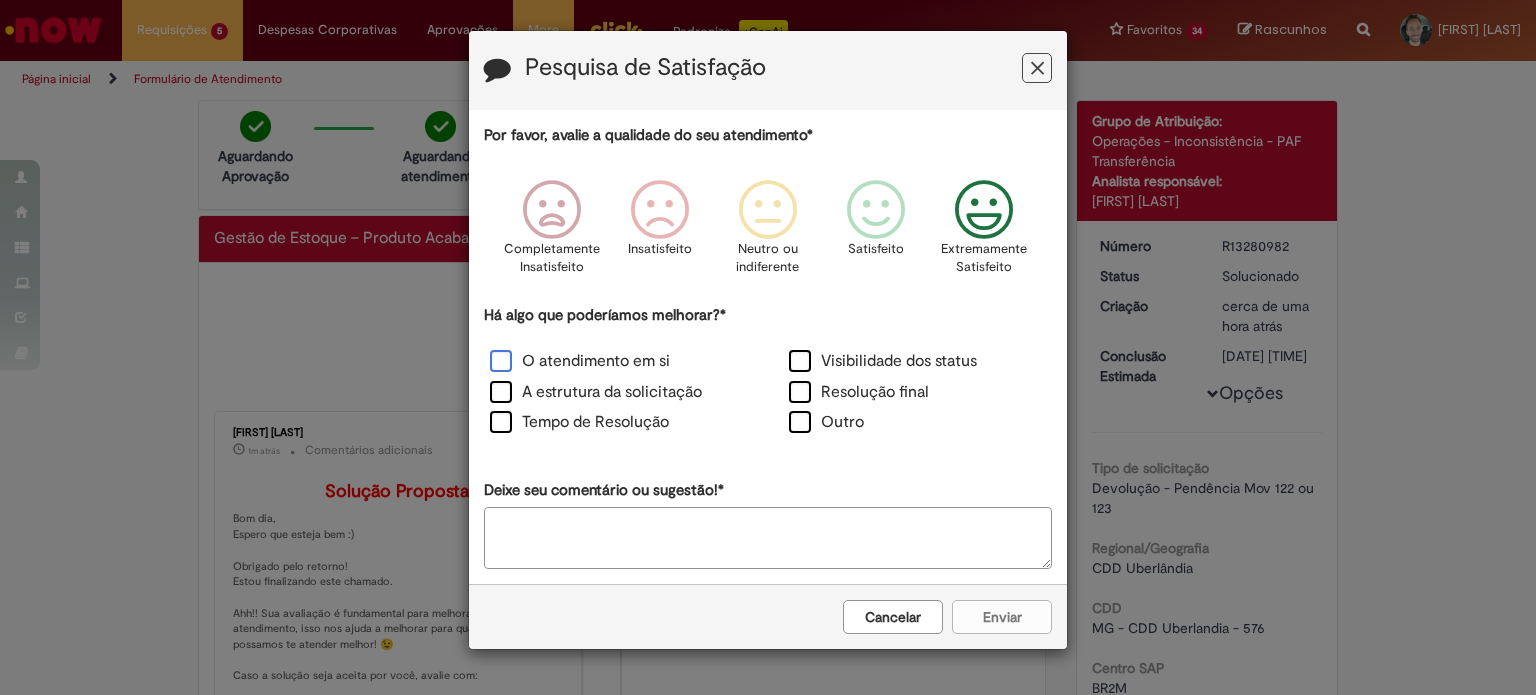click on "O atendimento em si" at bounding box center [580, 361] 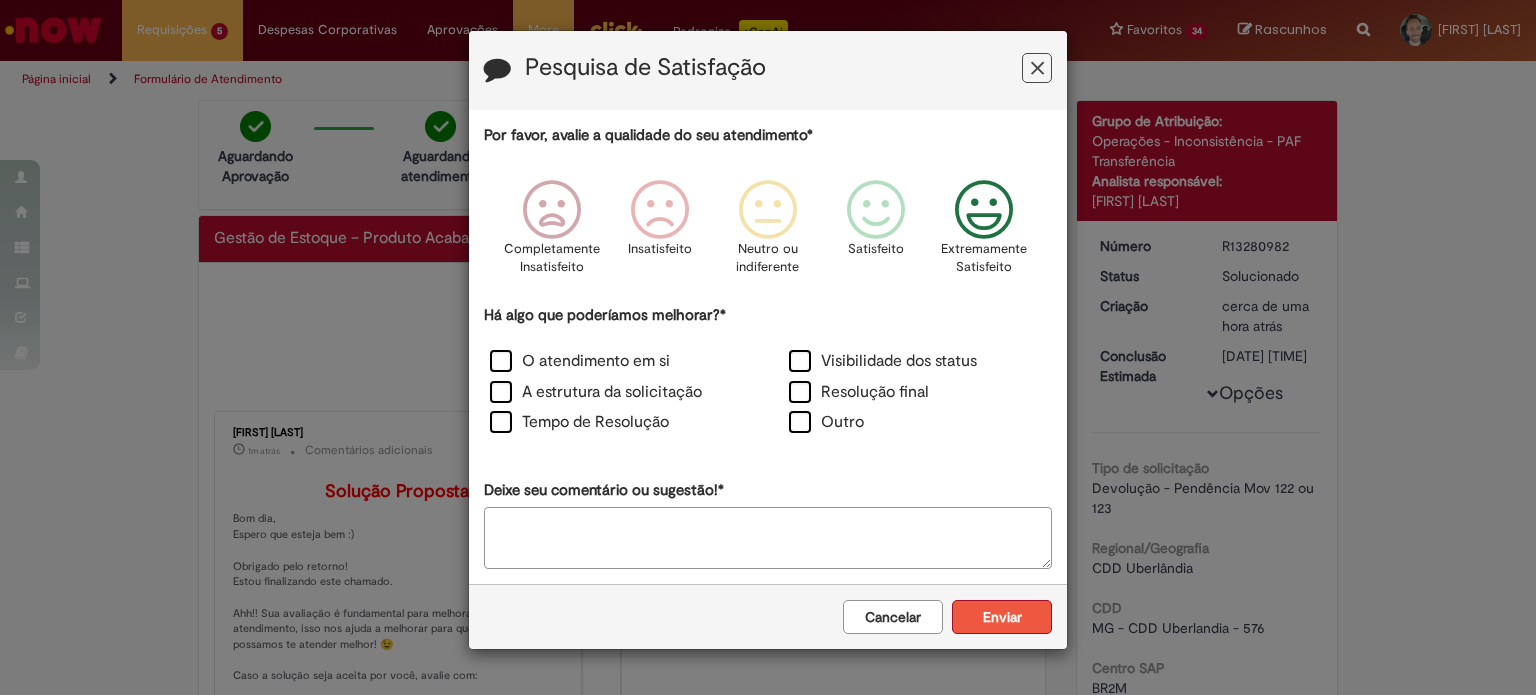 click on "Enviar" at bounding box center [1002, 617] 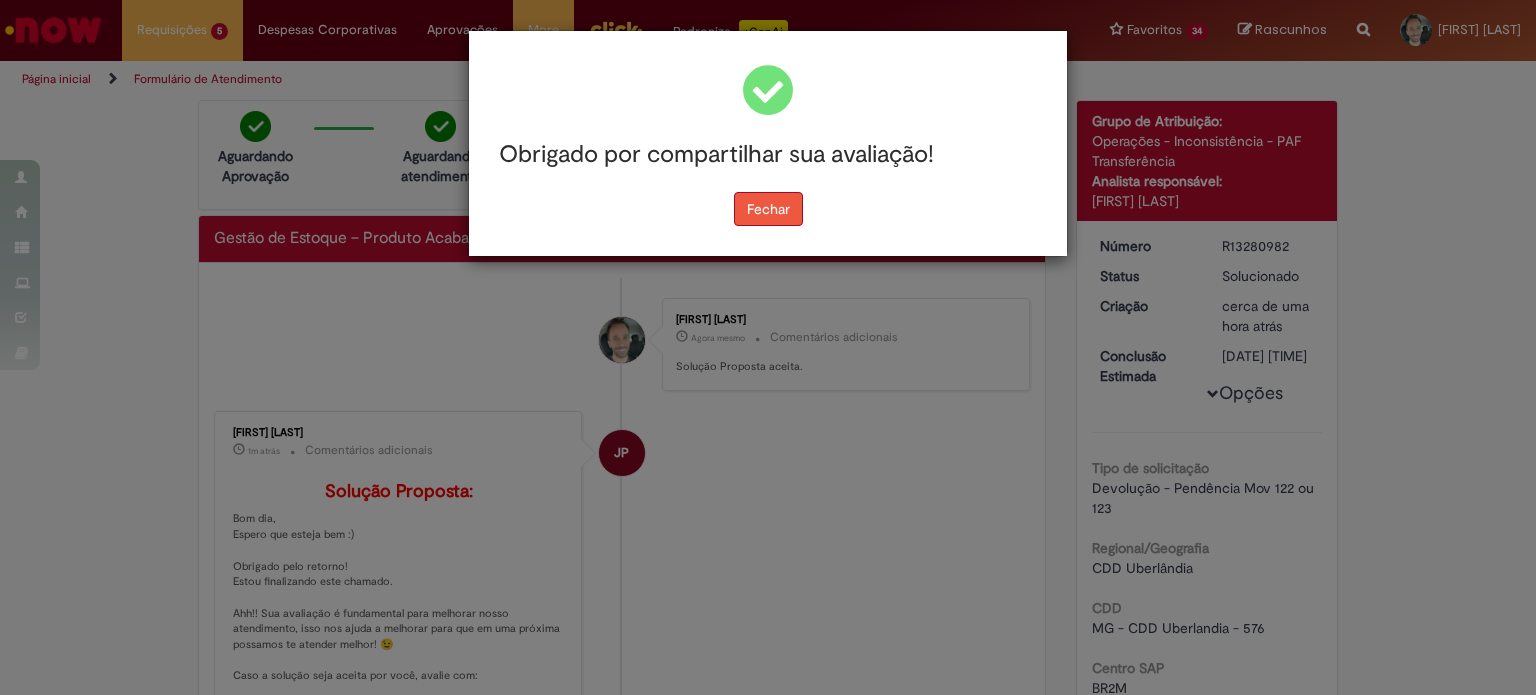 click on "Fechar" at bounding box center (768, 209) 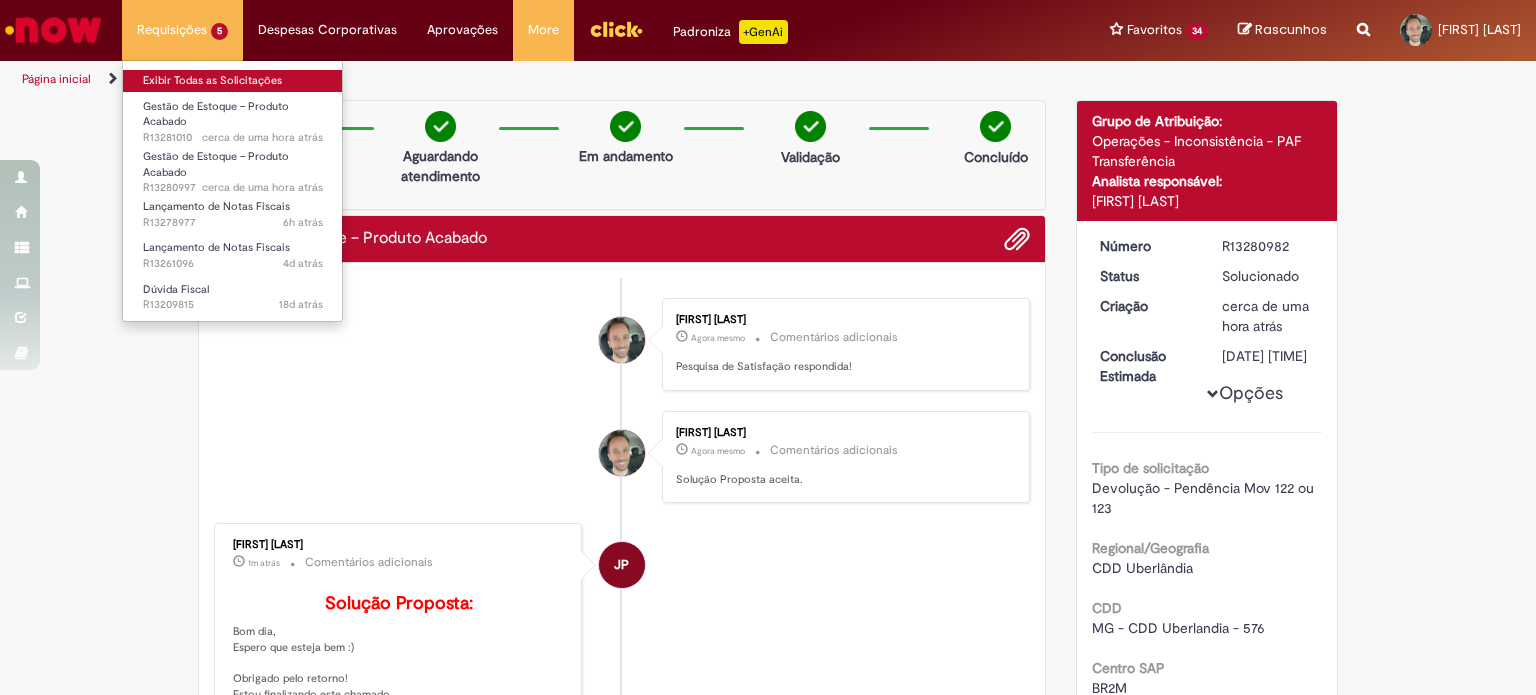 click on "Exibir Todas as Solicitações" at bounding box center [233, 81] 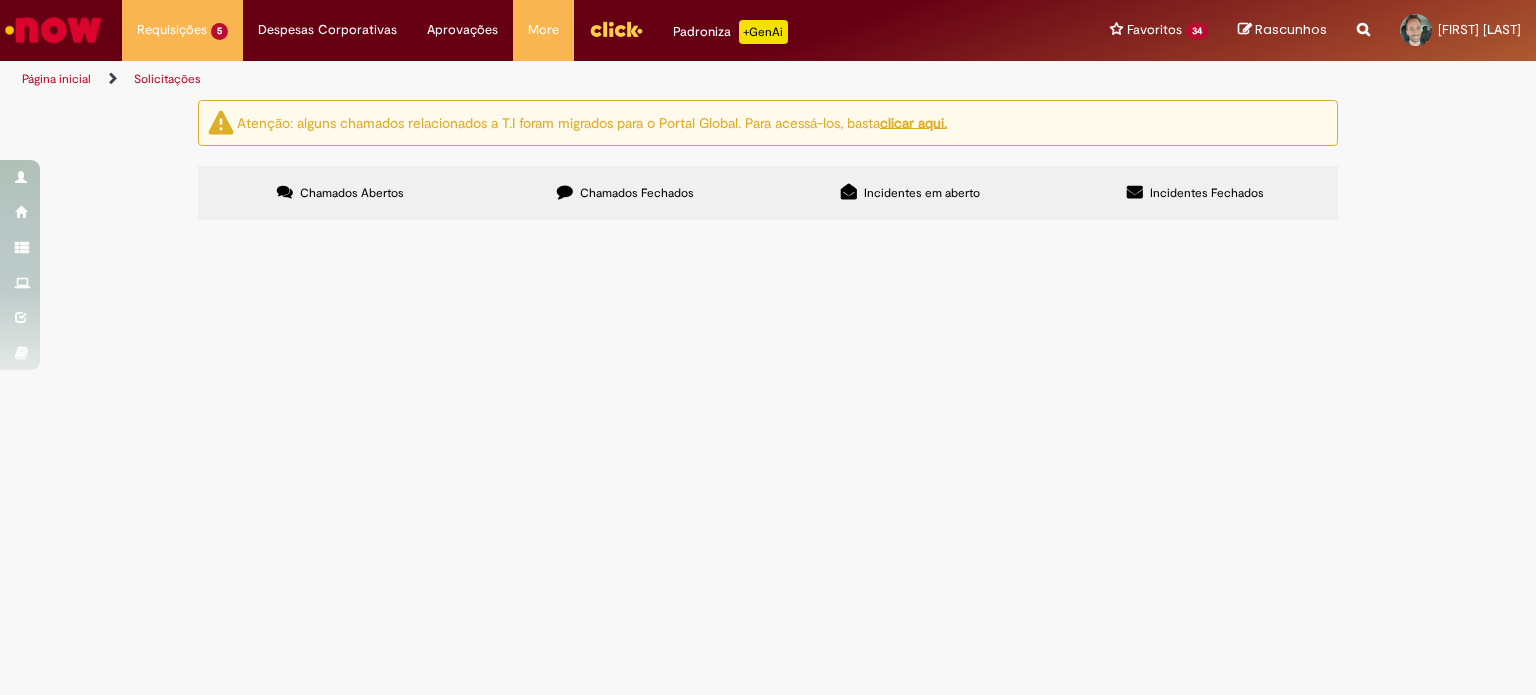 click on "Boa tarde! Por favor, realizar movimento 122 da nota fiscal anexo. Obrigado" at bounding box center [0, 0] 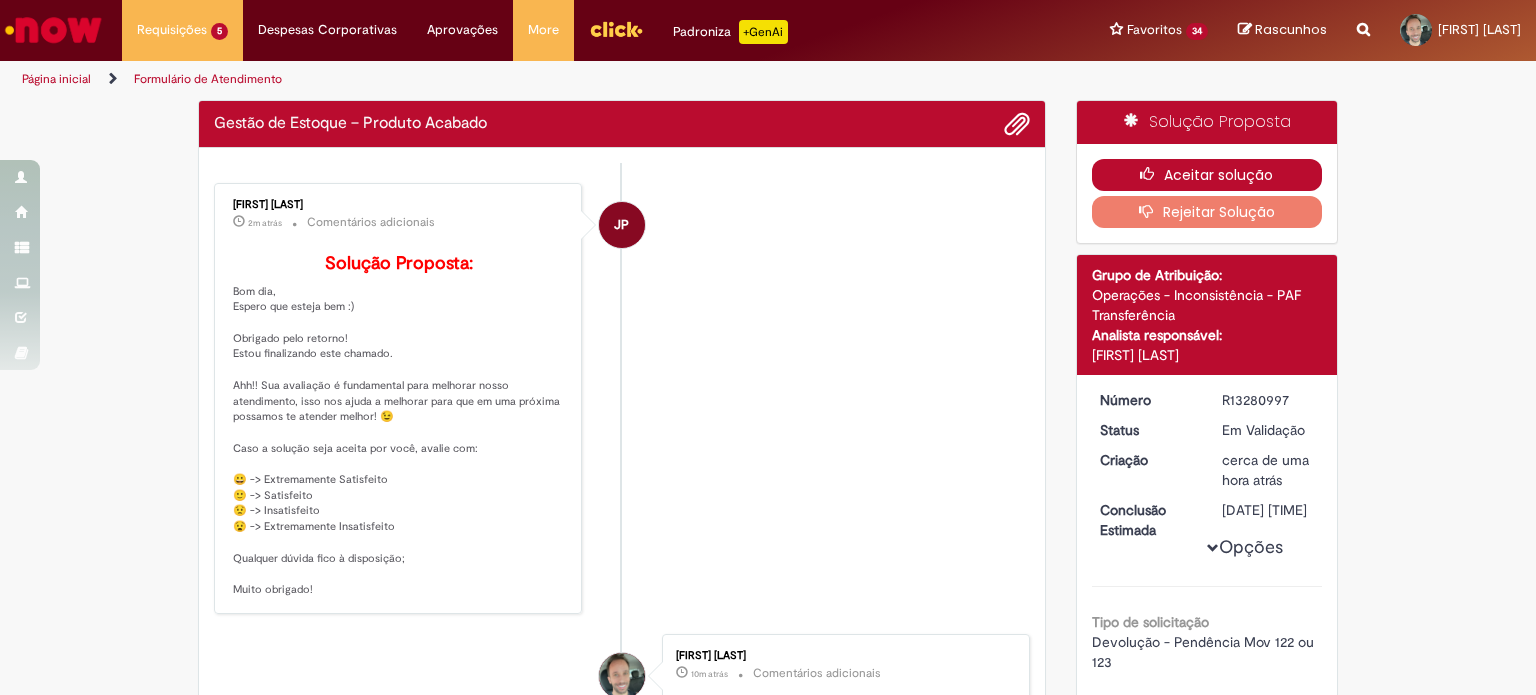 click on "Aceitar solução" at bounding box center [1207, 175] 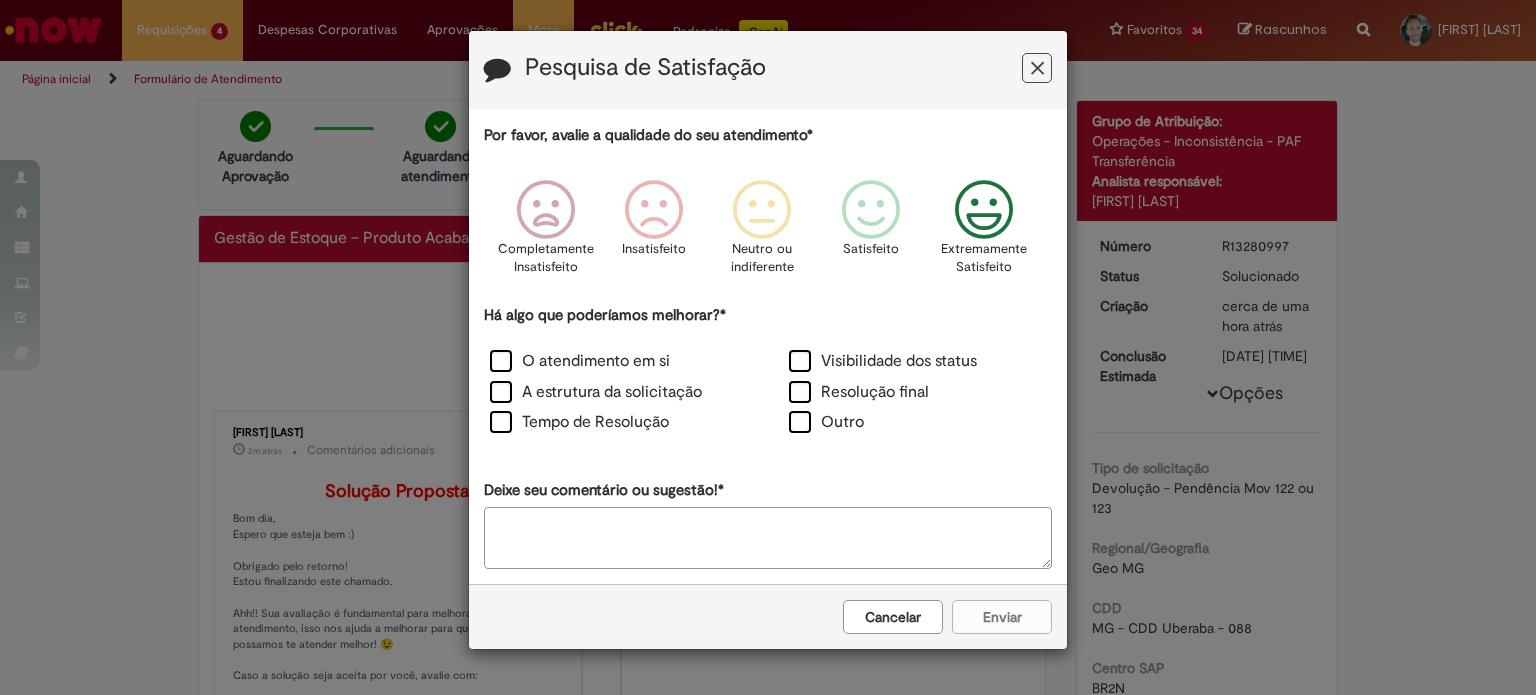 click at bounding box center (984, 210) 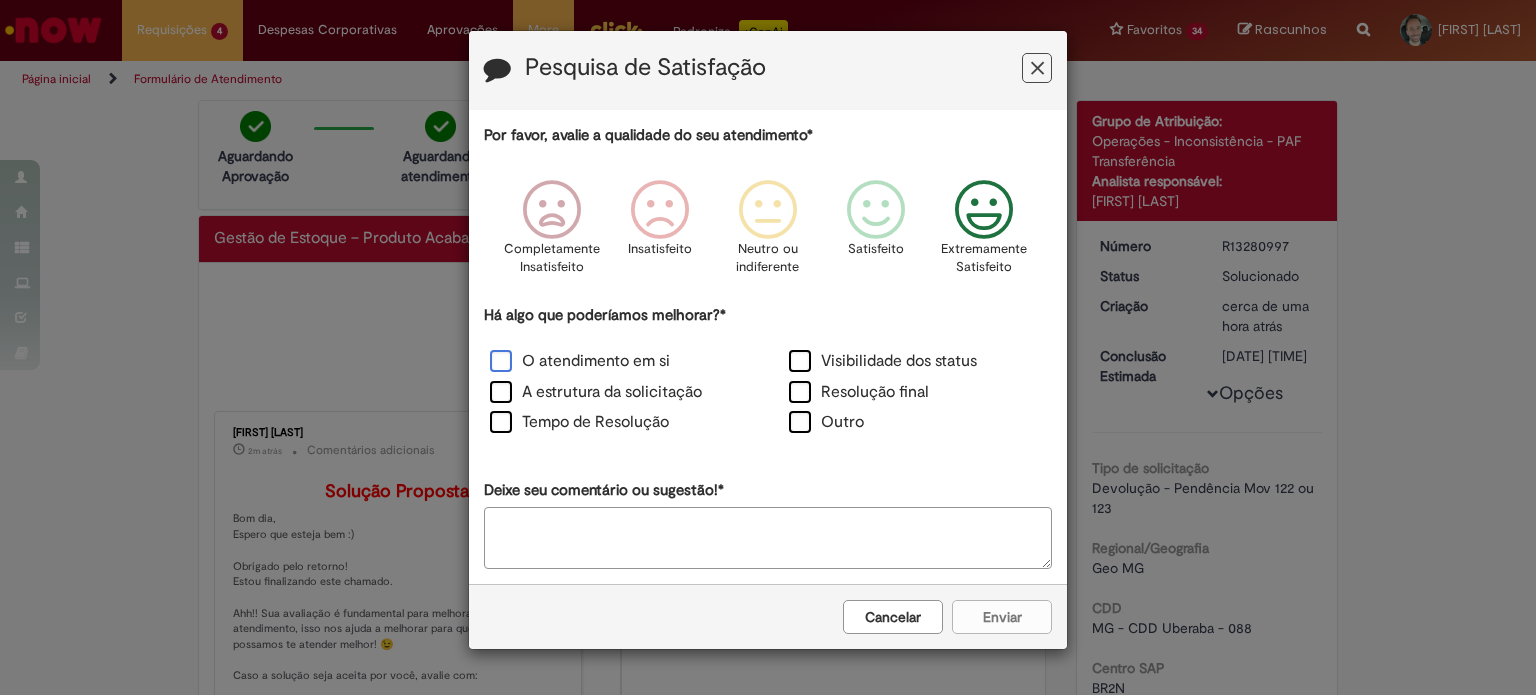 click on "O atendimento em si" at bounding box center (580, 361) 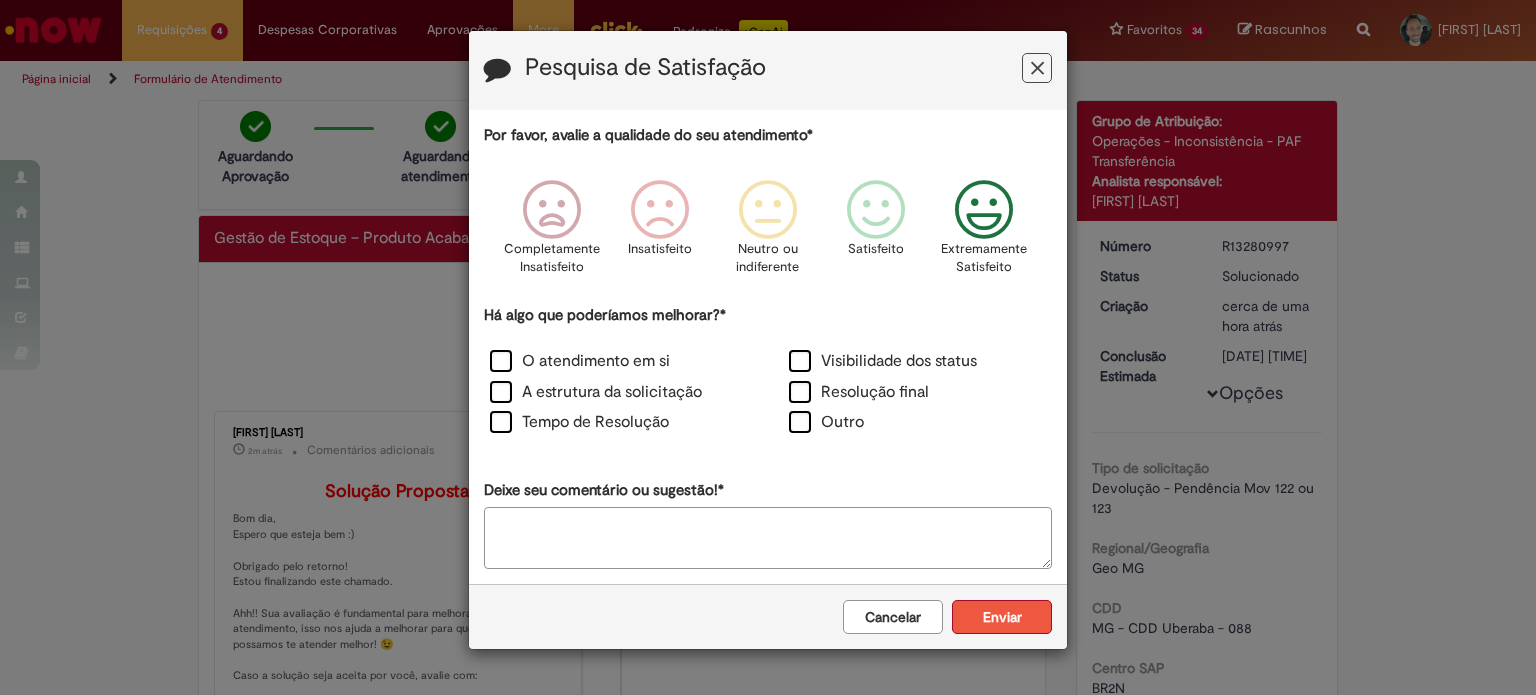 click on "Enviar" at bounding box center [1002, 617] 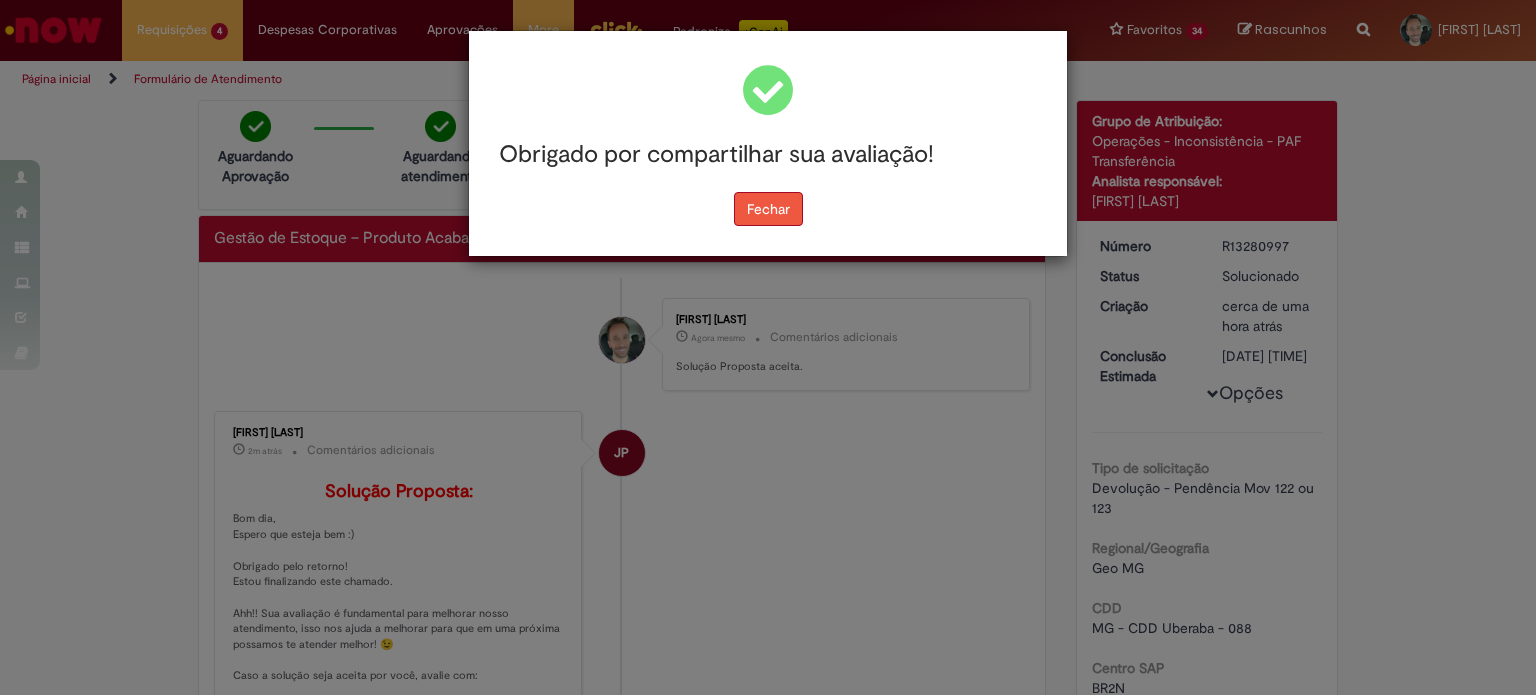 click on "Fechar" at bounding box center [768, 209] 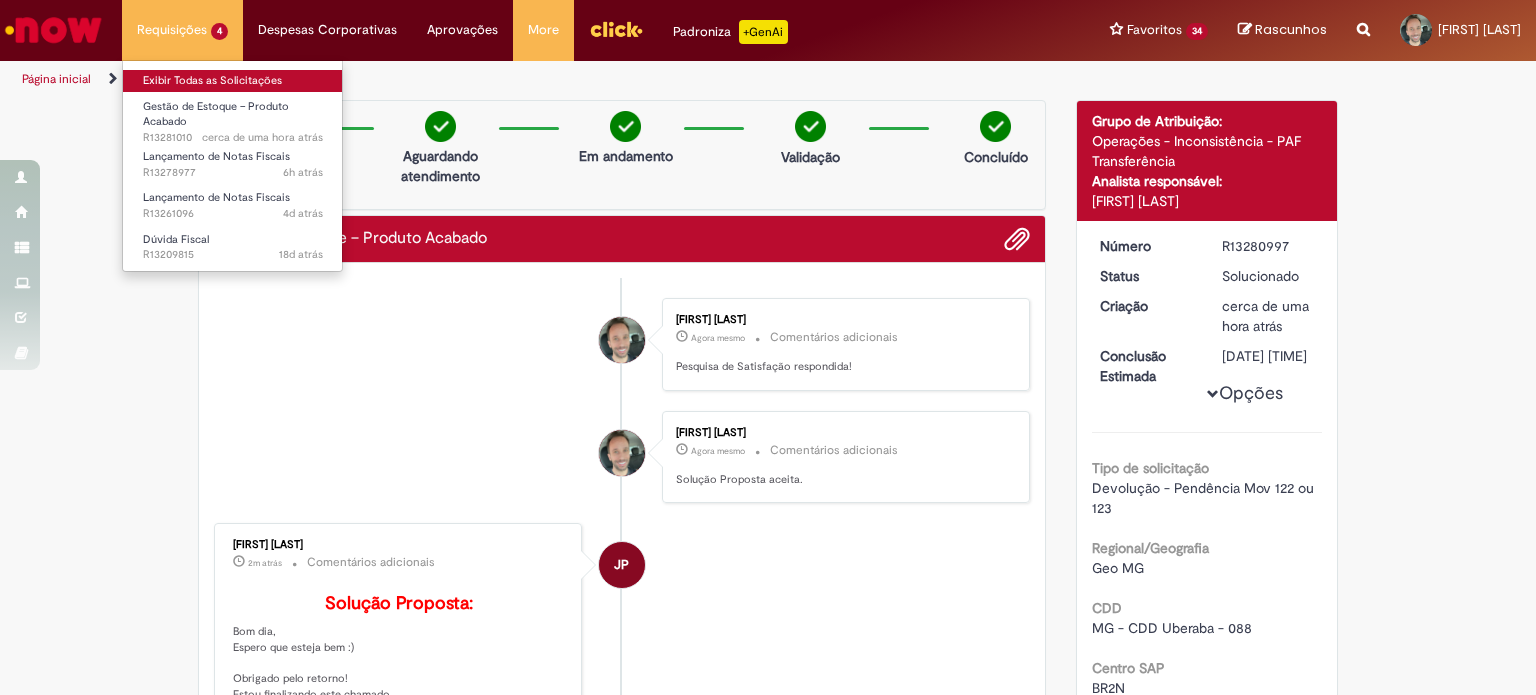 click on "Exibir Todas as Solicitações" at bounding box center (233, 81) 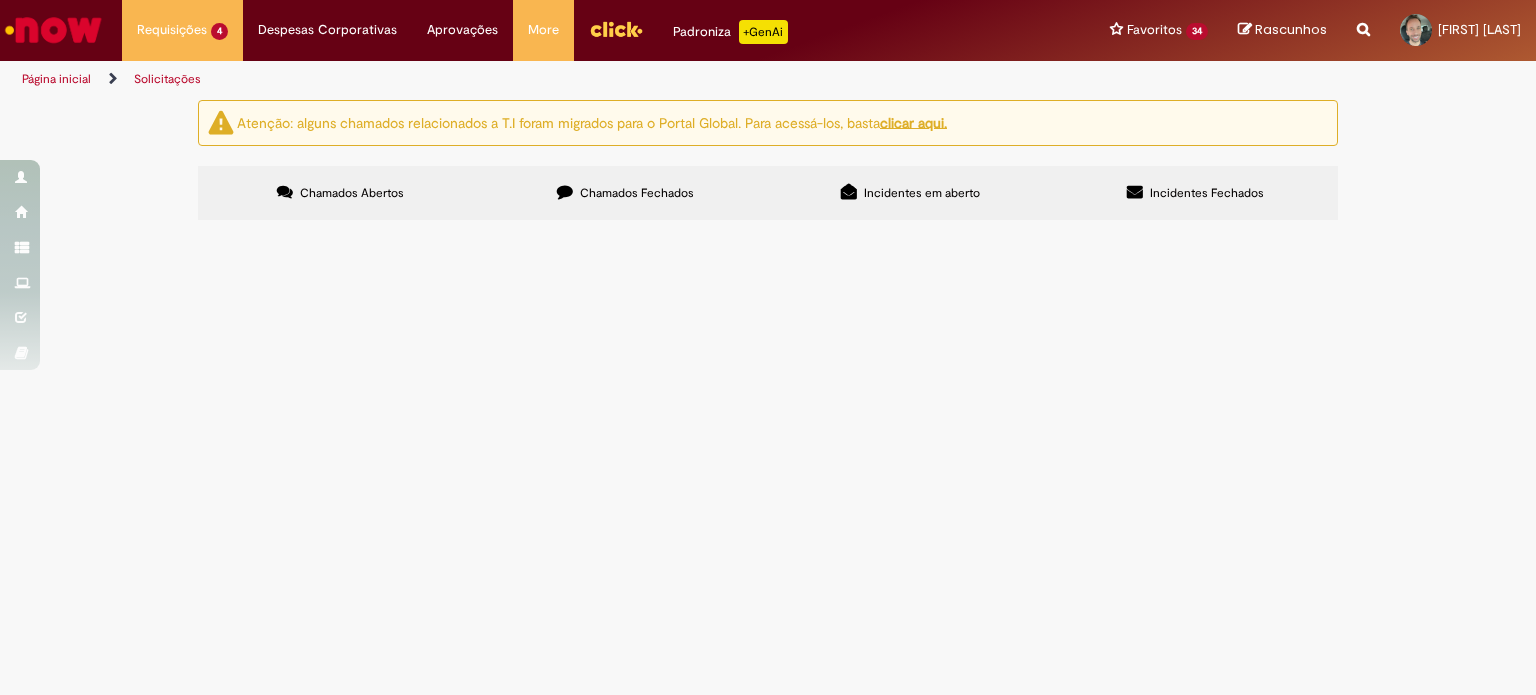 click on "R13281010" at bounding box center [0, 0] 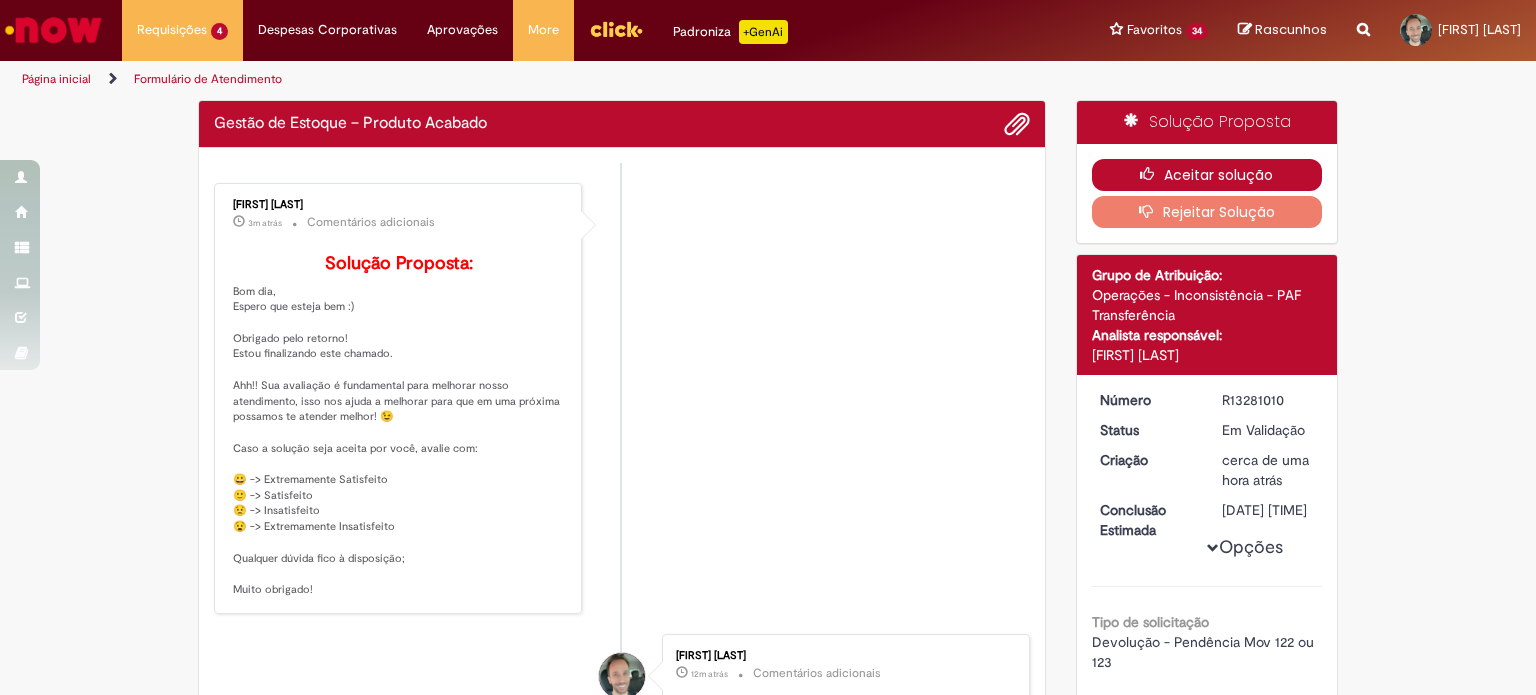 click on "Aceitar solução" at bounding box center (1207, 175) 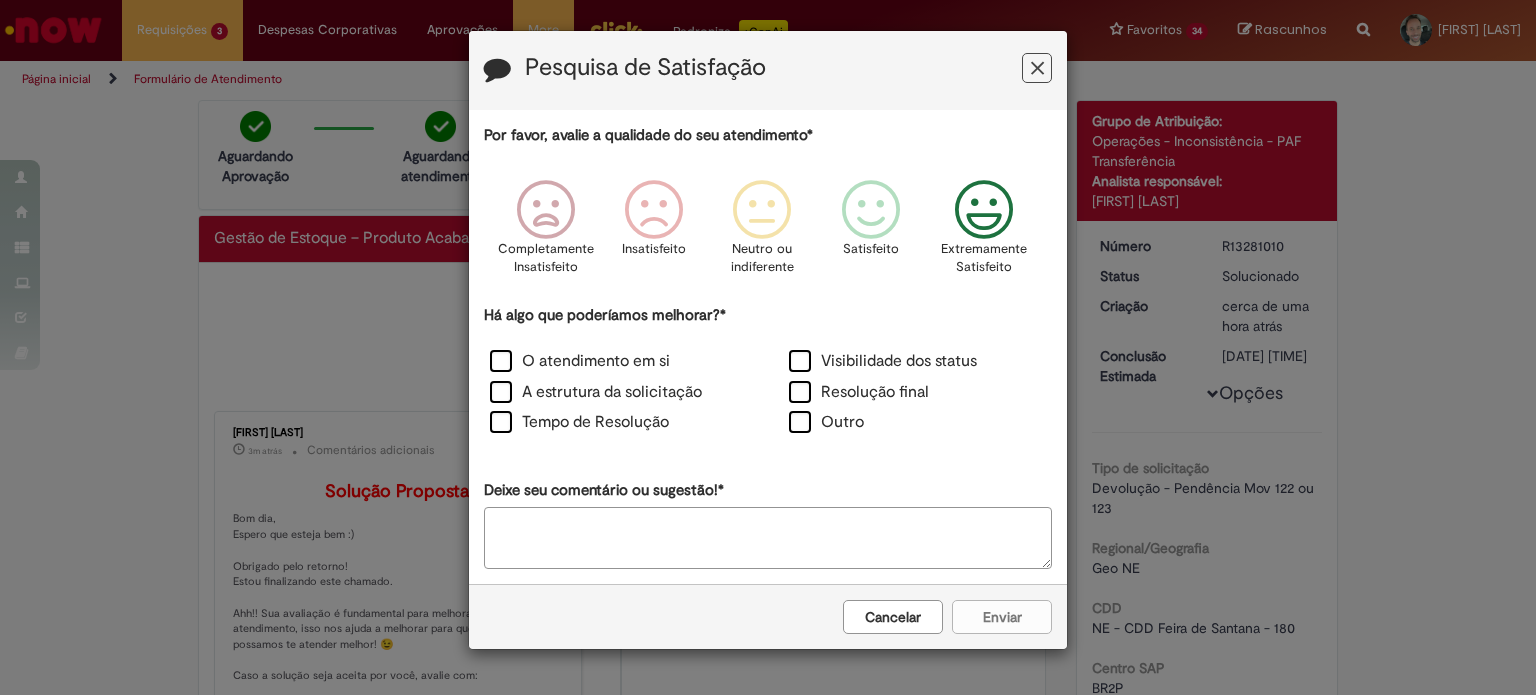 click at bounding box center [984, 210] 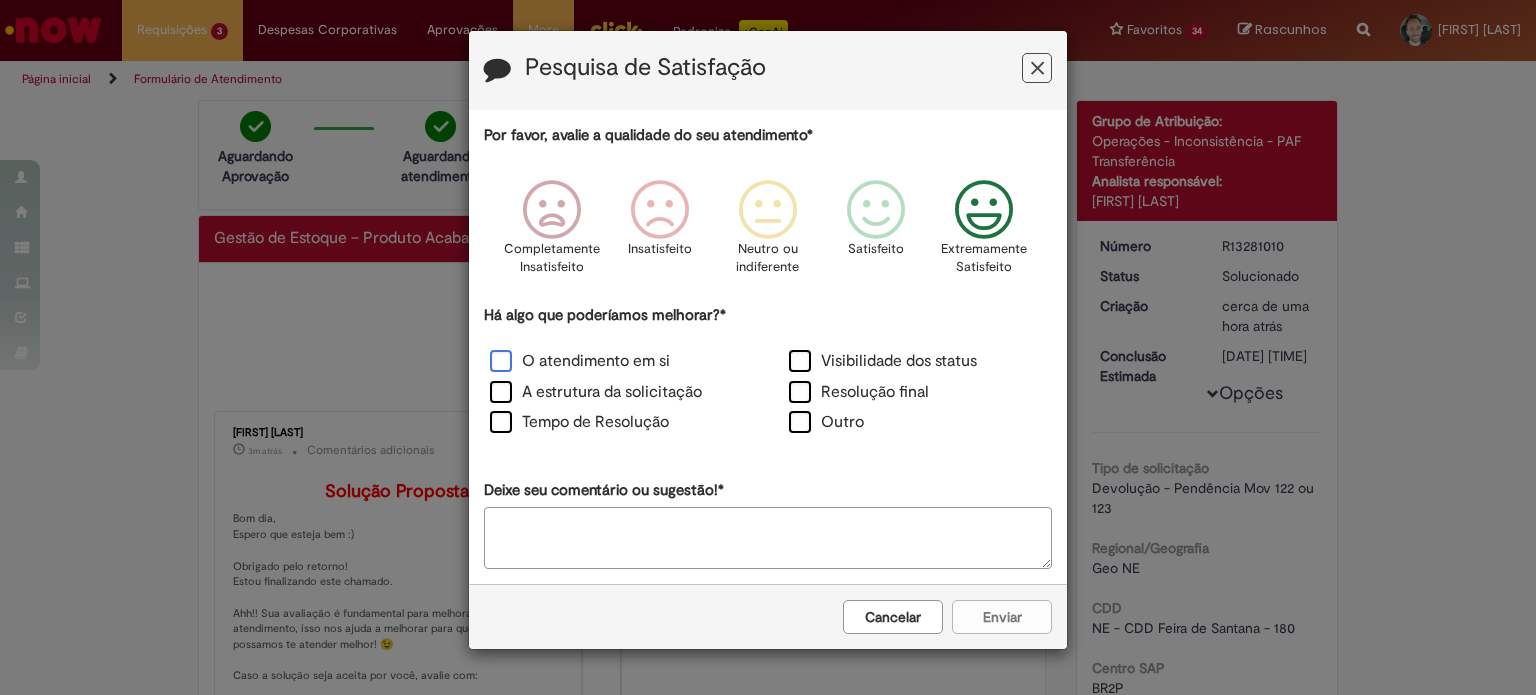 click on "O atendimento em si" at bounding box center (580, 361) 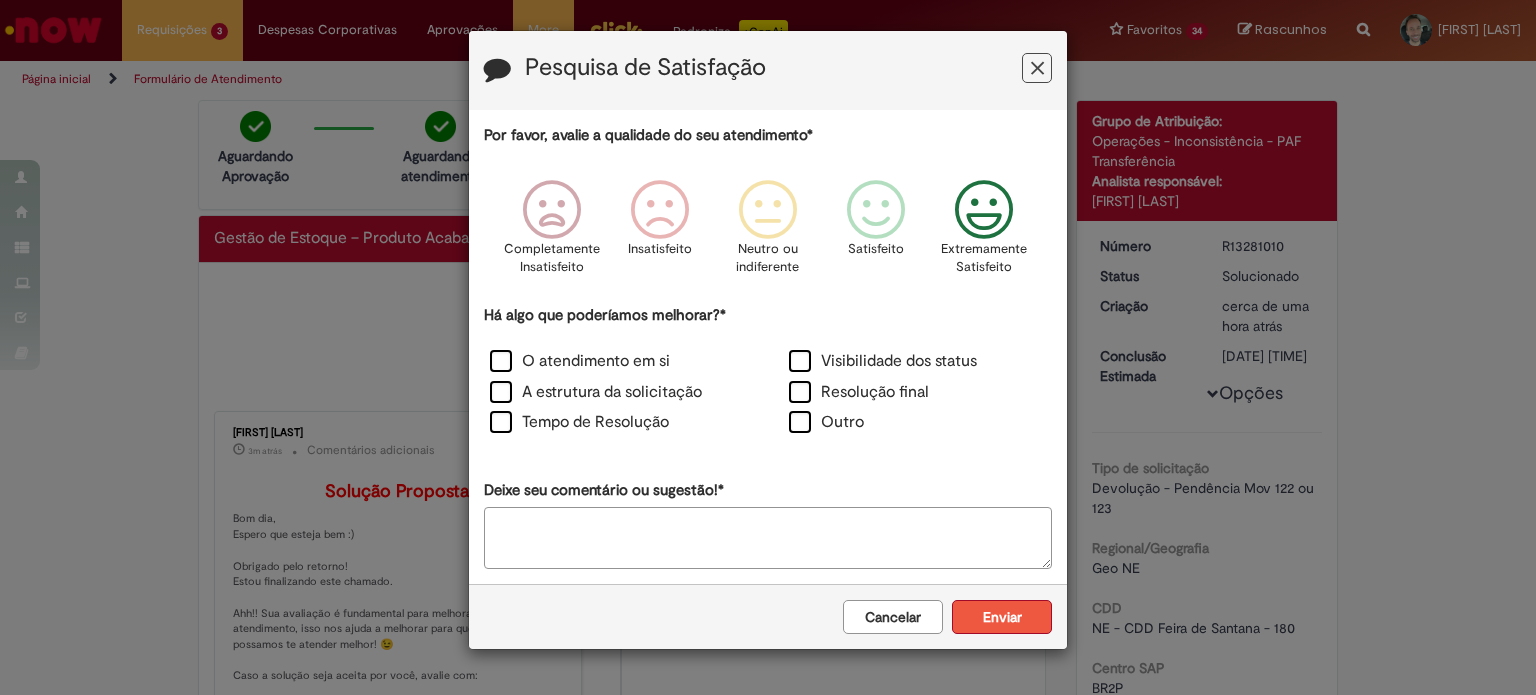 click on "Enviar" at bounding box center [1002, 617] 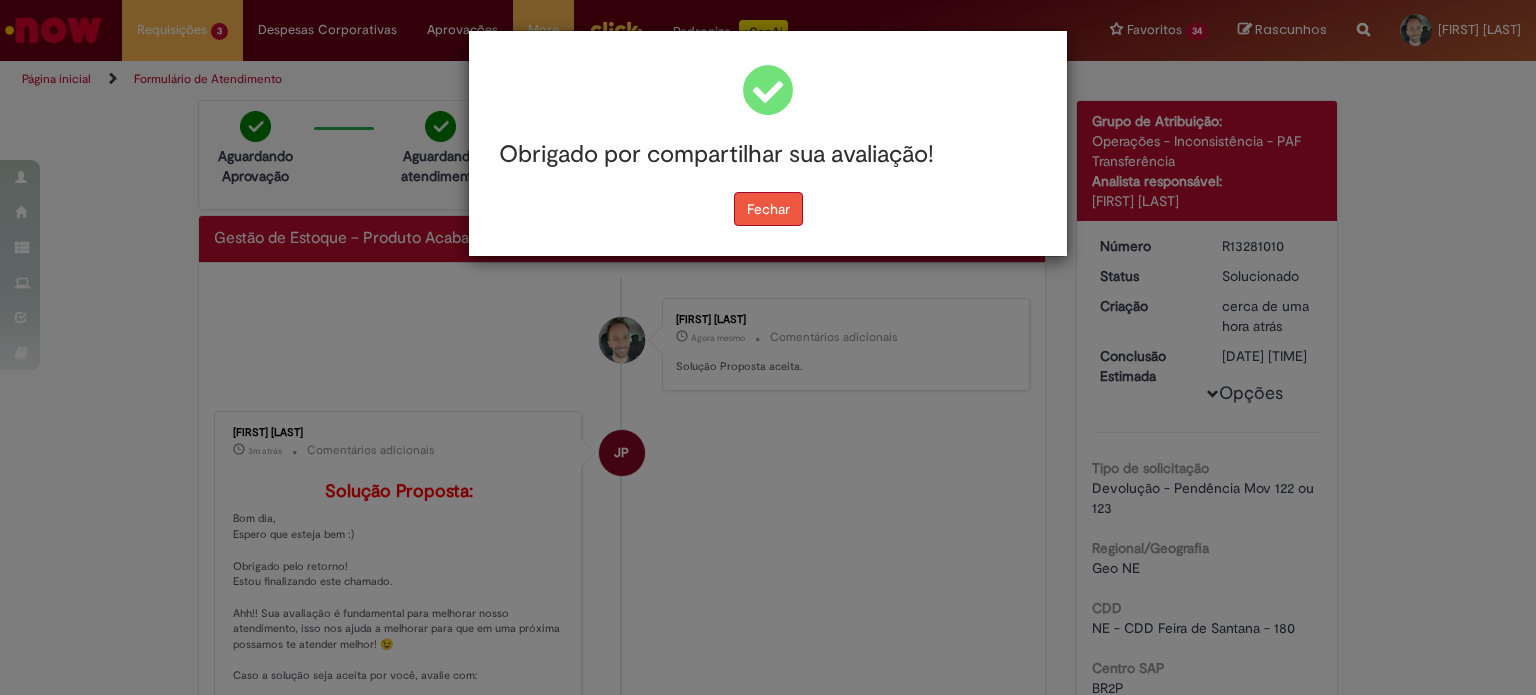 click on "Fechar" at bounding box center [768, 209] 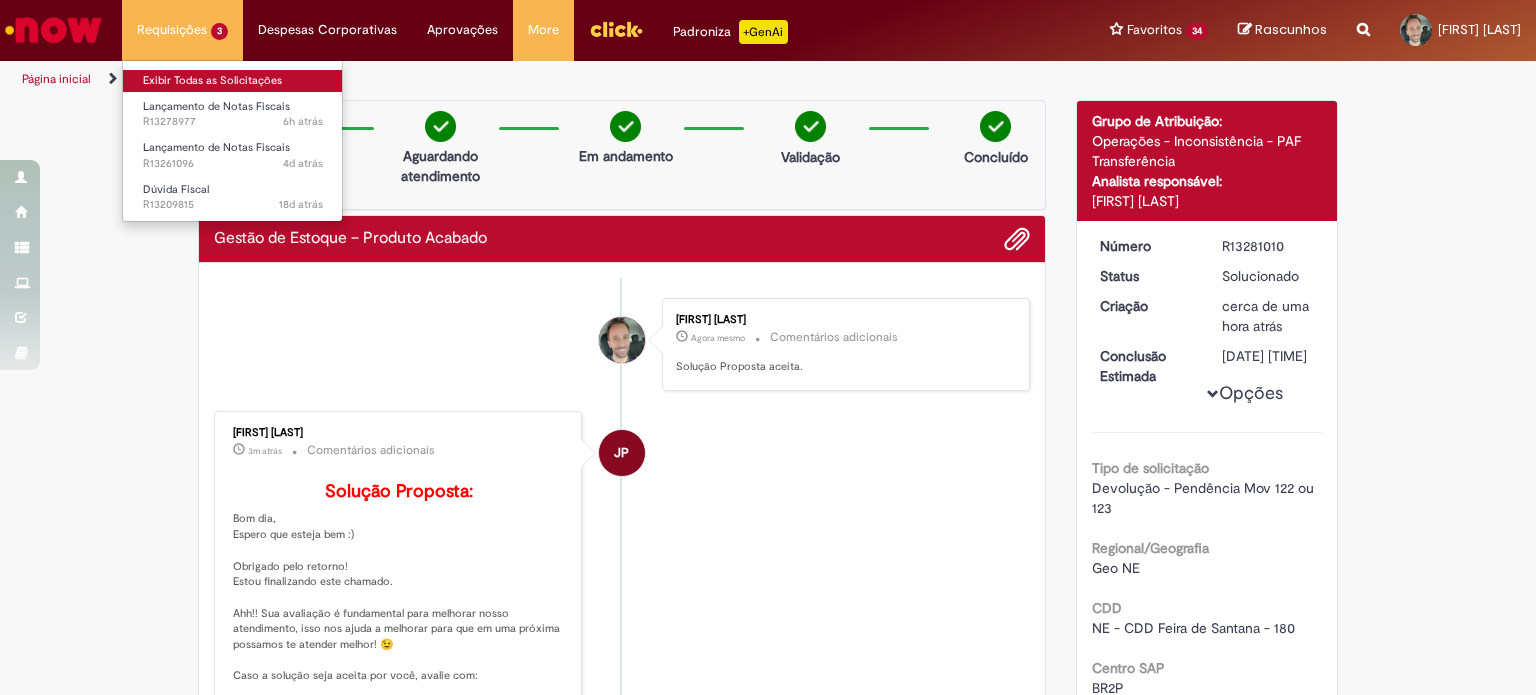click on "Exibir Todas as Solicitações" at bounding box center [233, 81] 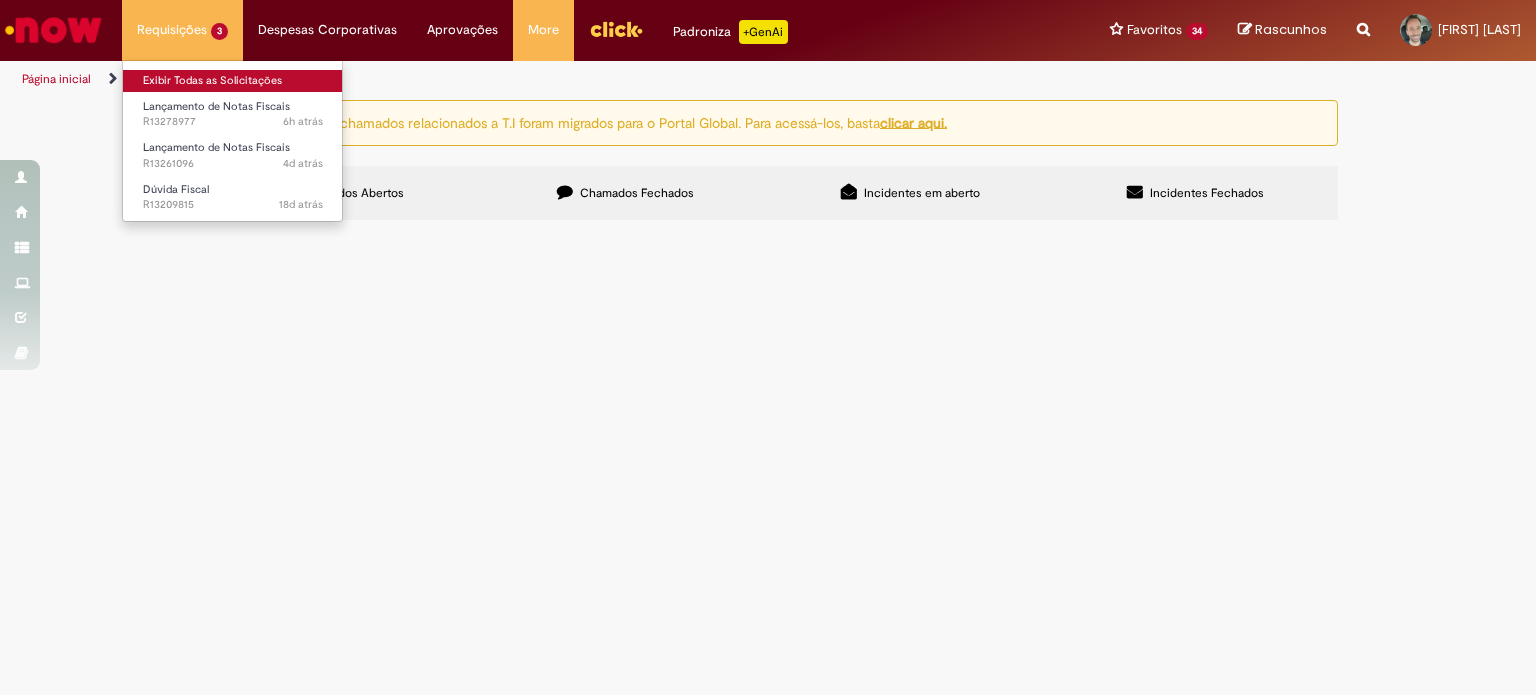 click on "Exibir Todas as Solicitações" at bounding box center [233, 81] 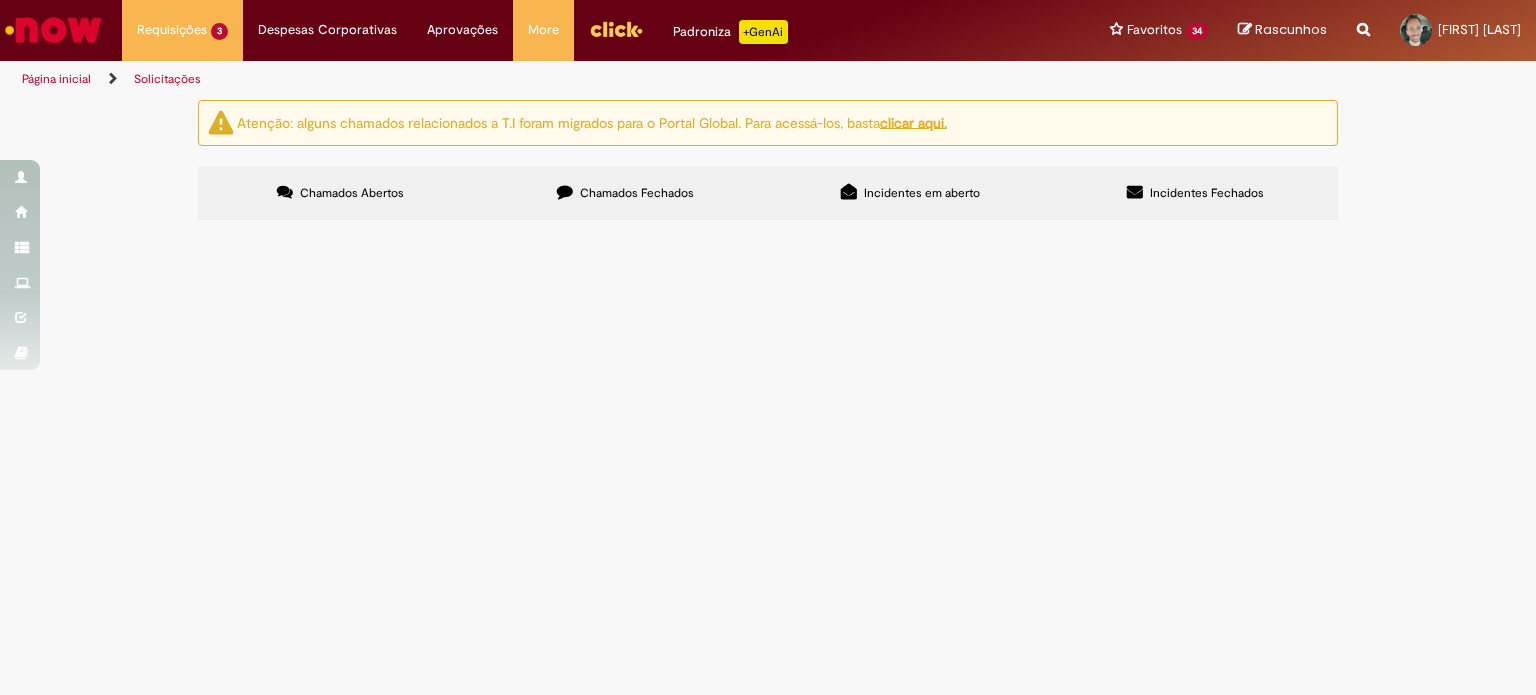 click on "Bom dia! Por favor, lançar nota fiscal no destino. Obrigado" at bounding box center (0, 0) 